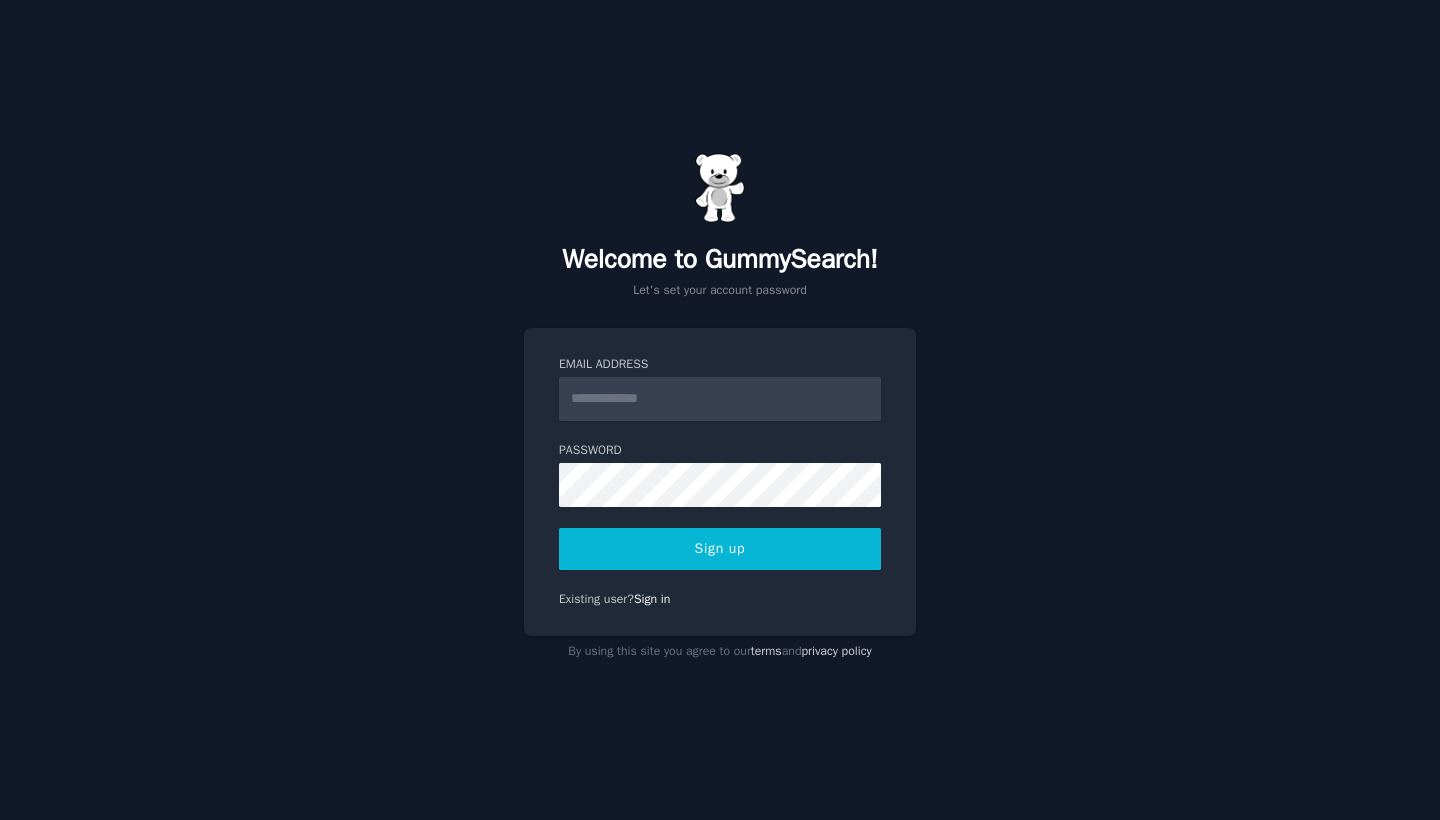 scroll, scrollTop: 0, scrollLeft: 0, axis: both 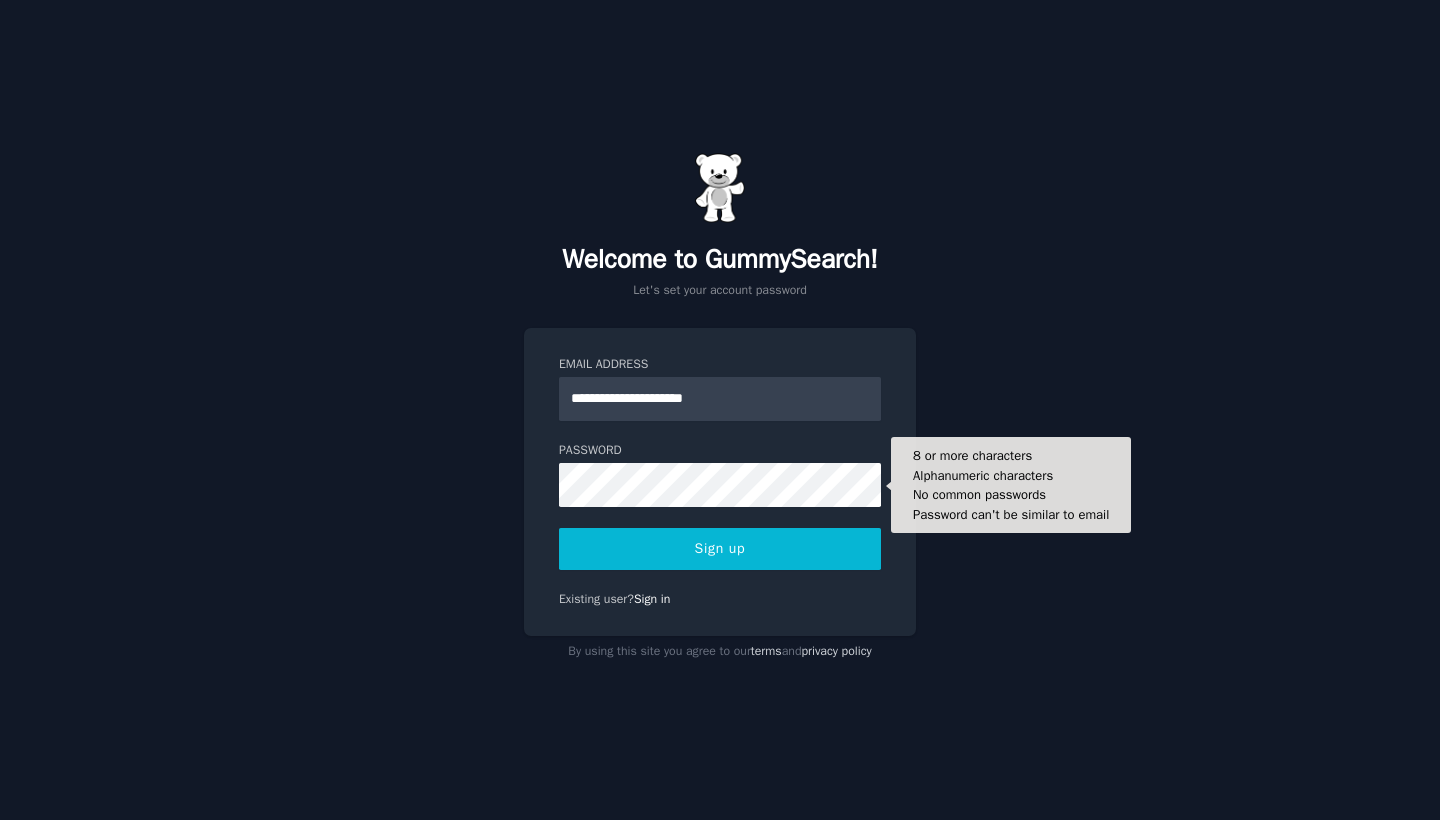 type on "**********" 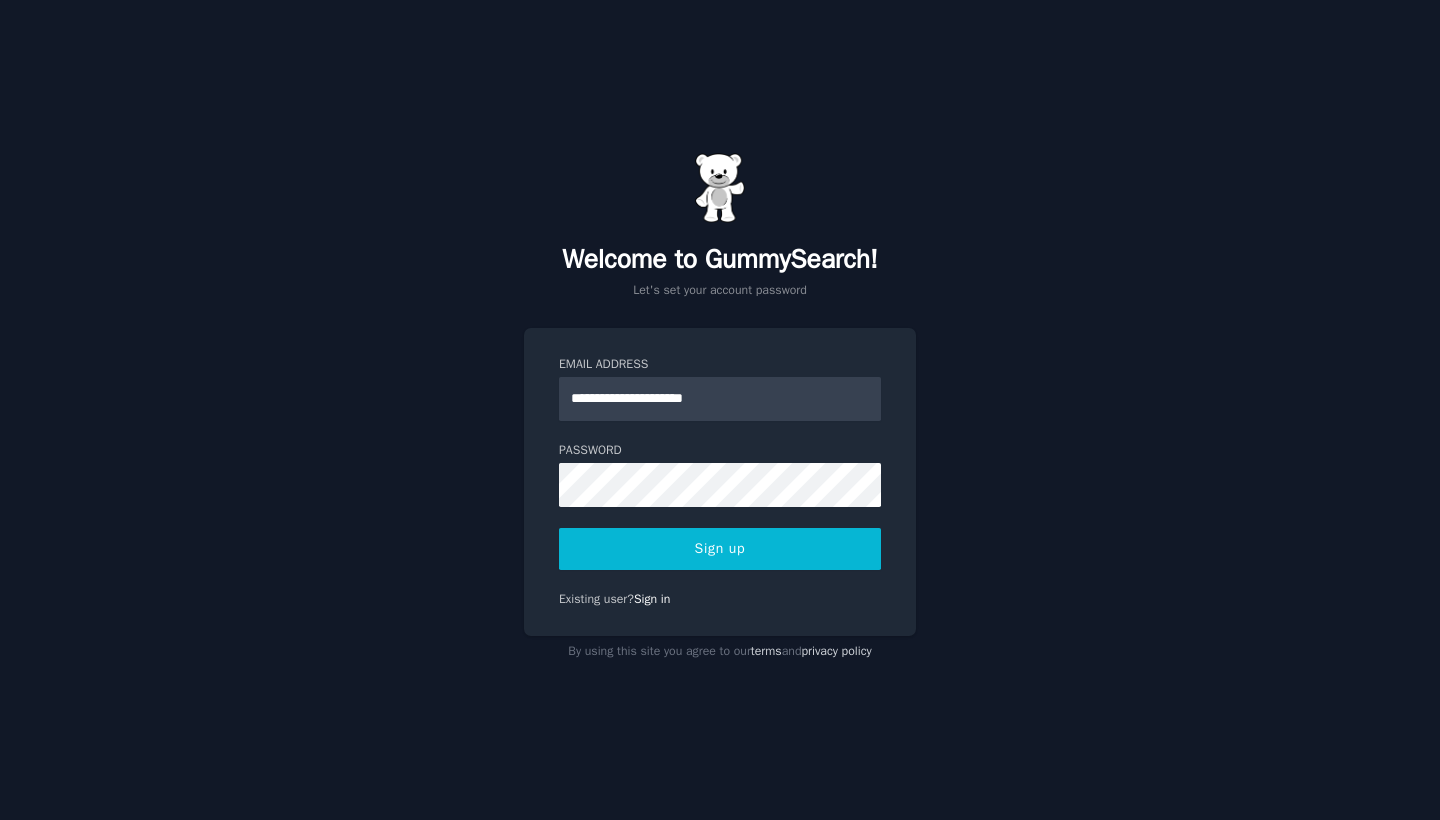 click on "Sign up" at bounding box center (720, 549) 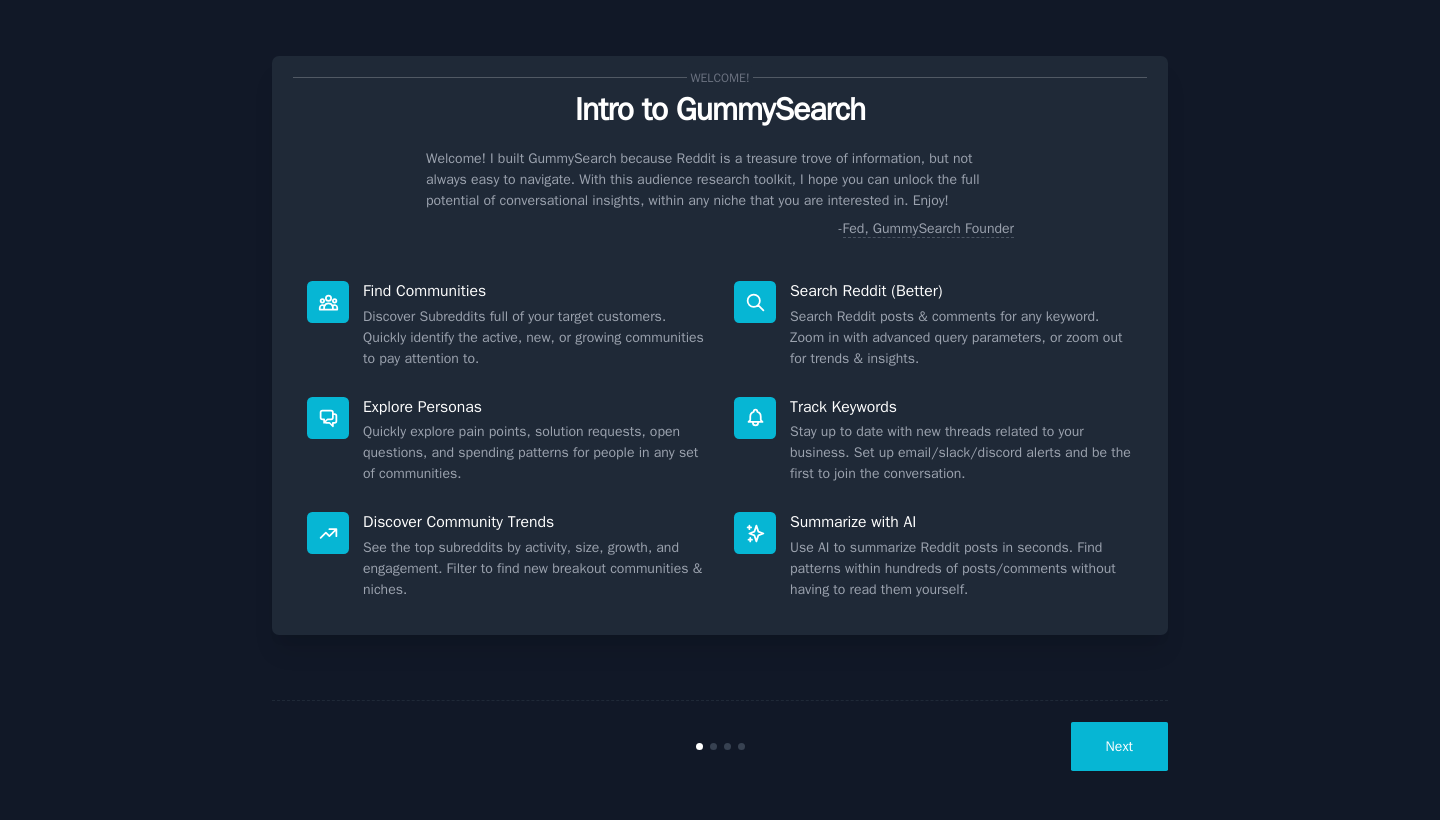 scroll, scrollTop: 0, scrollLeft: 0, axis: both 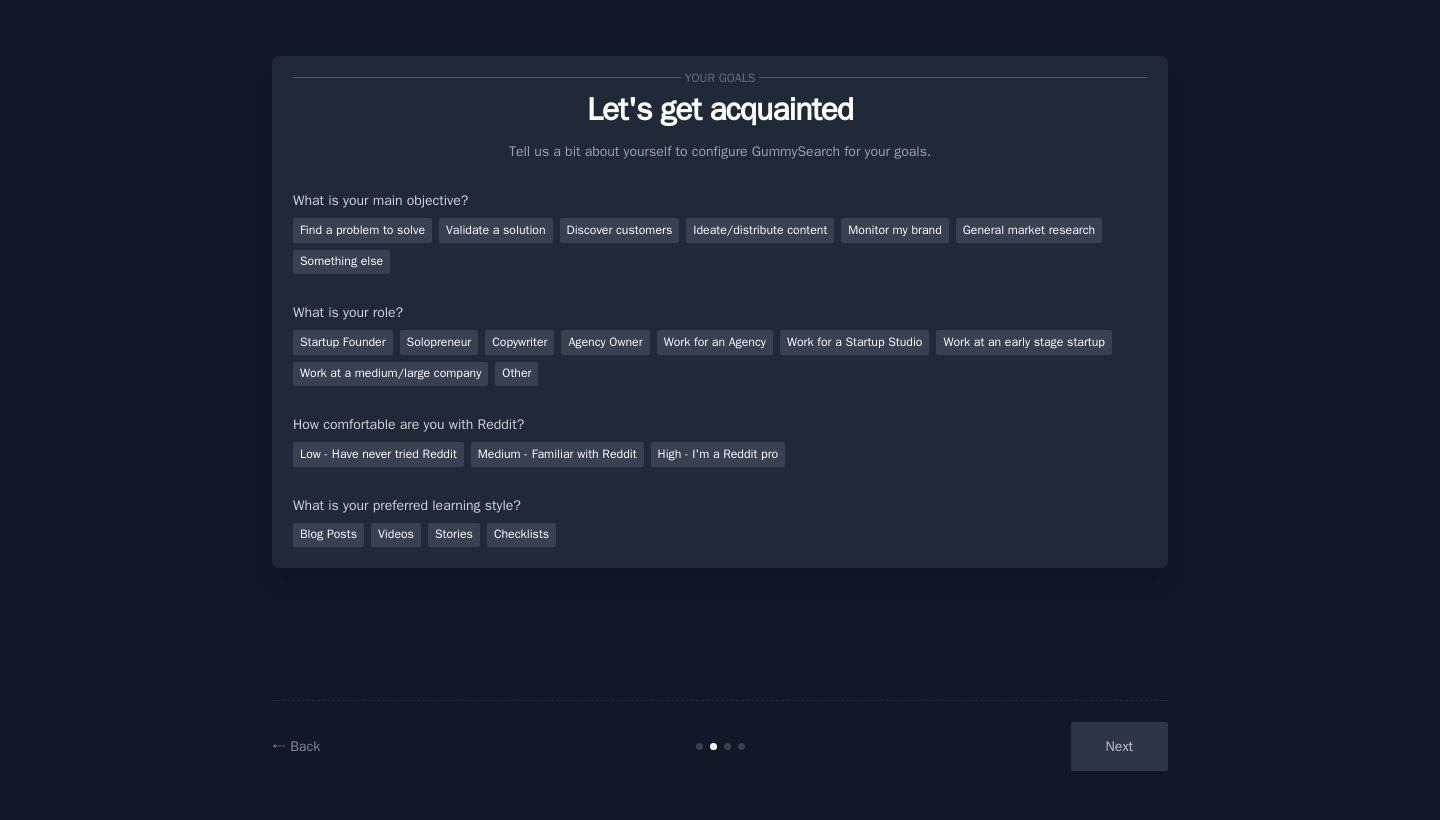 drag, startPoint x: 421, startPoint y: 234, endPoint x: 426, endPoint y: 243, distance: 10.29563 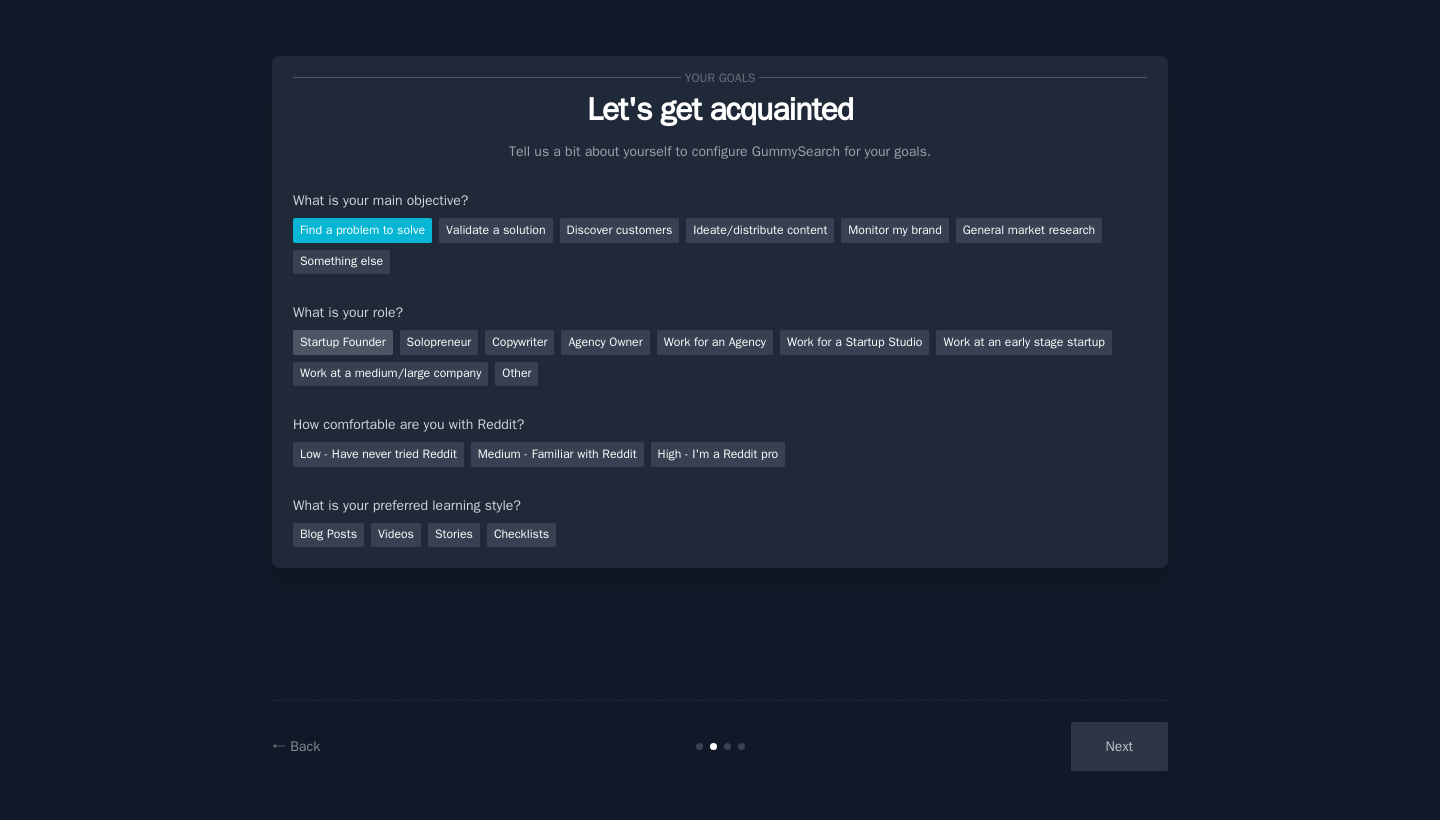 click on "Startup Founder" at bounding box center (343, 342) 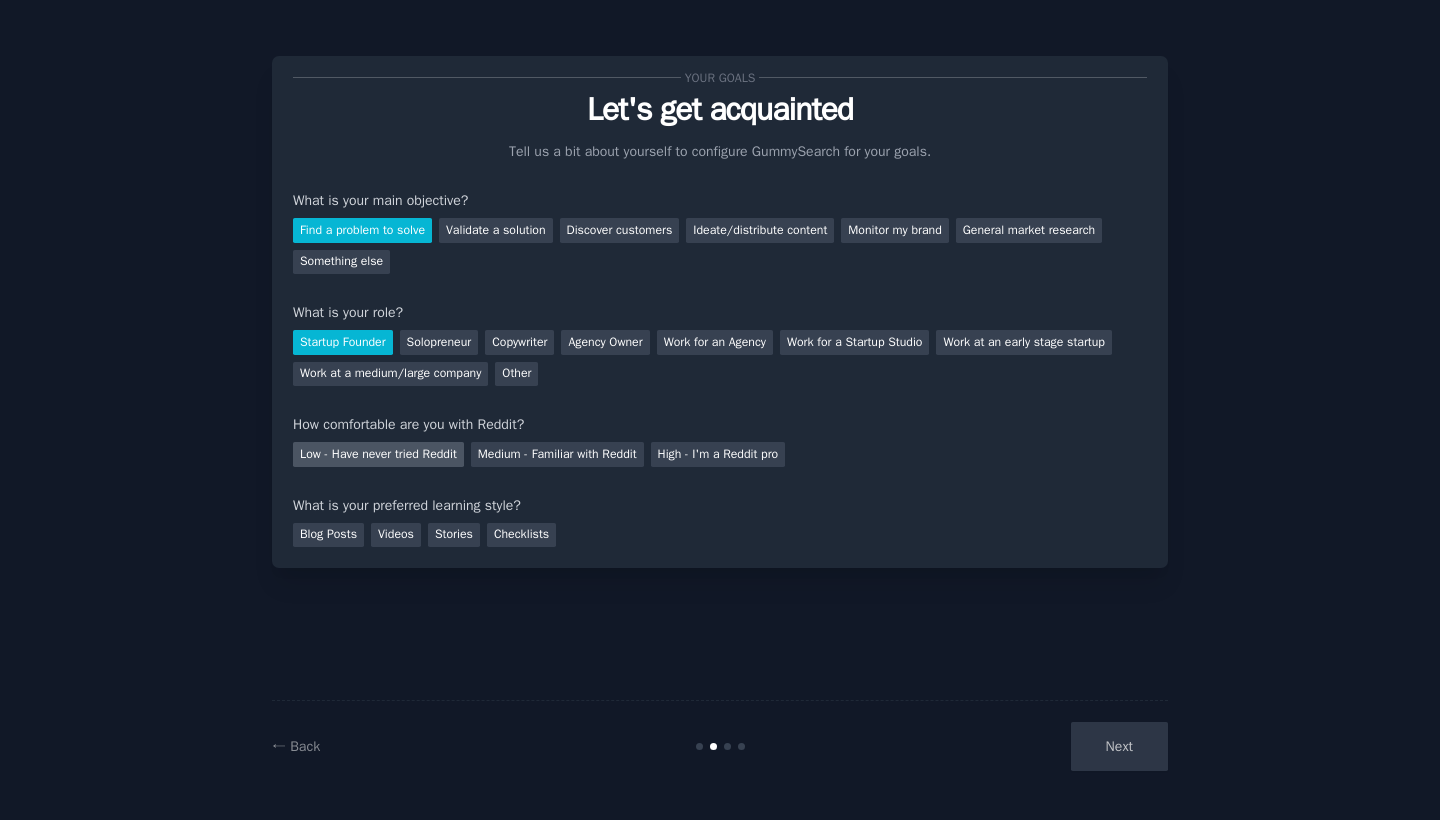 click on "Low - Have never tried Reddit" at bounding box center (378, 454) 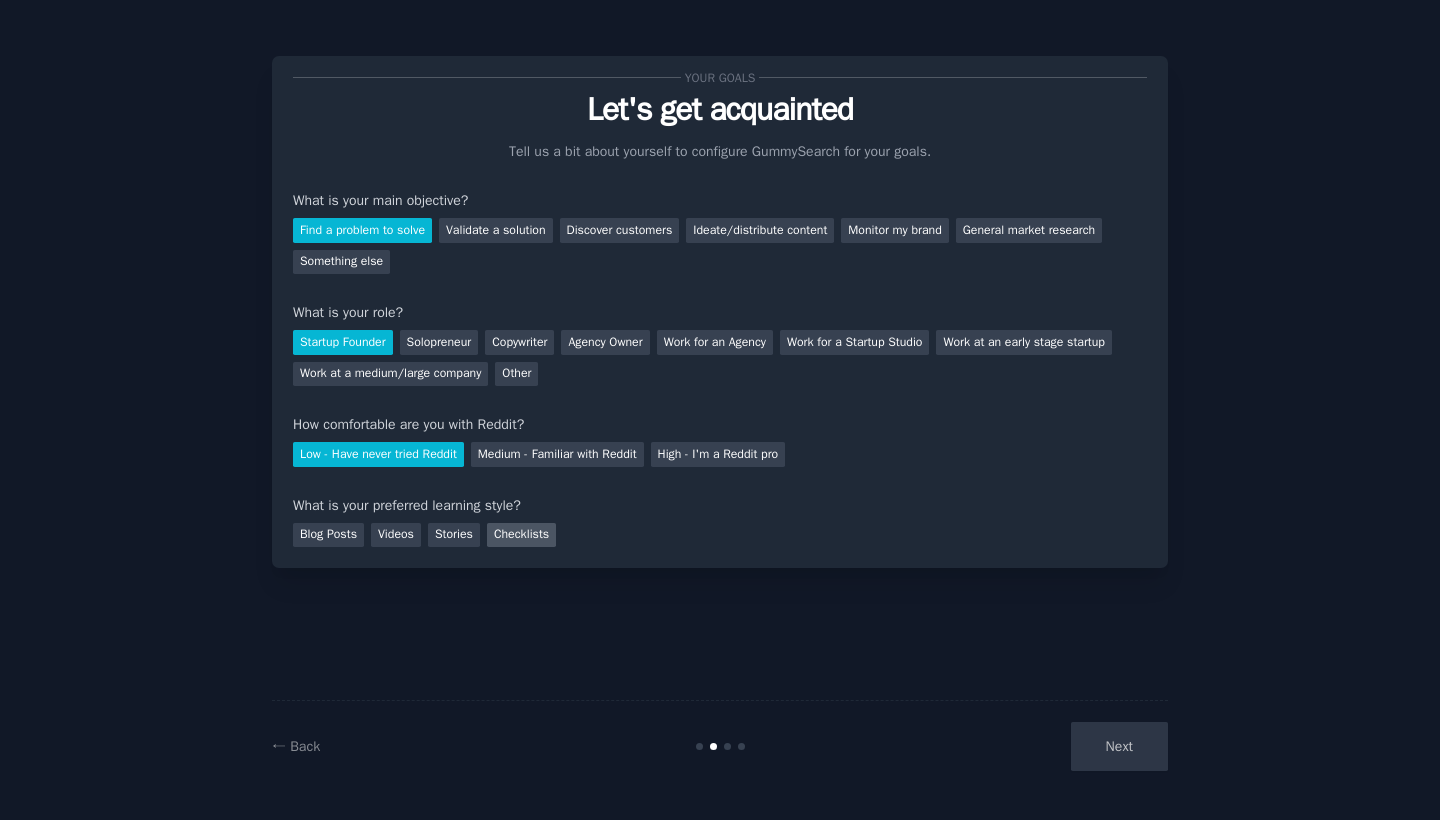 click on "Checklists" at bounding box center [521, 535] 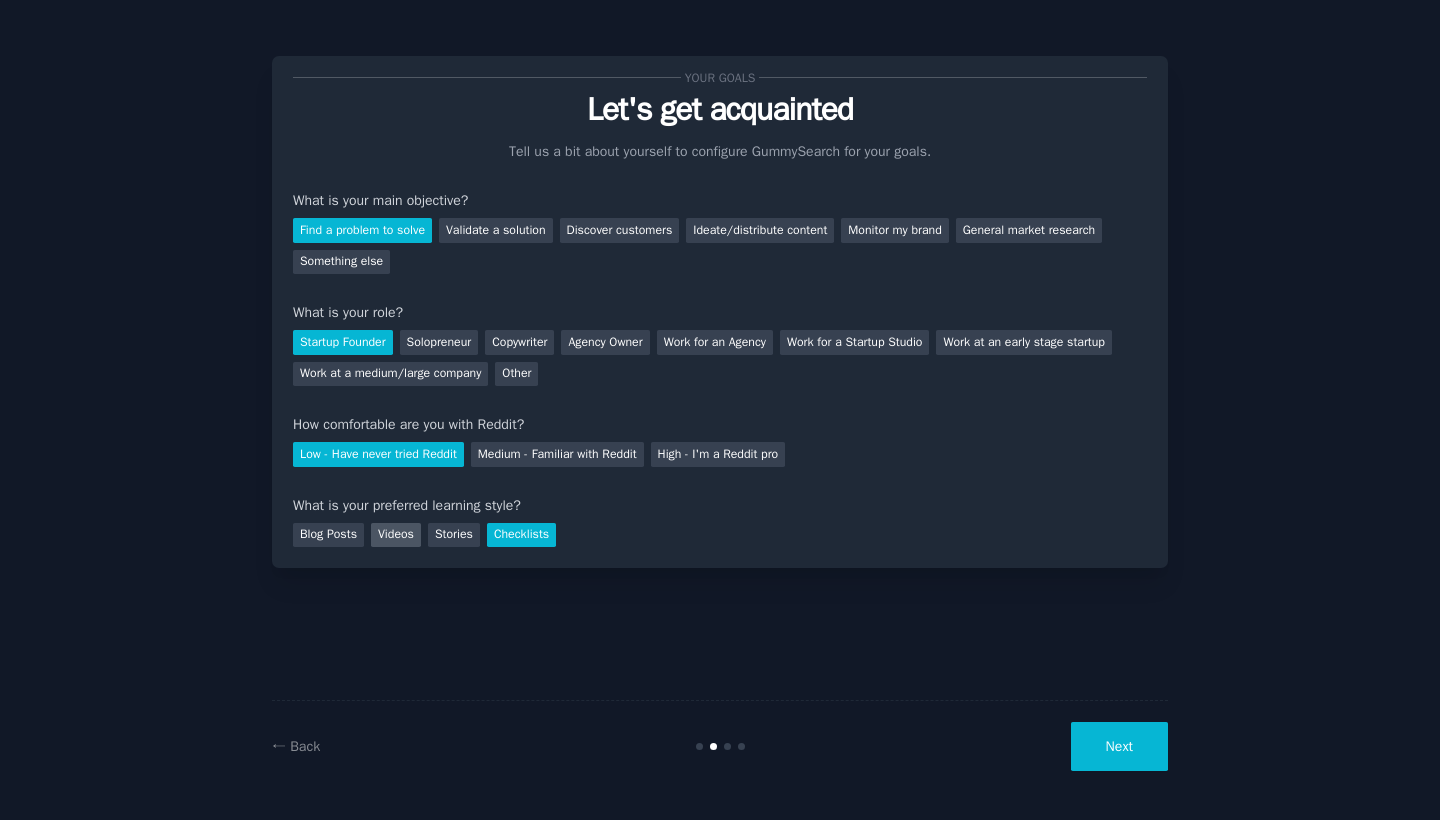 click on "Videos" at bounding box center [396, 535] 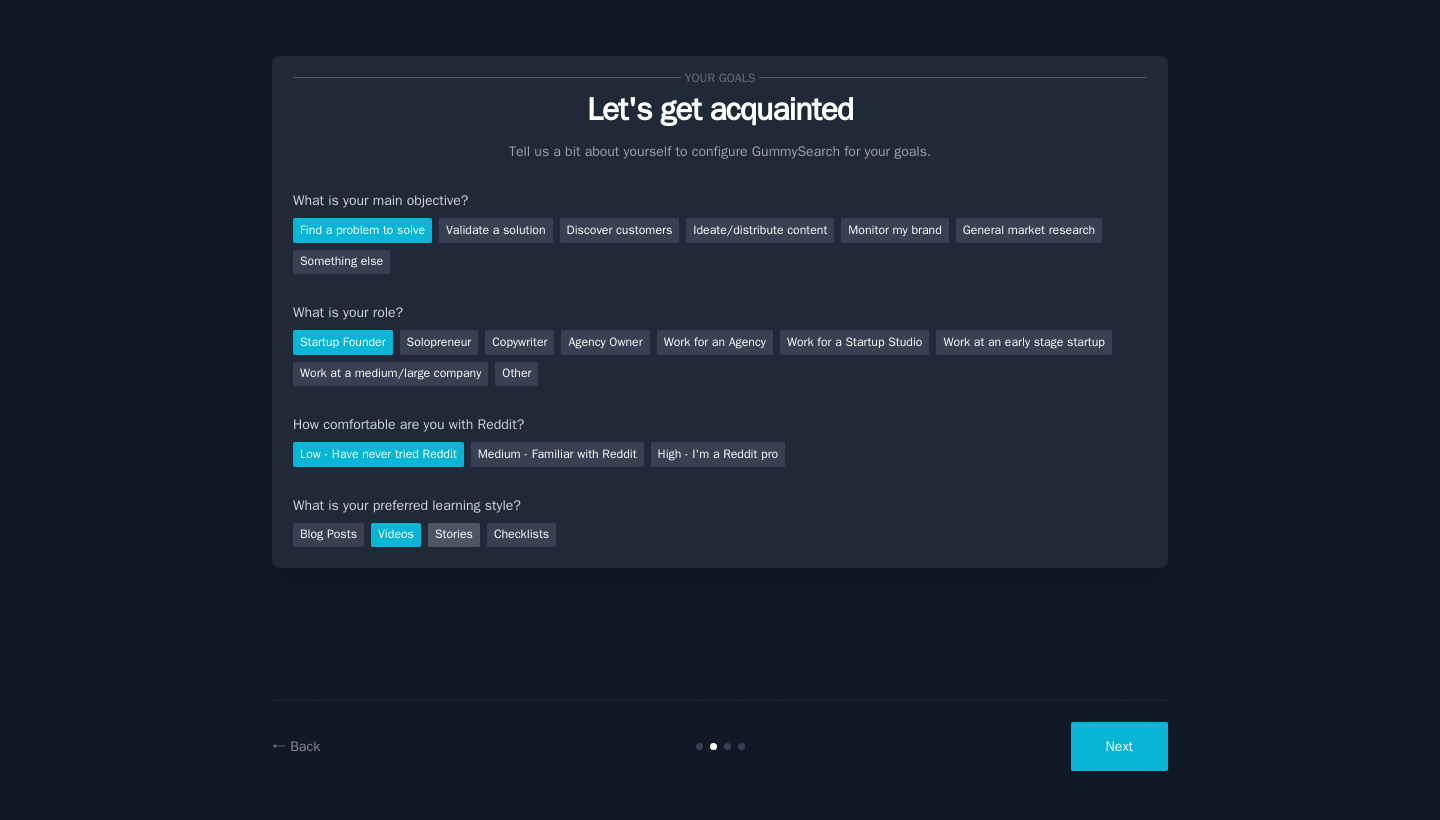 click on "Stories" at bounding box center [454, 535] 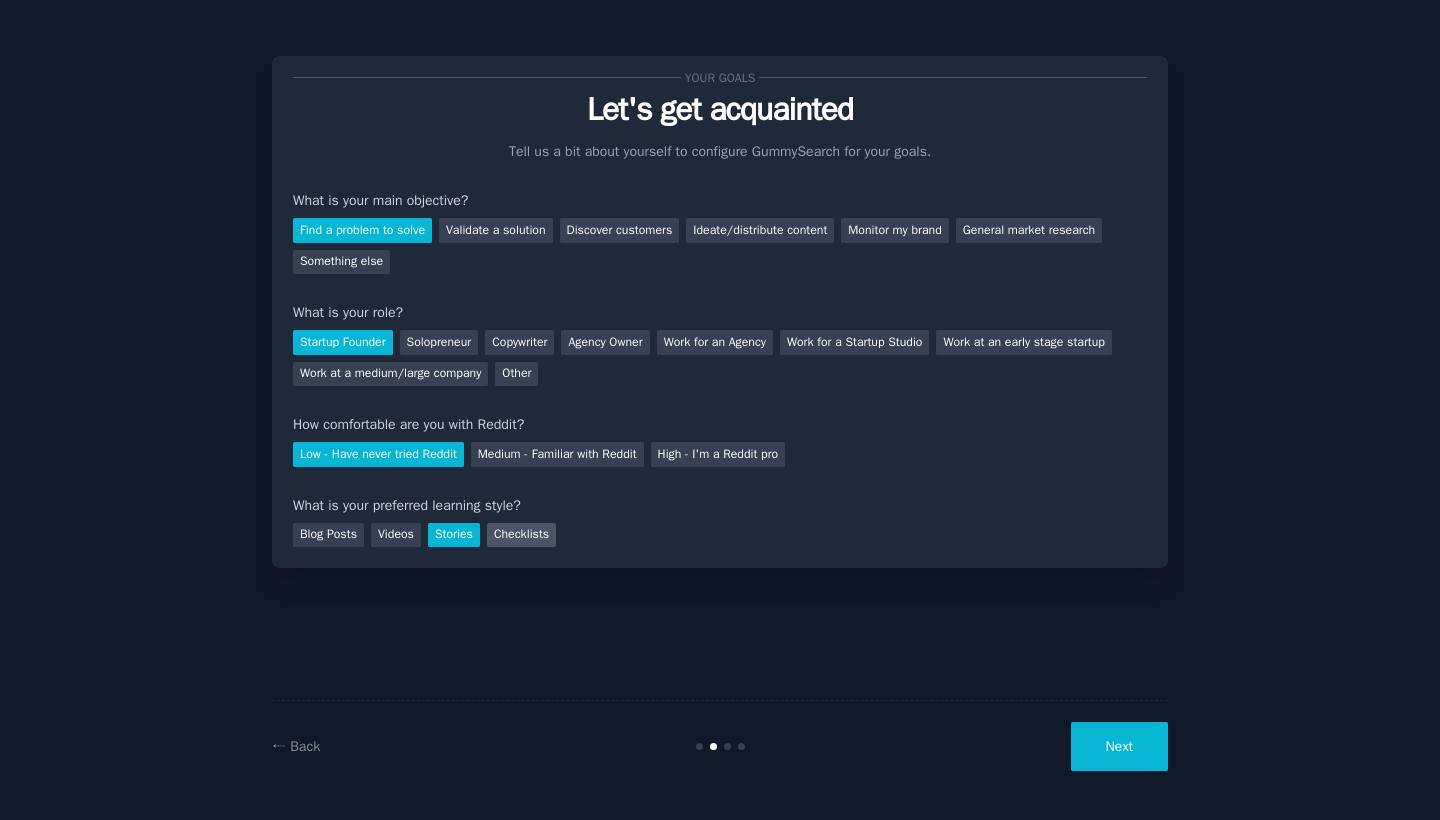 click on "Checklists" at bounding box center (521, 535) 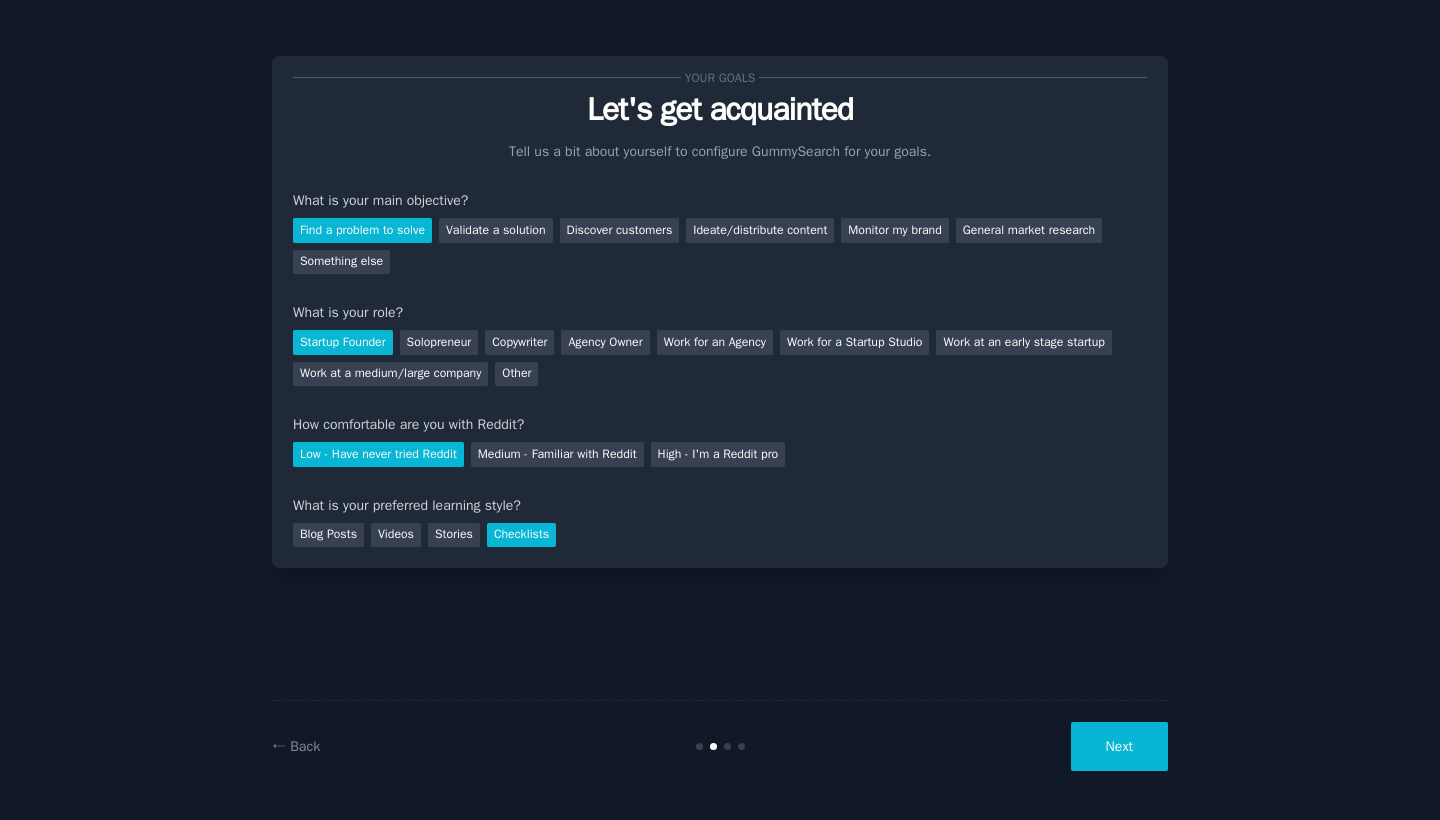 click on "Next" at bounding box center (1119, 746) 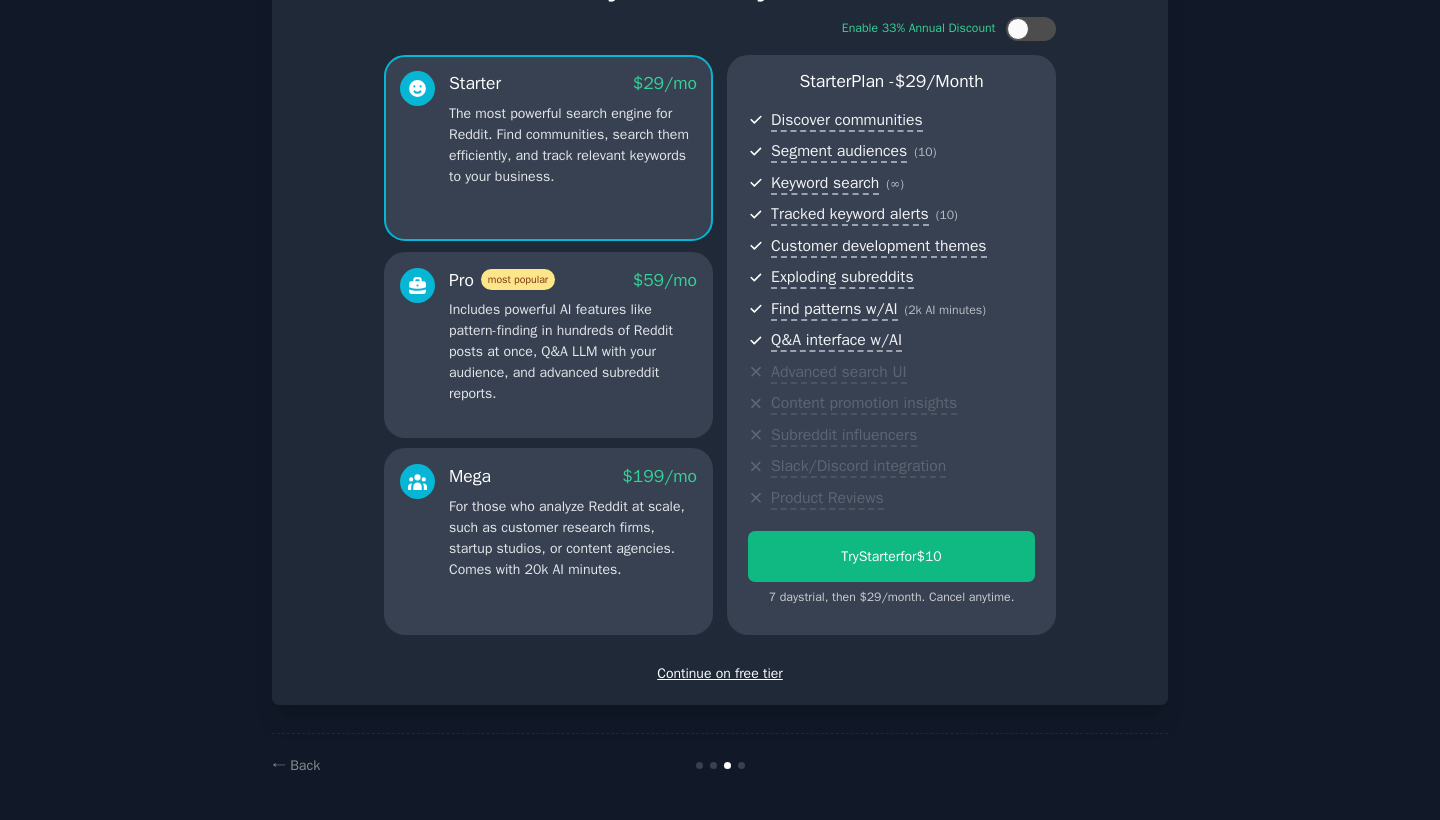 scroll, scrollTop: 121, scrollLeft: 0, axis: vertical 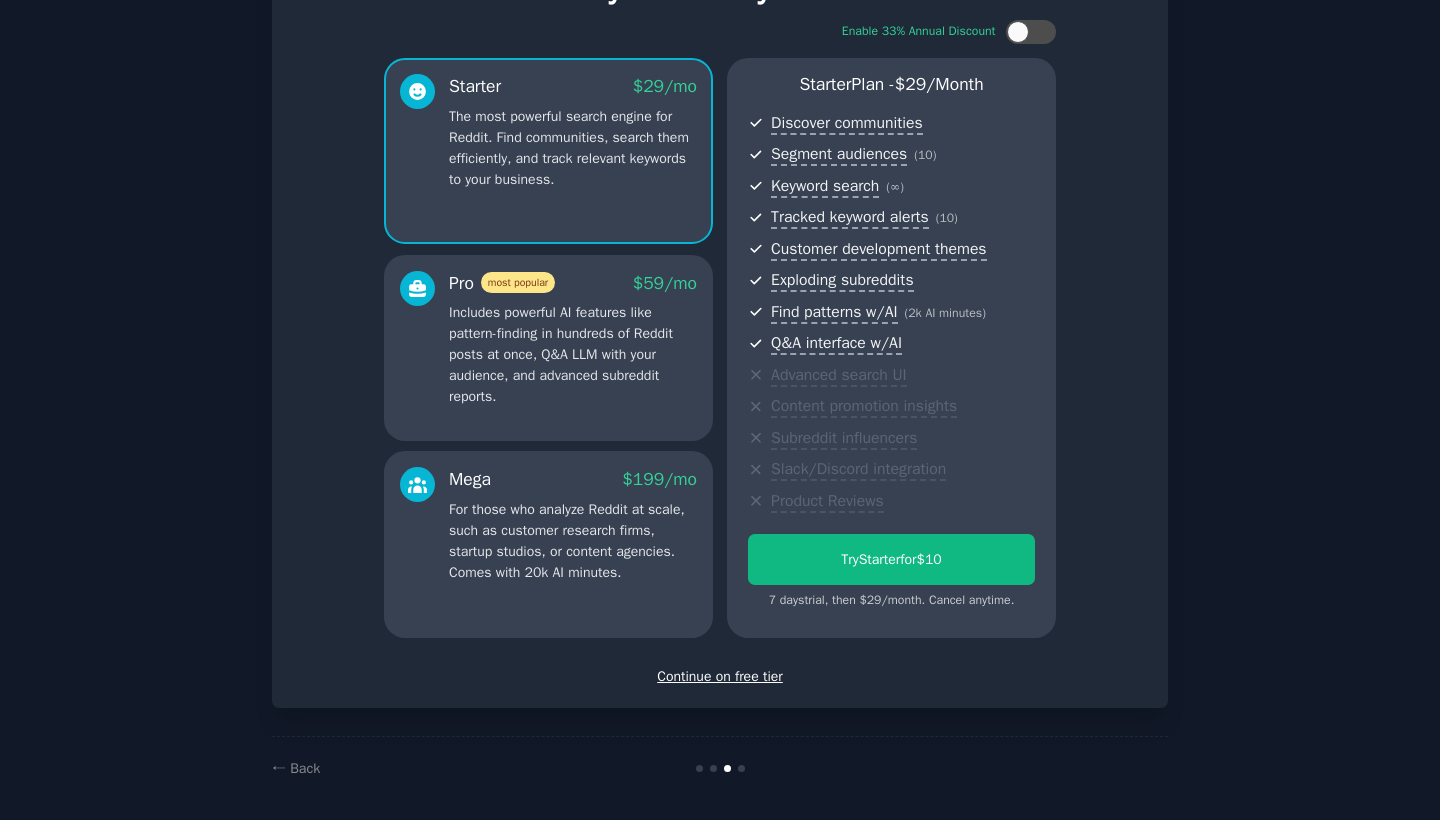 click on "Continue on free tier" at bounding box center (720, 676) 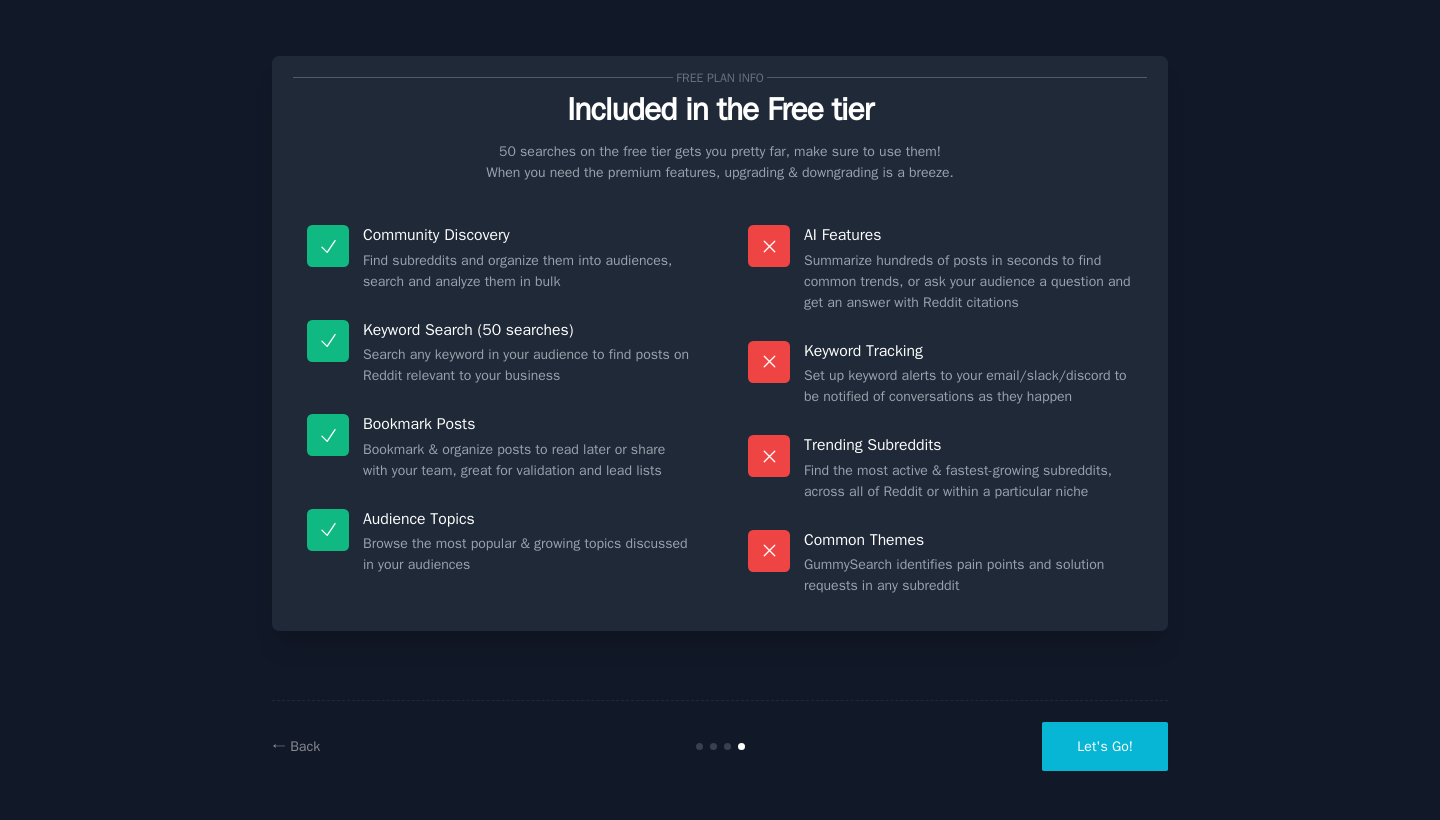 click on "Let's Go!" at bounding box center [1105, 746] 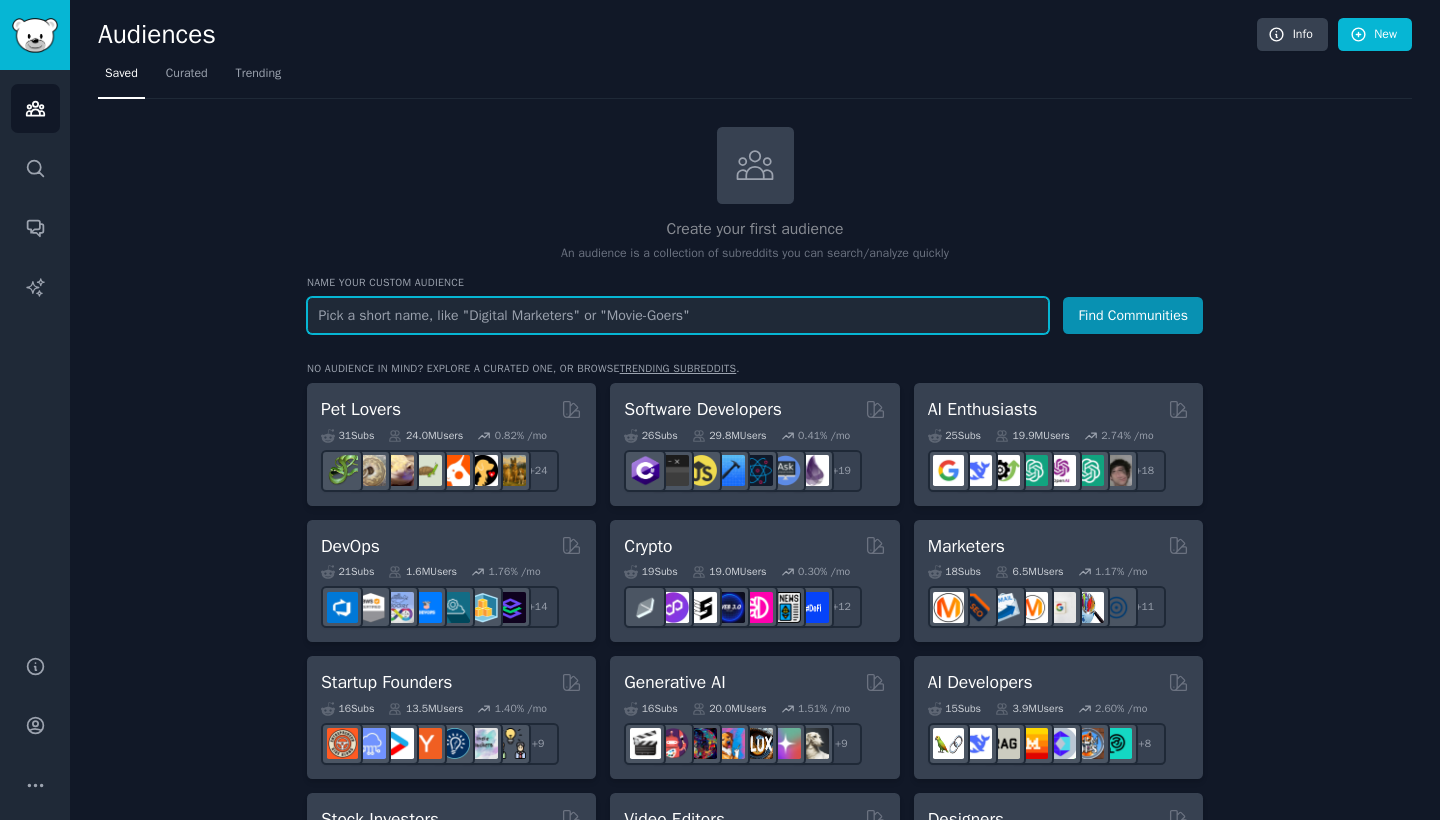 click at bounding box center (678, 315) 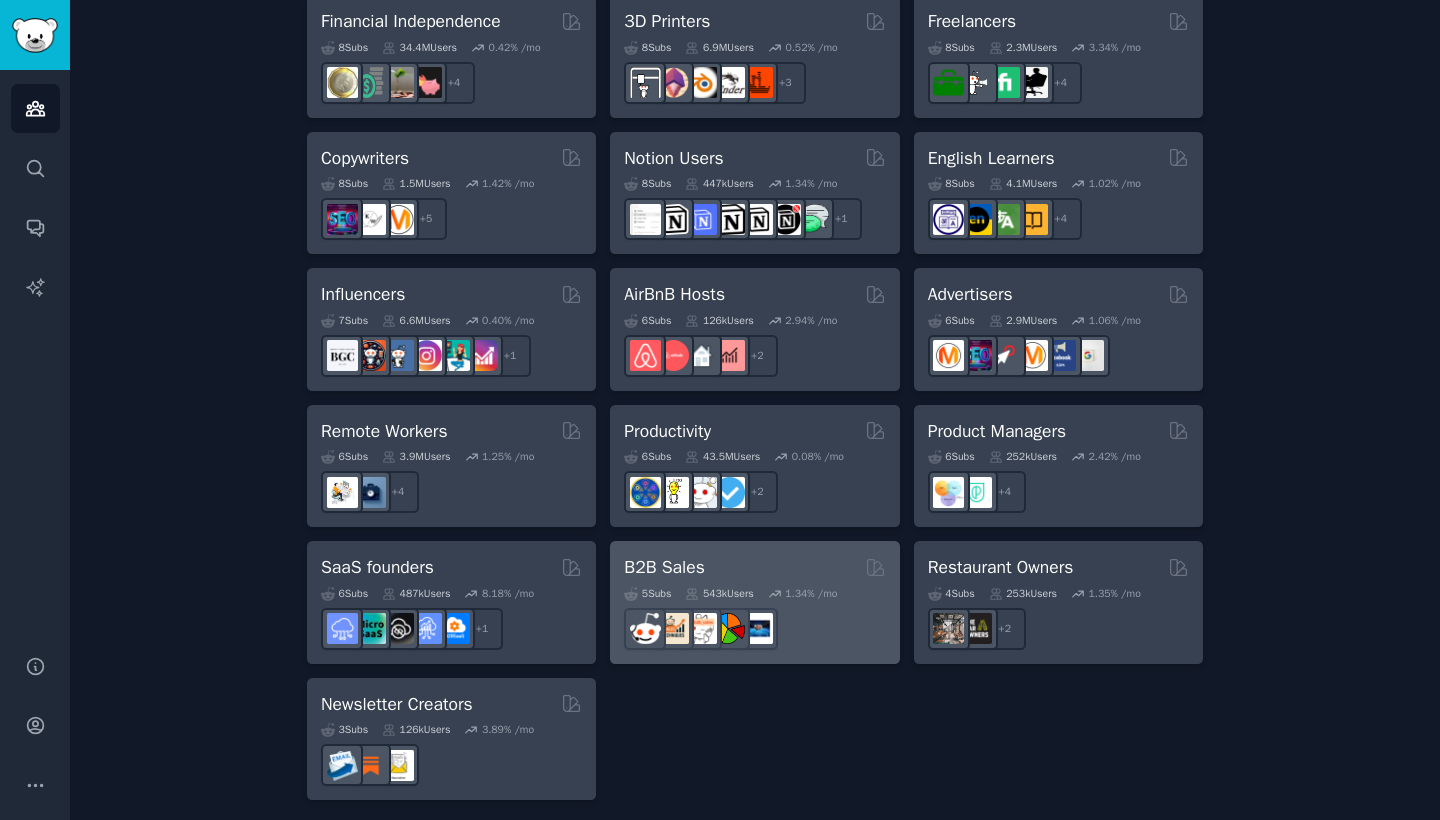 scroll, scrollTop: 1479, scrollLeft: 0, axis: vertical 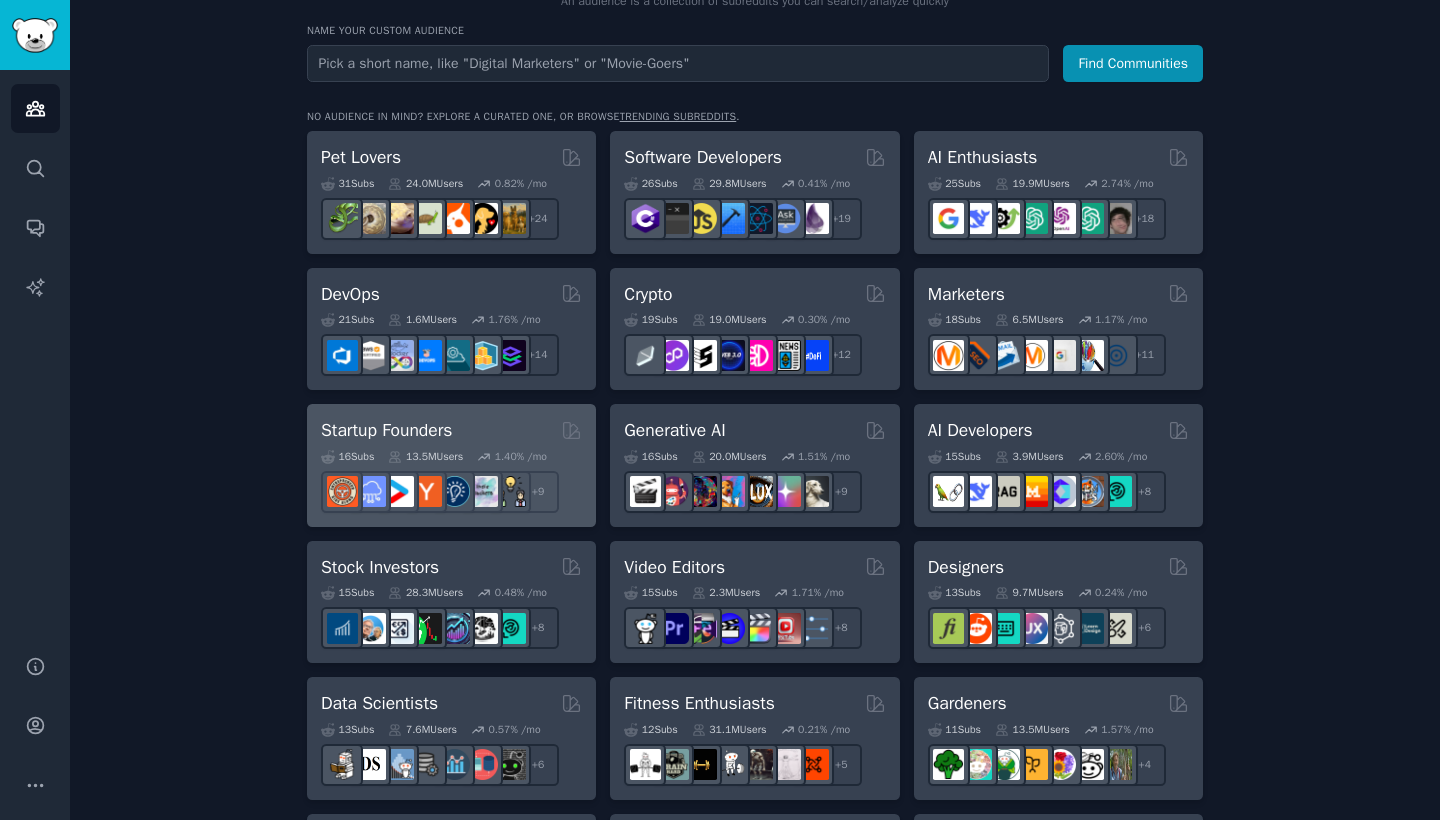 click on "16  Sub s 13.5M  Users 1.40 % /mo r/startup_resources, r/indiebiz, r/advancedentrepreneur, r/Entrepreneurs, r/SideProject, r/startups, r/smallbusiness, r/business, r/Entrepreneur + 9" at bounding box center [451, 478] 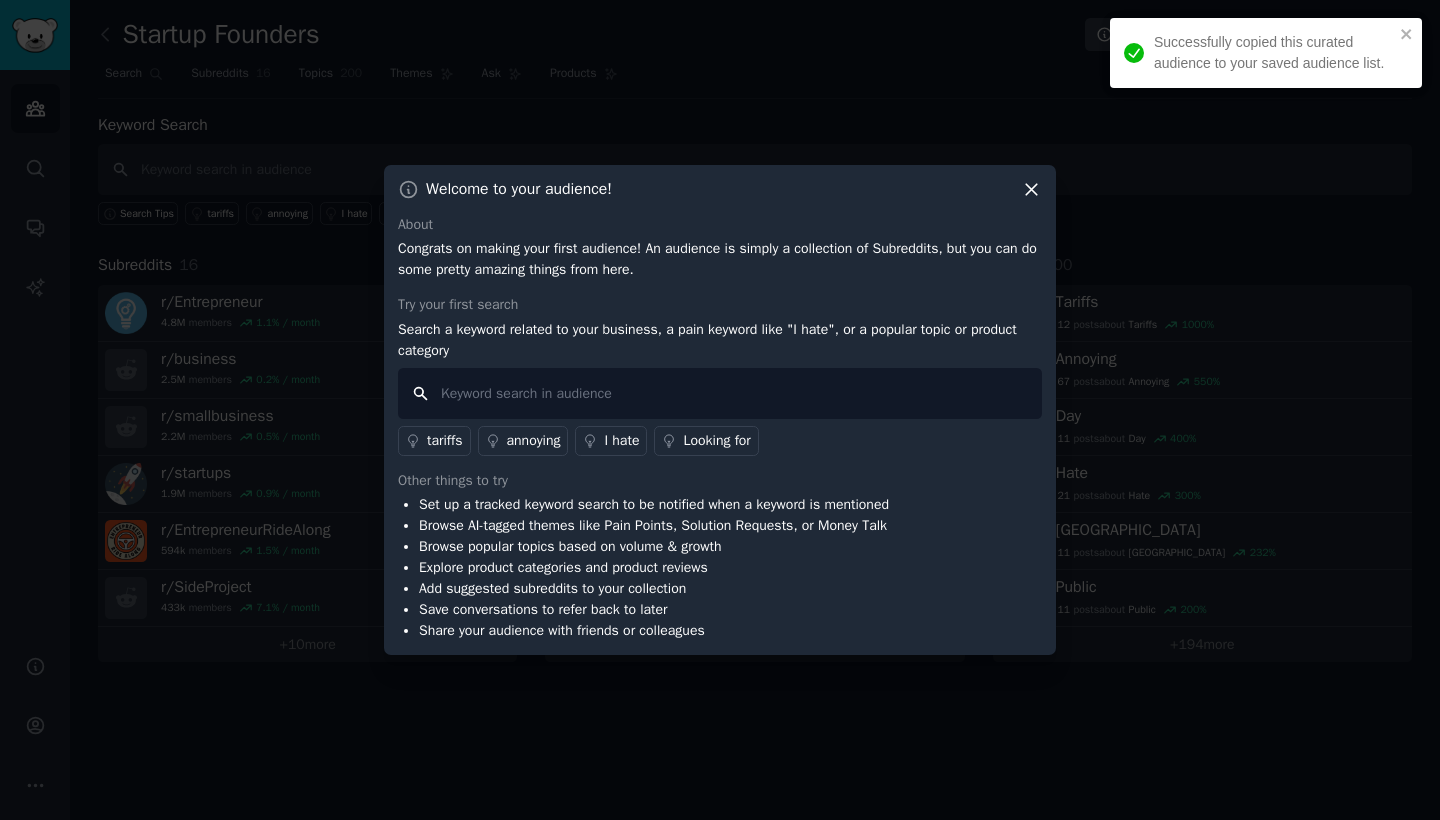 click at bounding box center [720, 393] 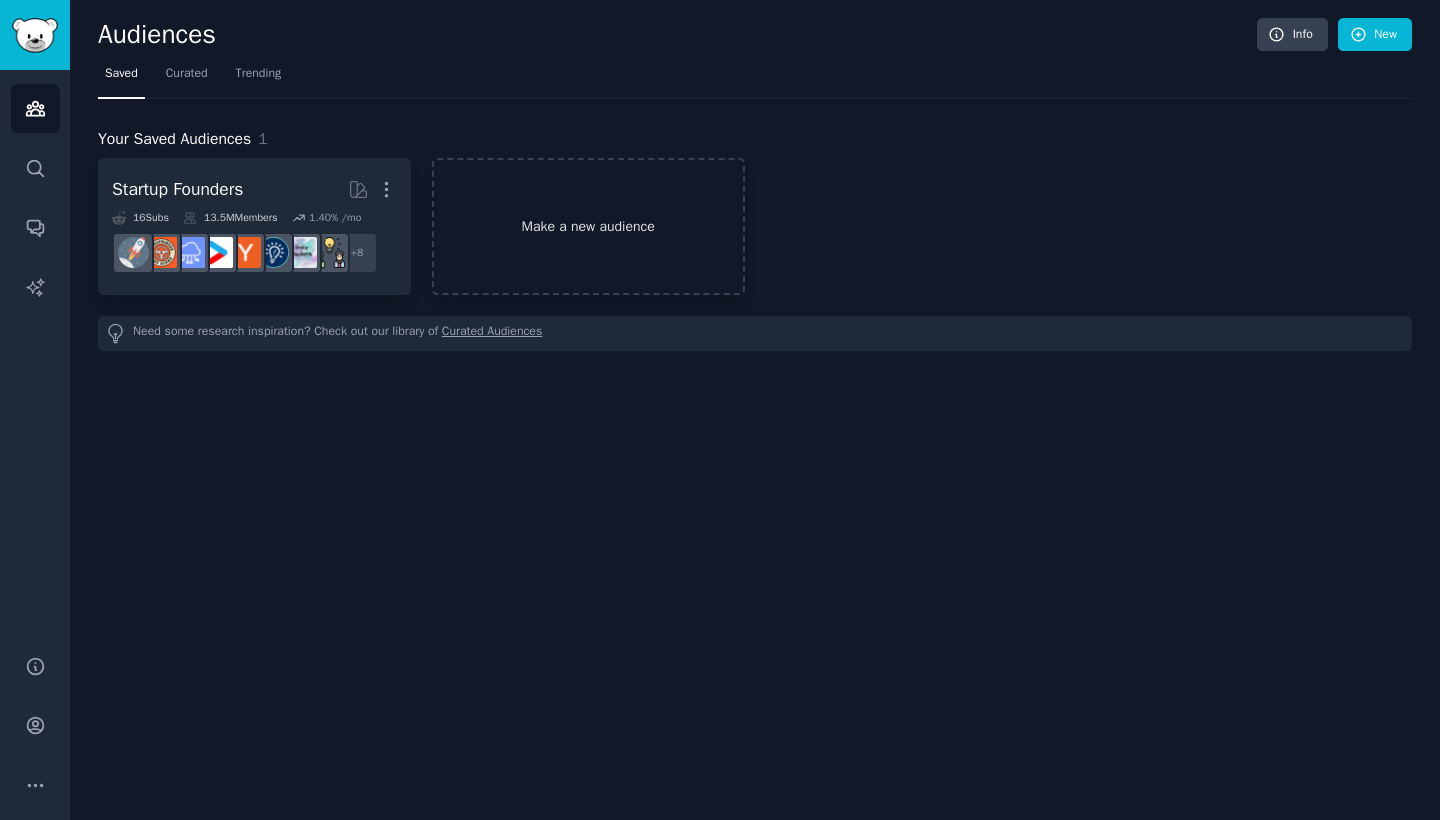 click on "Make a new audience" at bounding box center (588, 226) 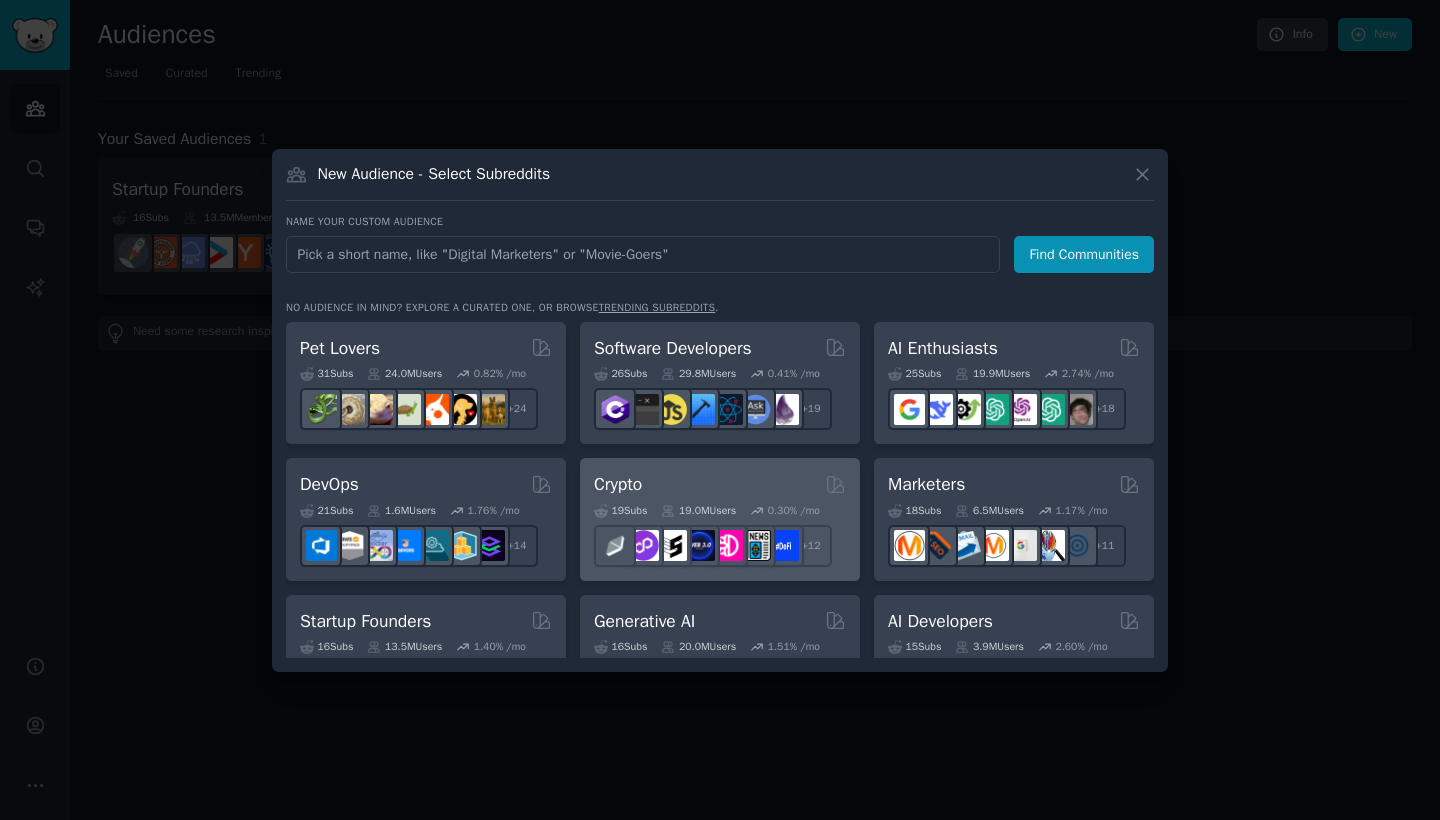 scroll, scrollTop: 0, scrollLeft: 0, axis: both 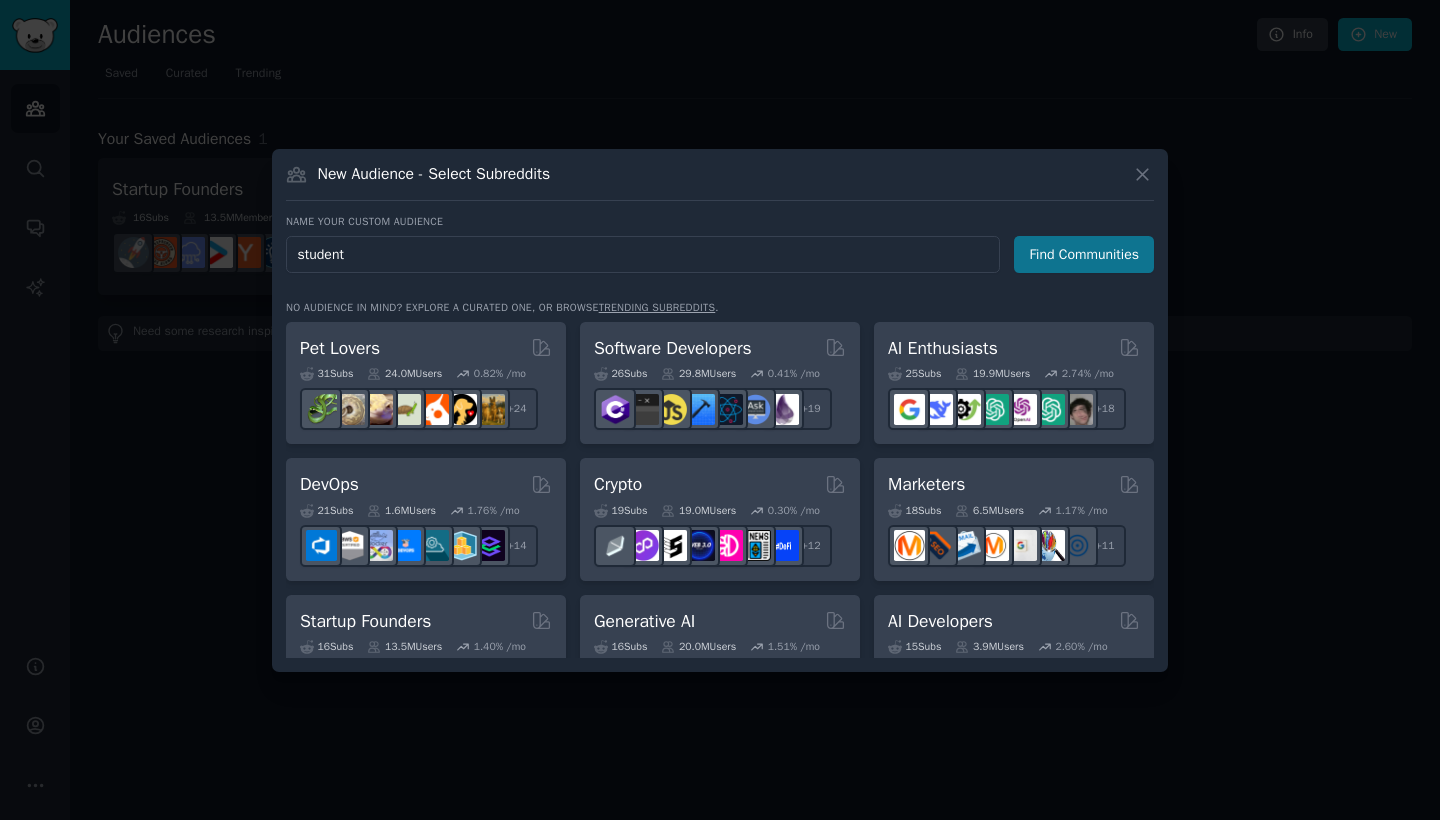 type on "student" 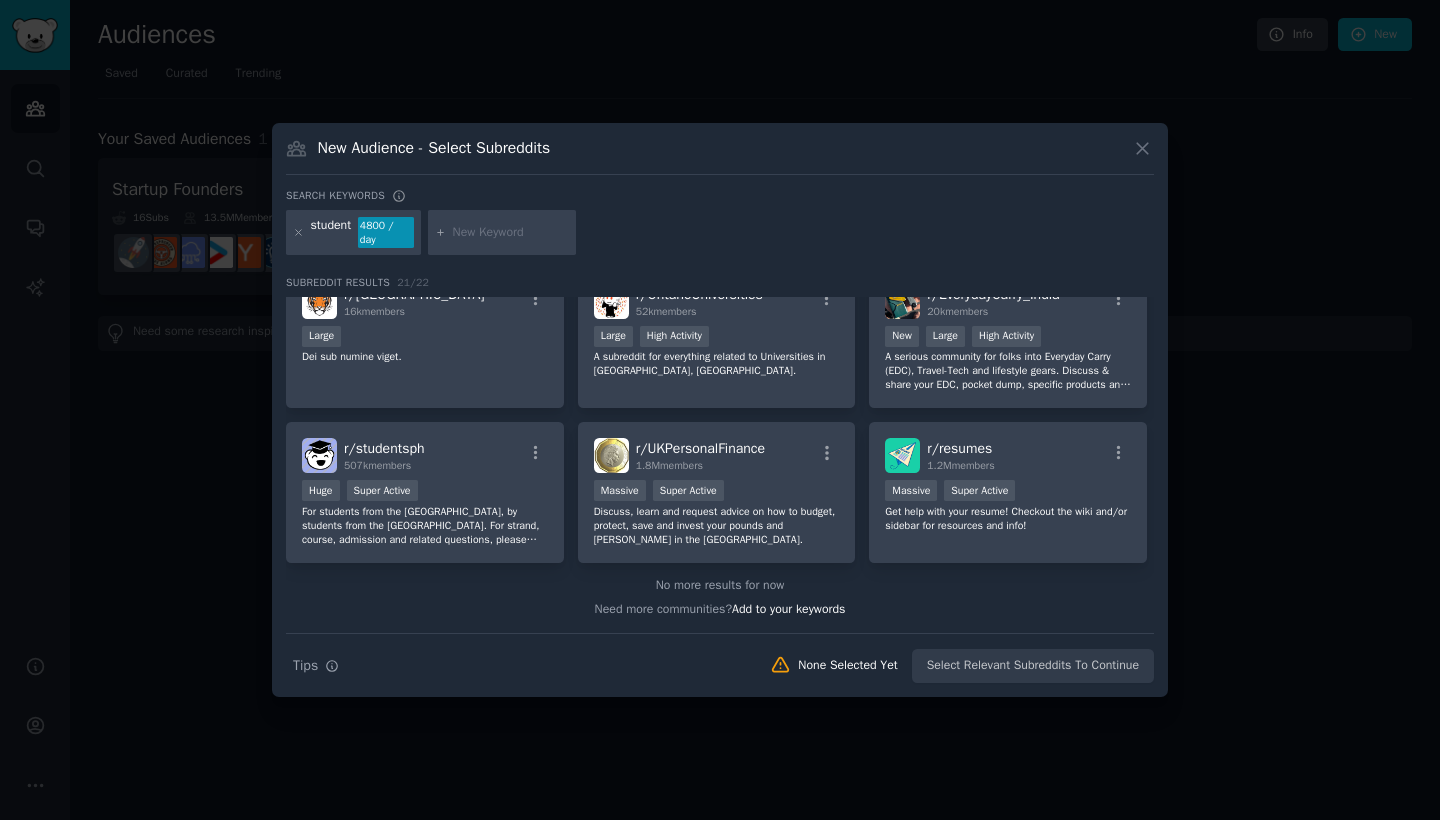 scroll, scrollTop: 801, scrollLeft: 0, axis: vertical 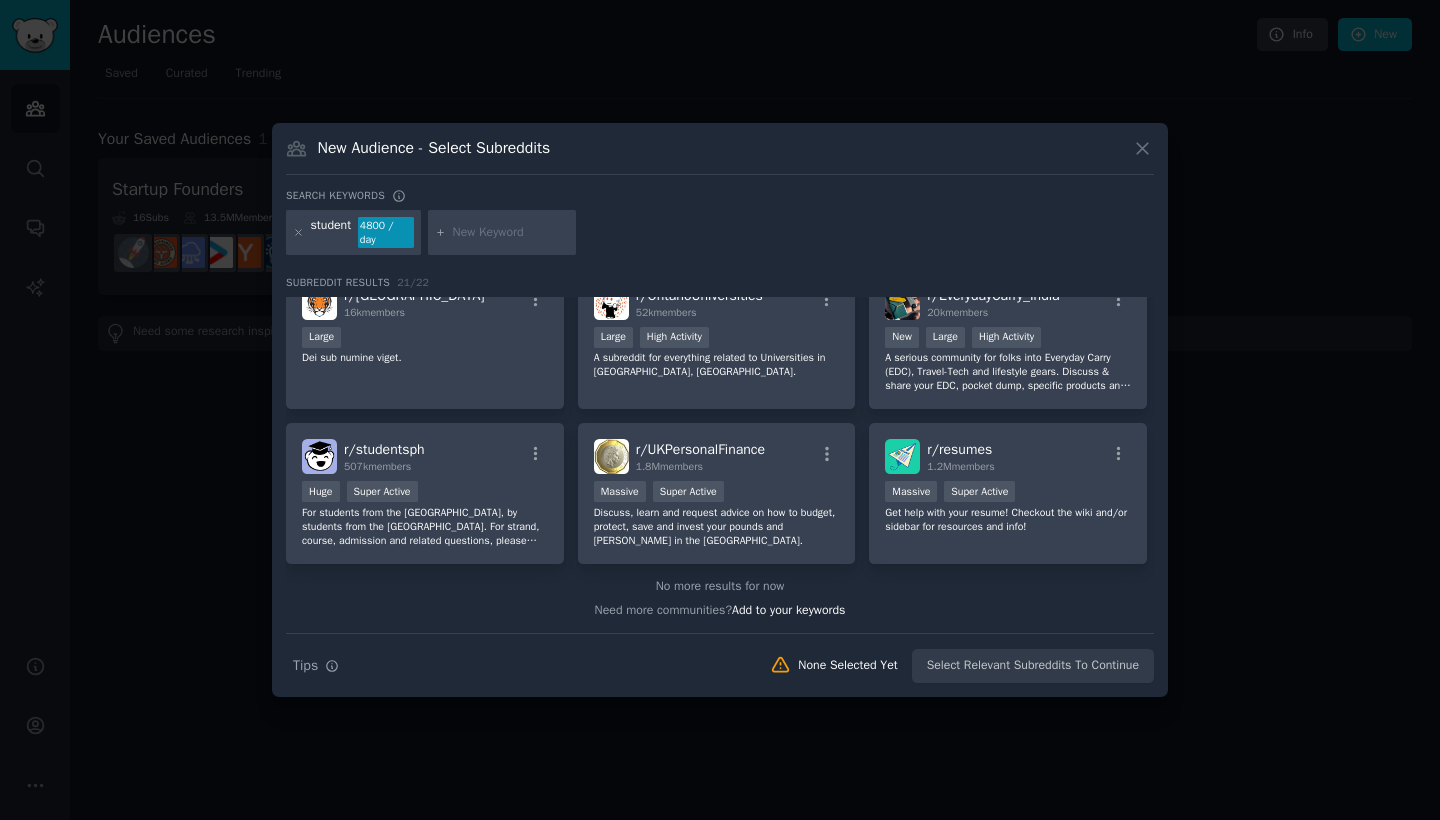 click at bounding box center (511, 233) 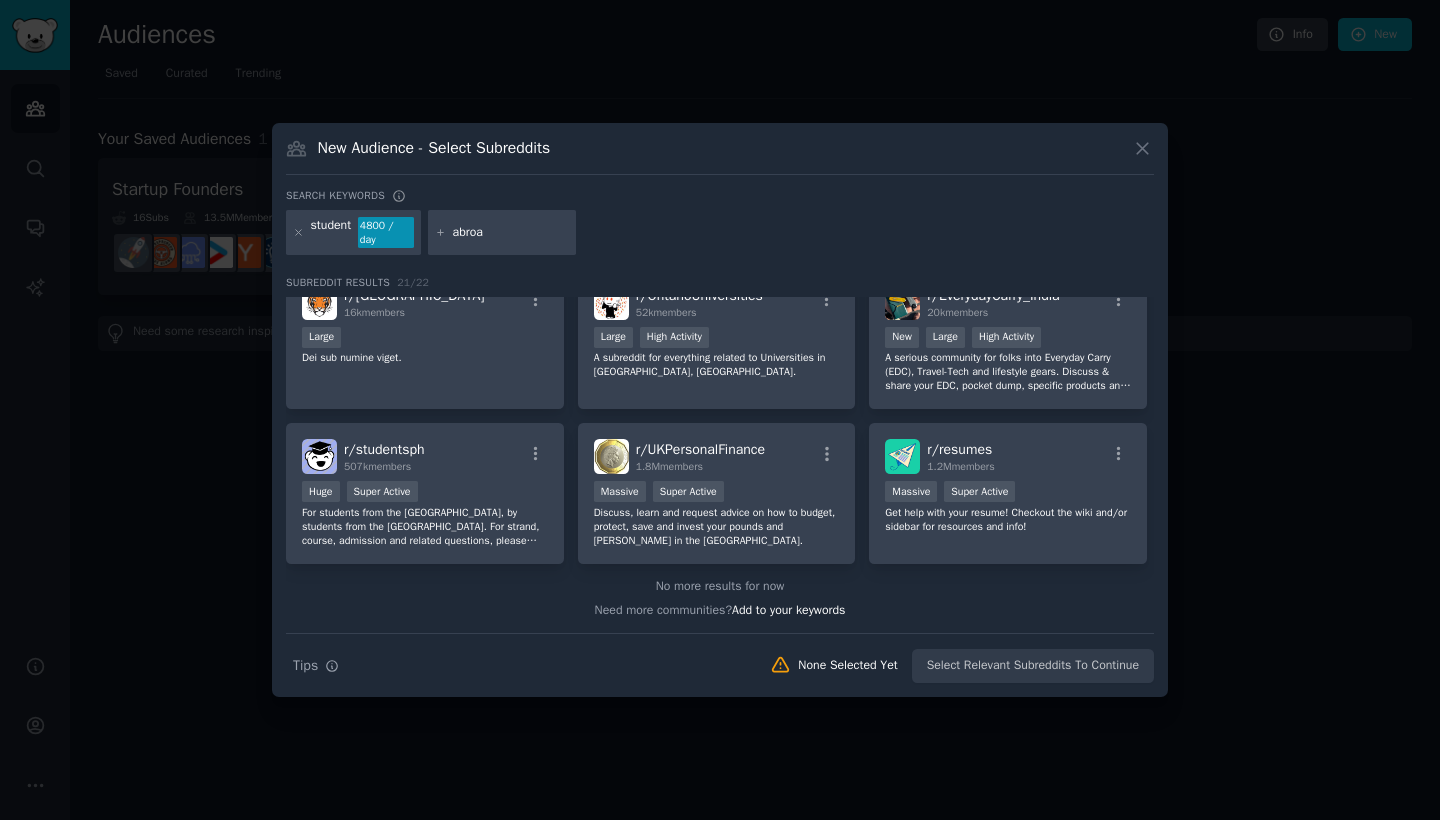 type on "abroad" 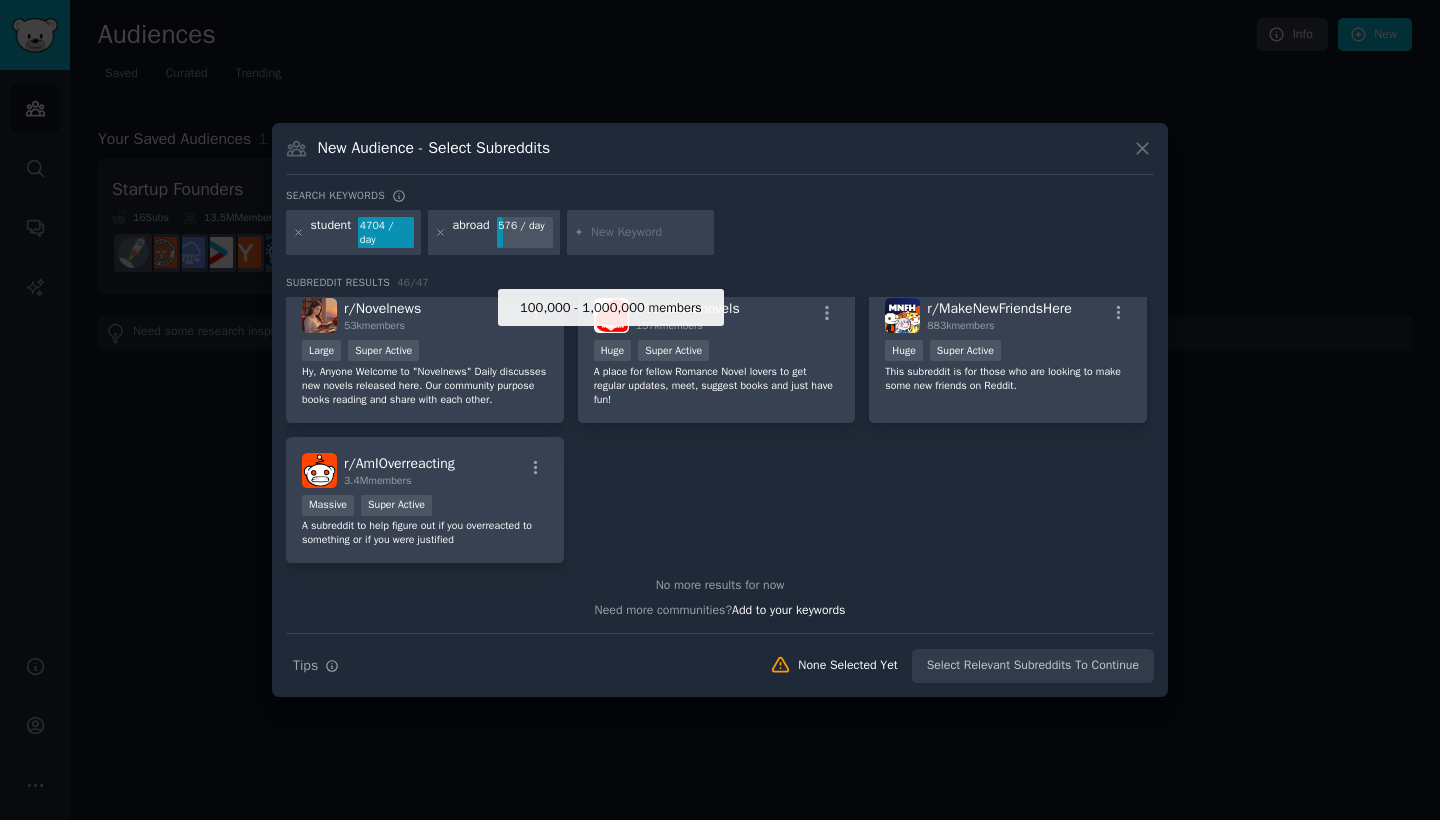 scroll, scrollTop: 2149, scrollLeft: 0, axis: vertical 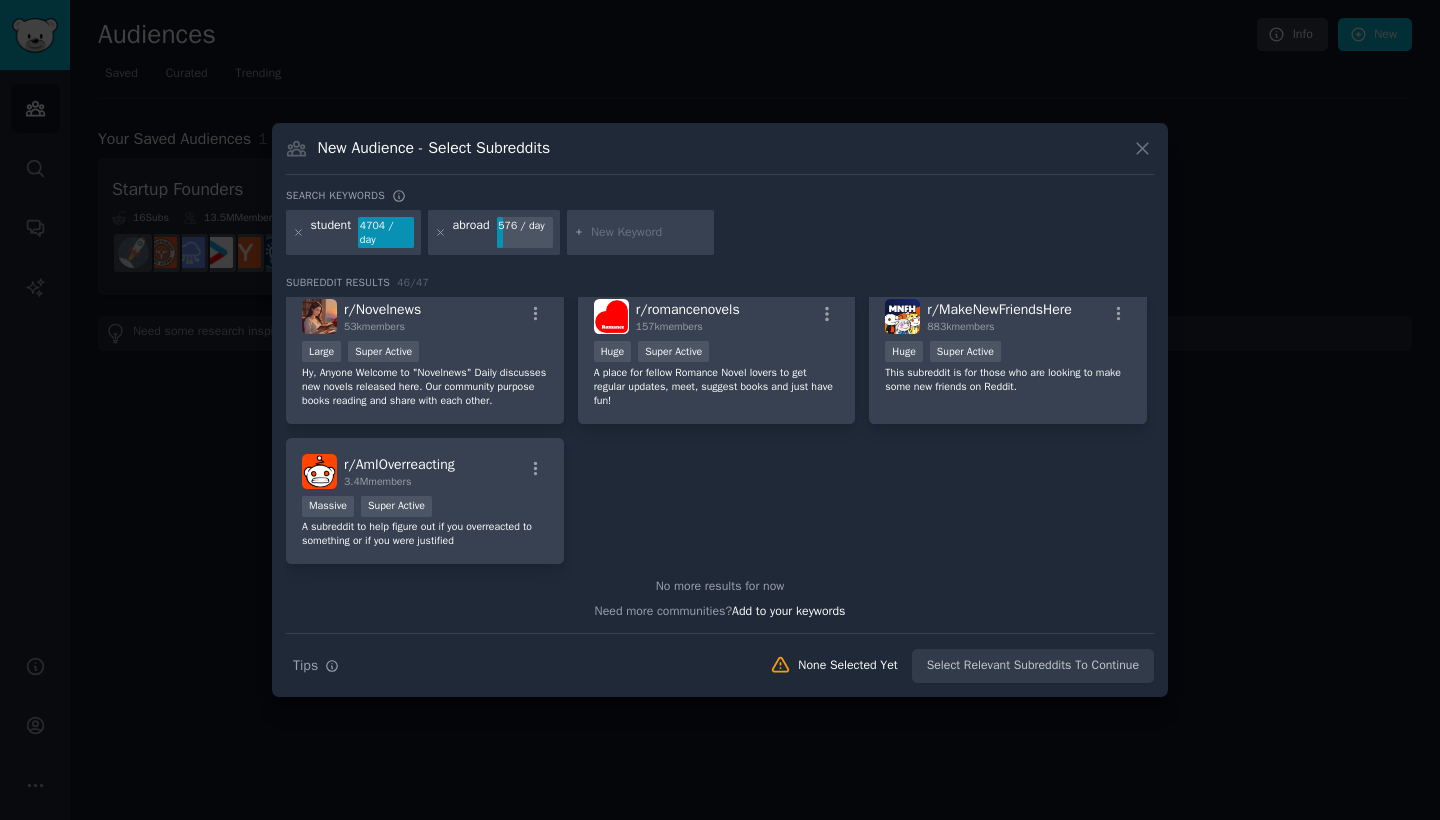 click at bounding box center [649, 233] 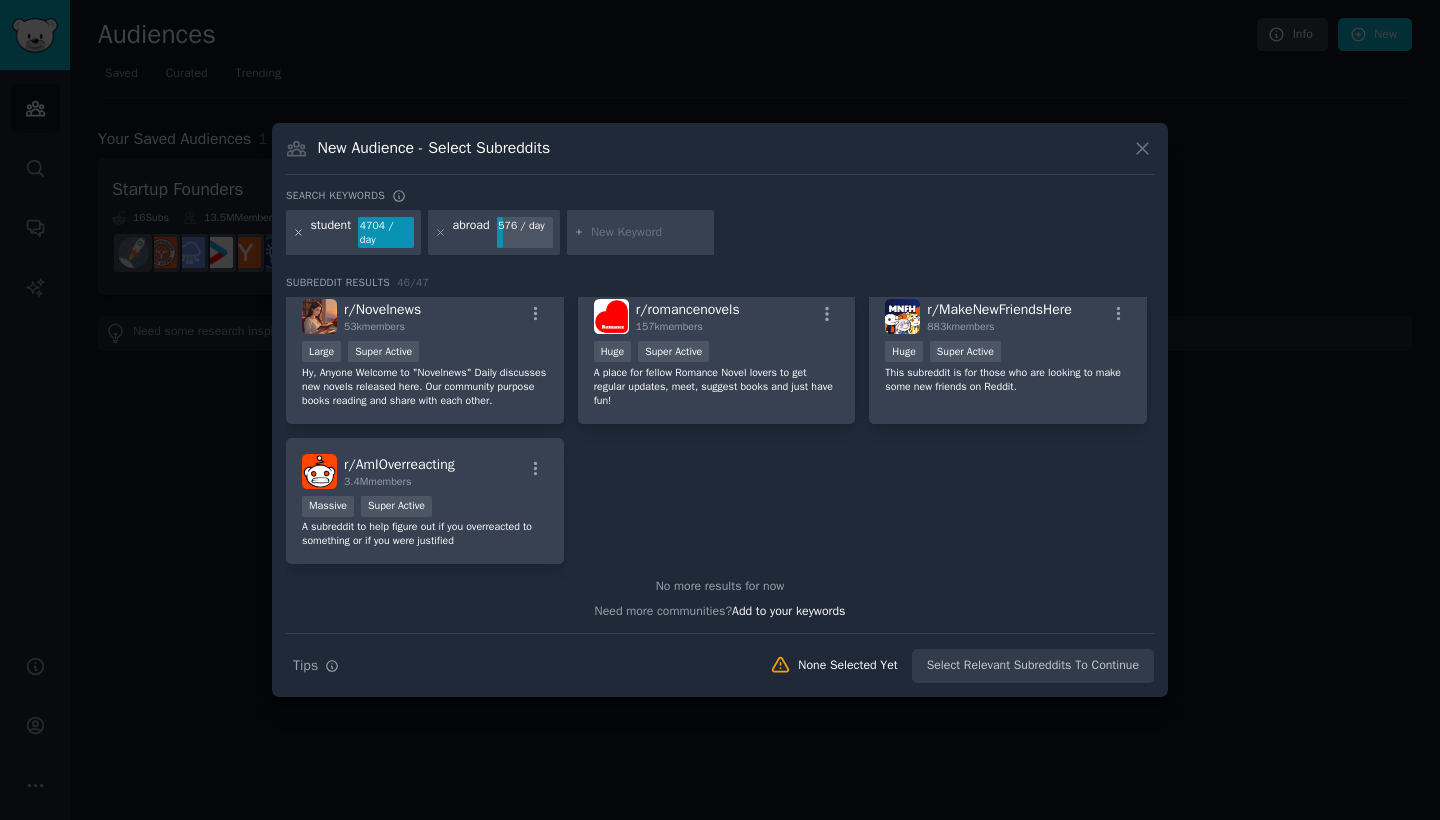 click 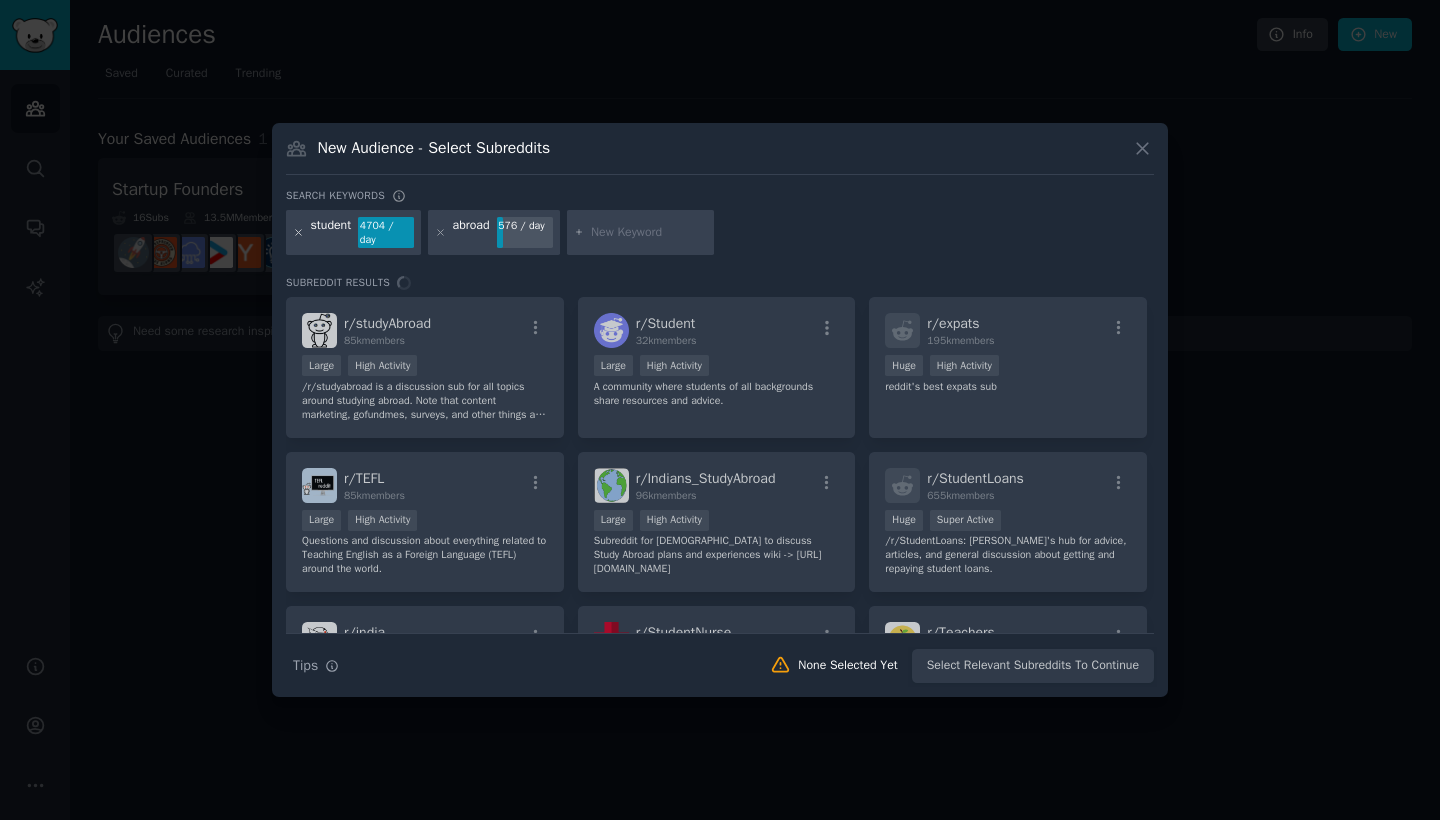 click 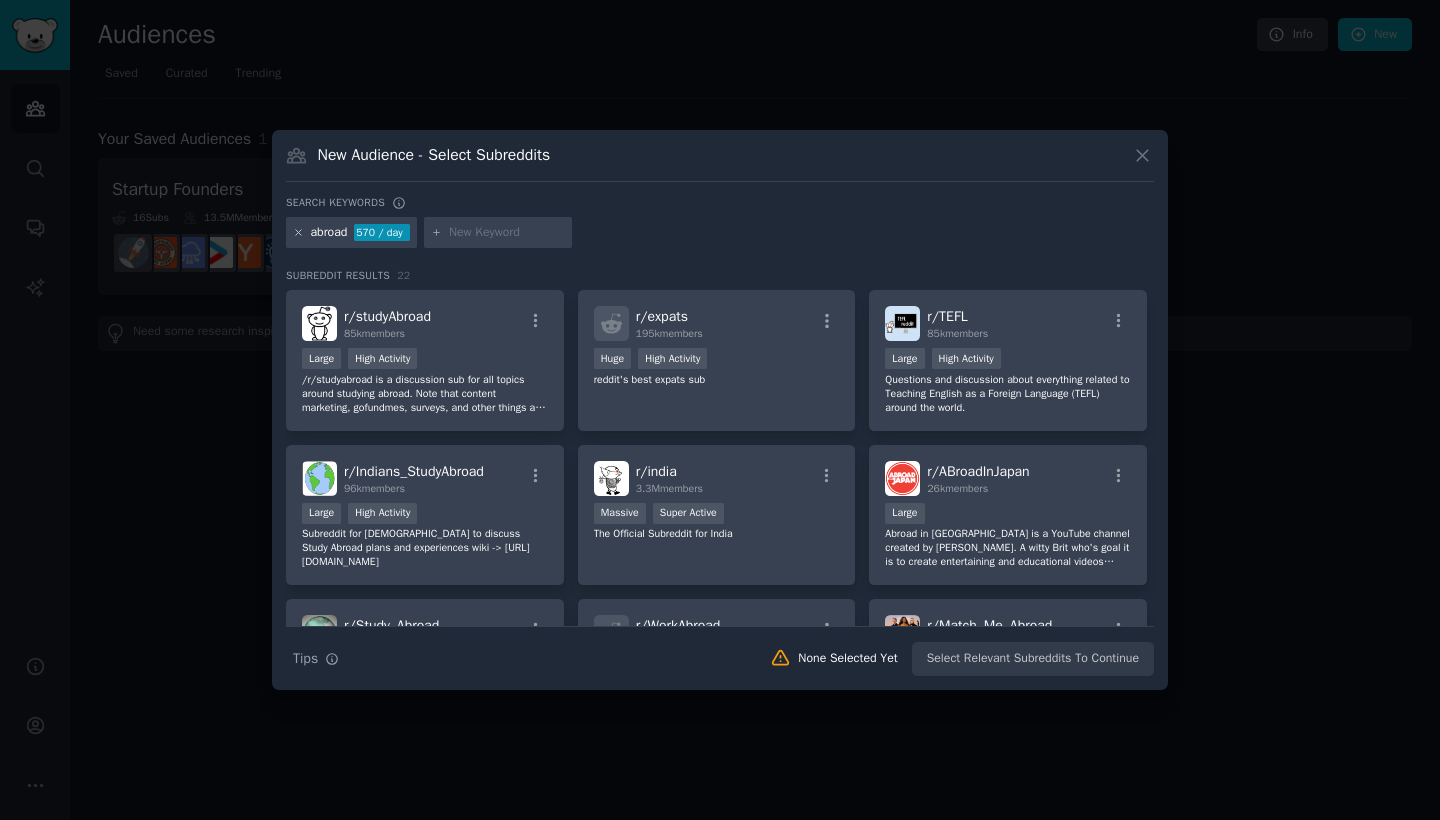 click 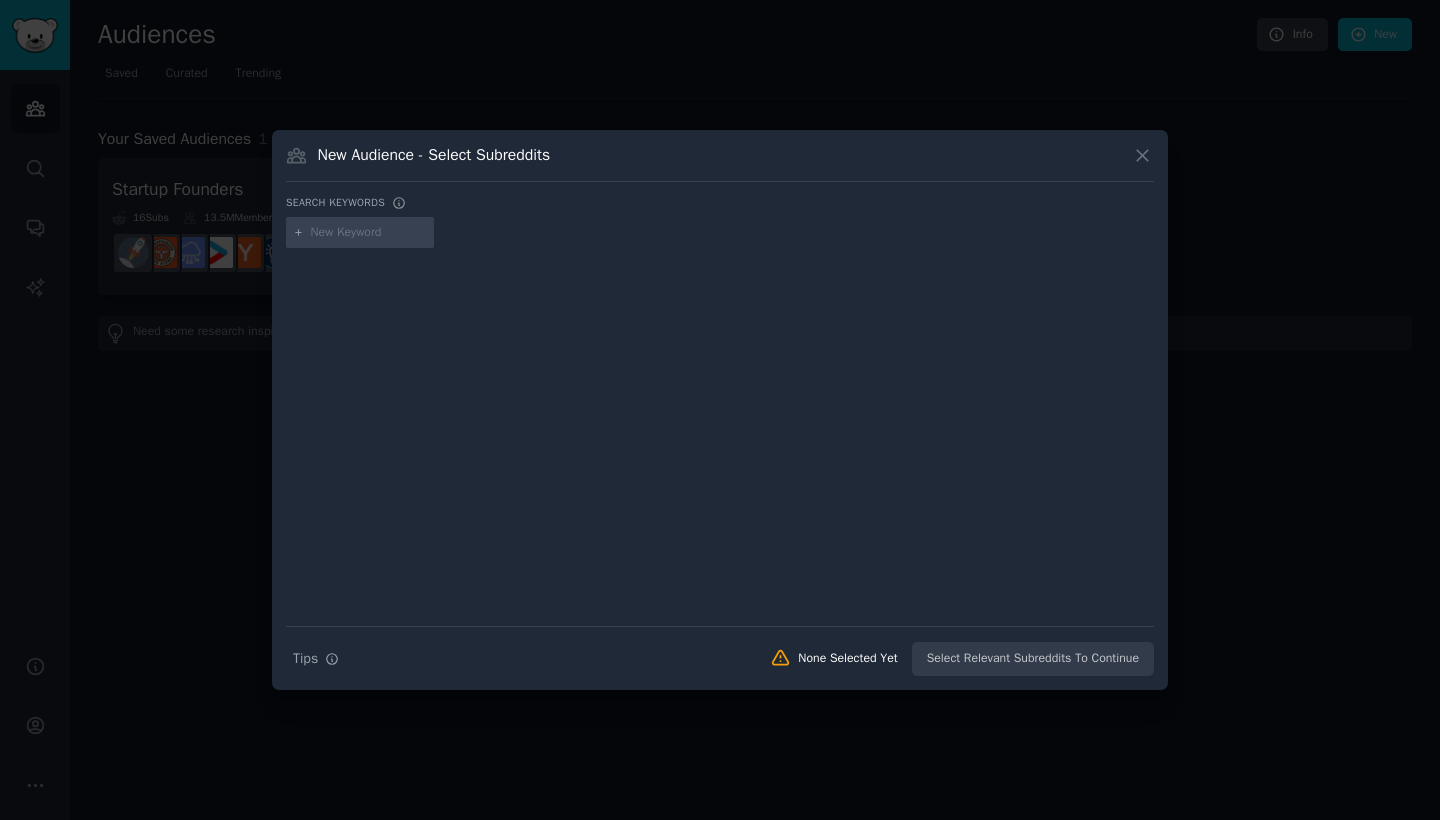 click at bounding box center (369, 233) 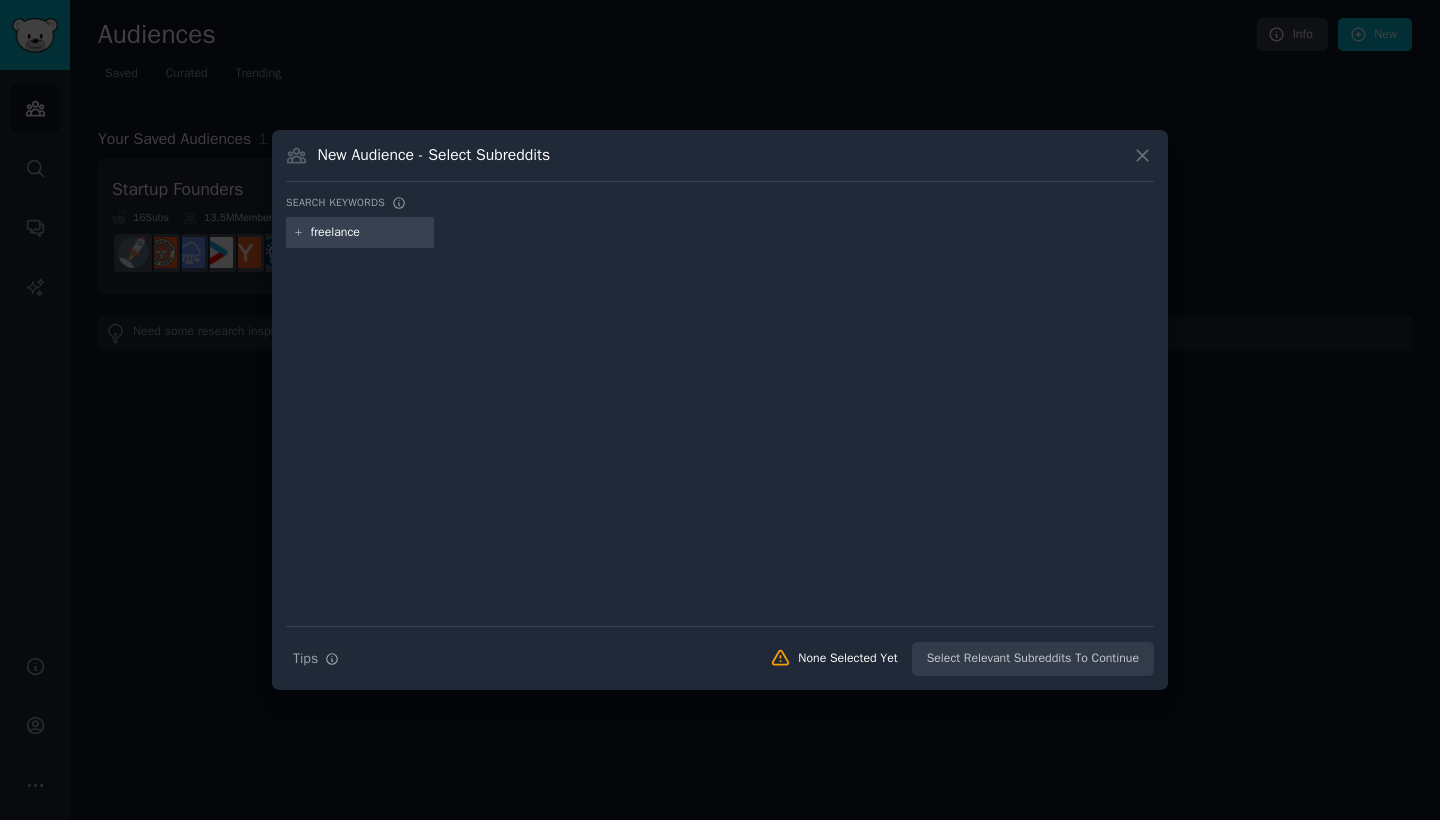 type on "freelance" 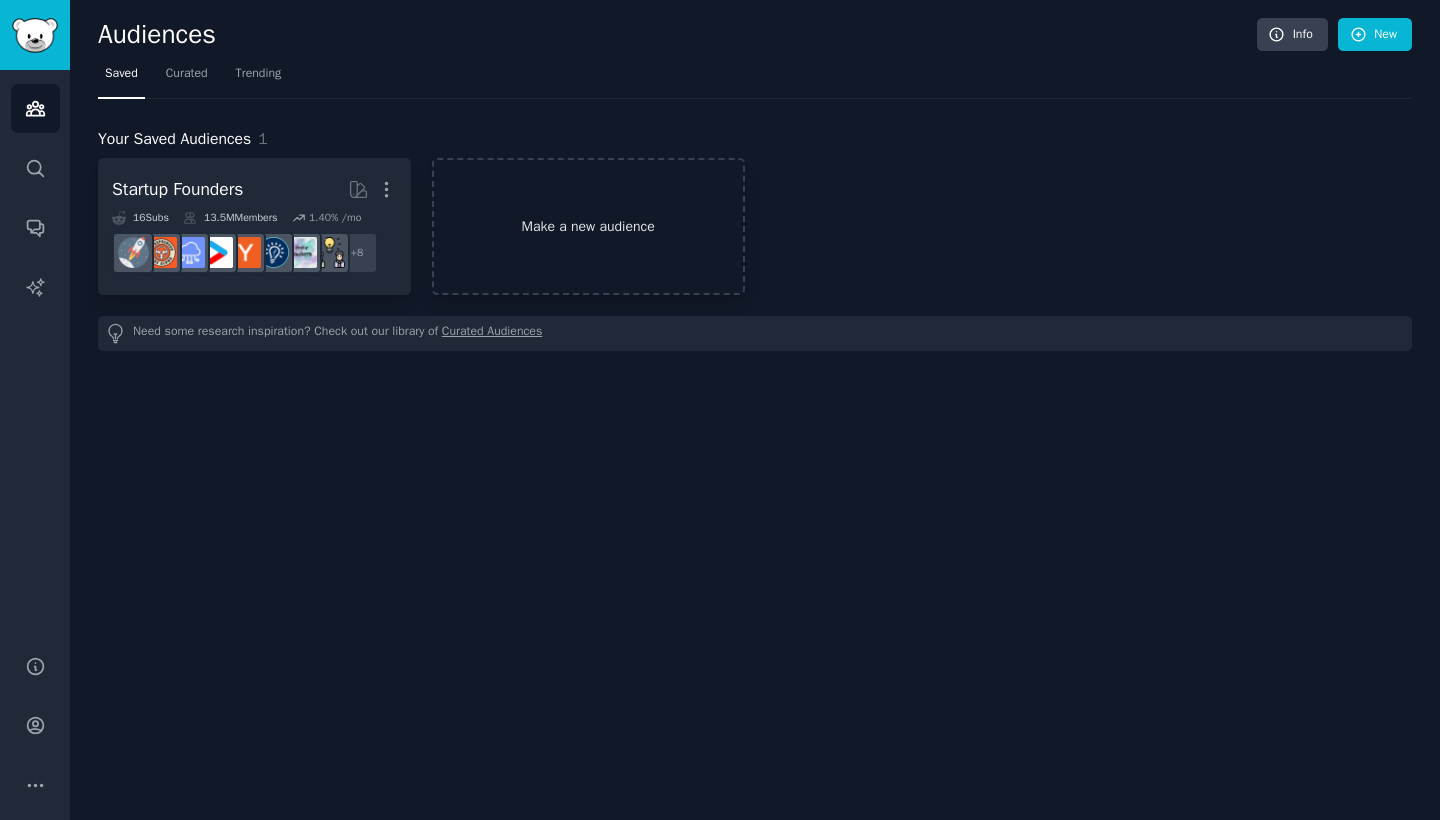 click on "Make a new audience" at bounding box center (588, 226) 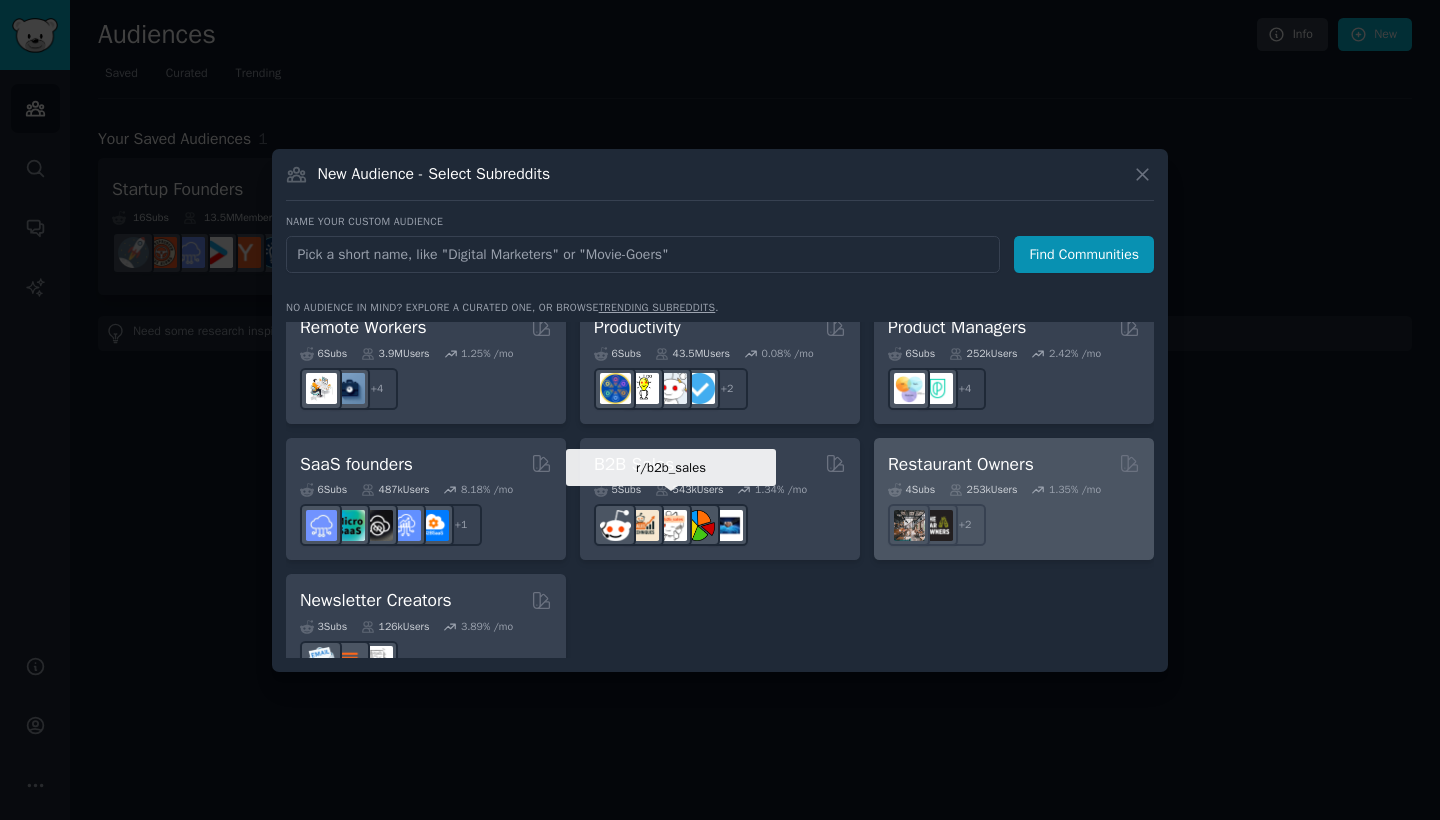 scroll, scrollTop: 1478, scrollLeft: 0, axis: vertical 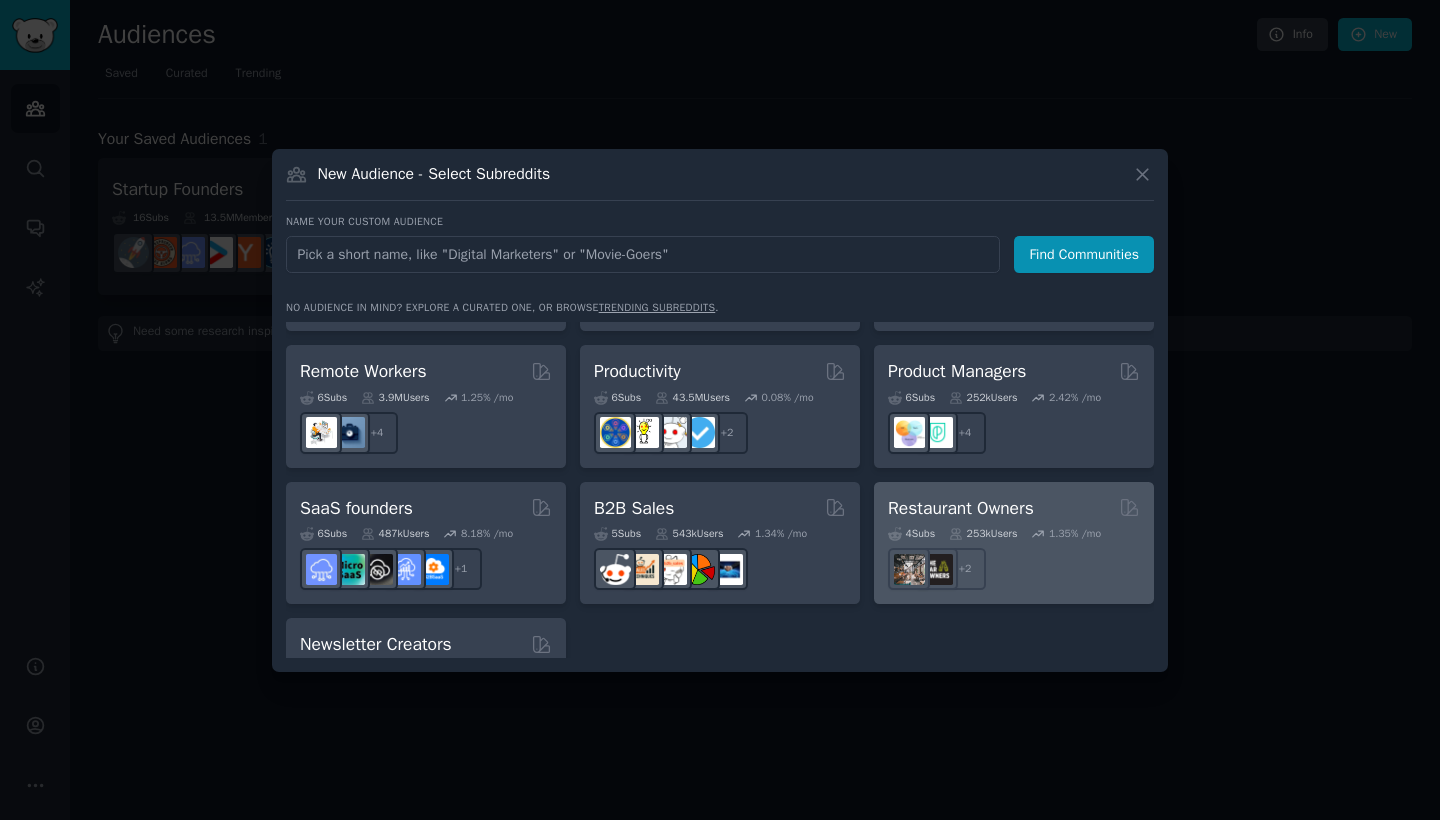 click on "4  Sub s 253k  Users 1.35 % /mo r/restaurateur, r/restaurant + 2" at bounding box center [1014, 555] 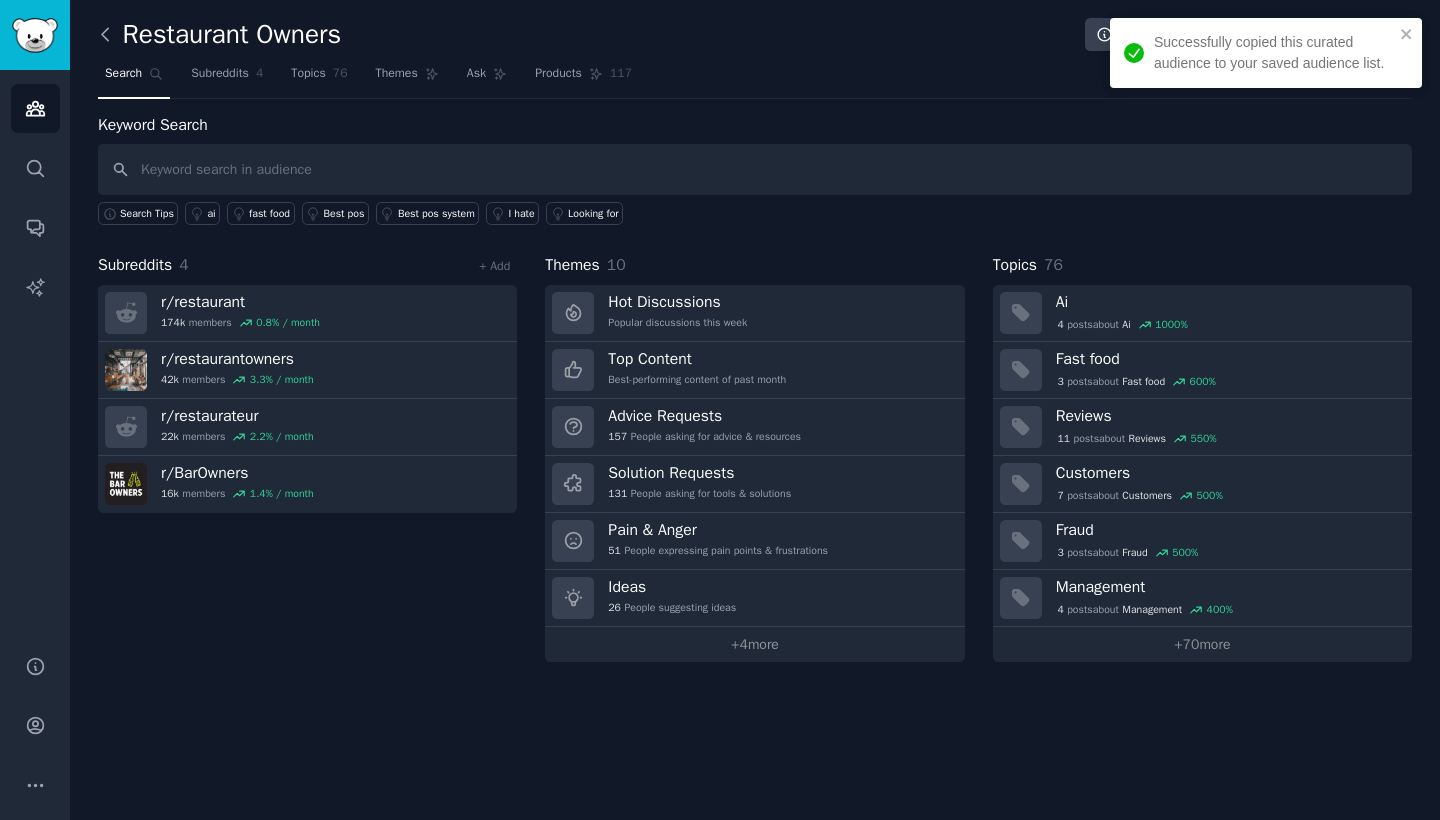 click 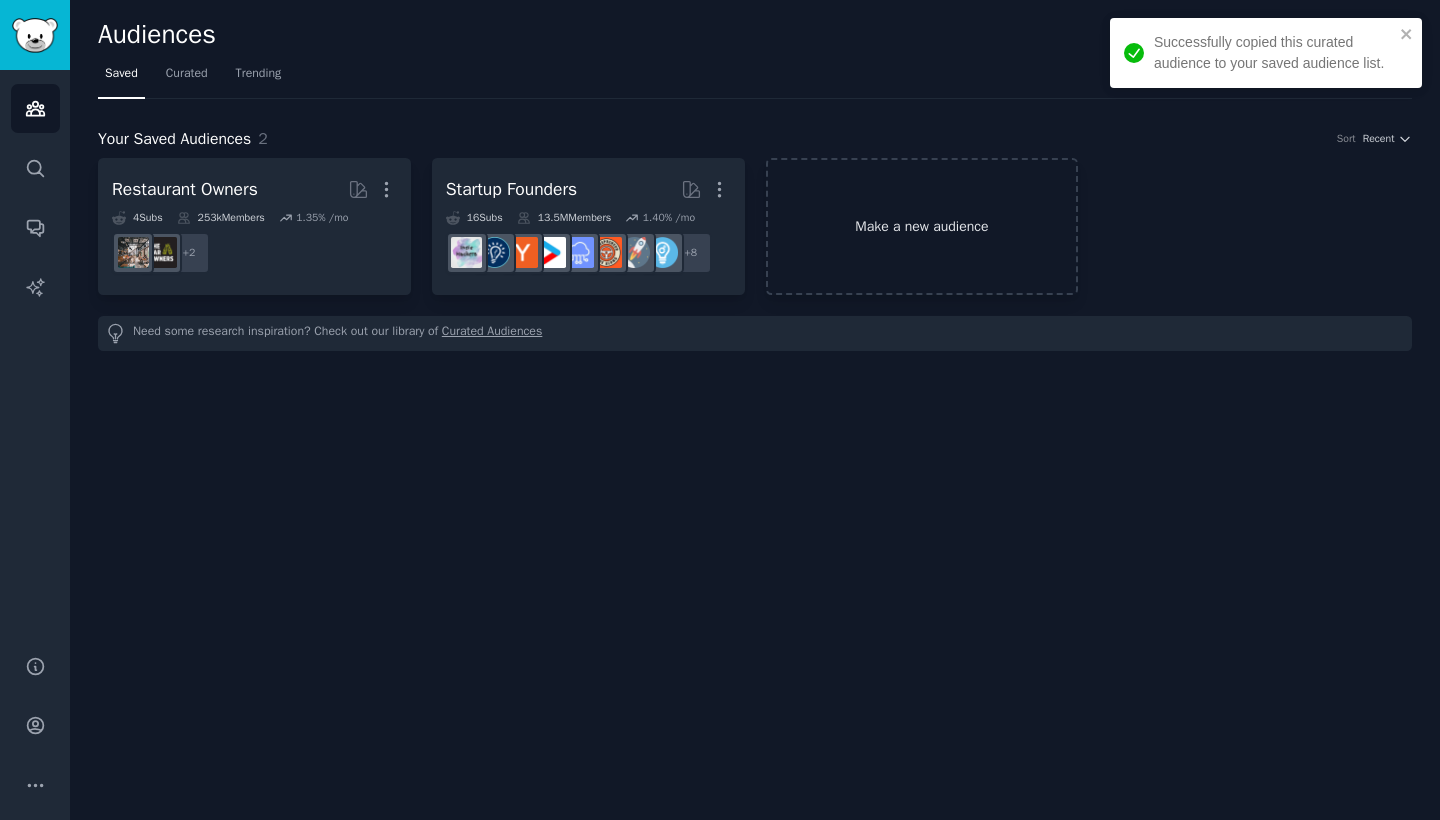 click on "Make a new audience" at bounding box center [922, 226] 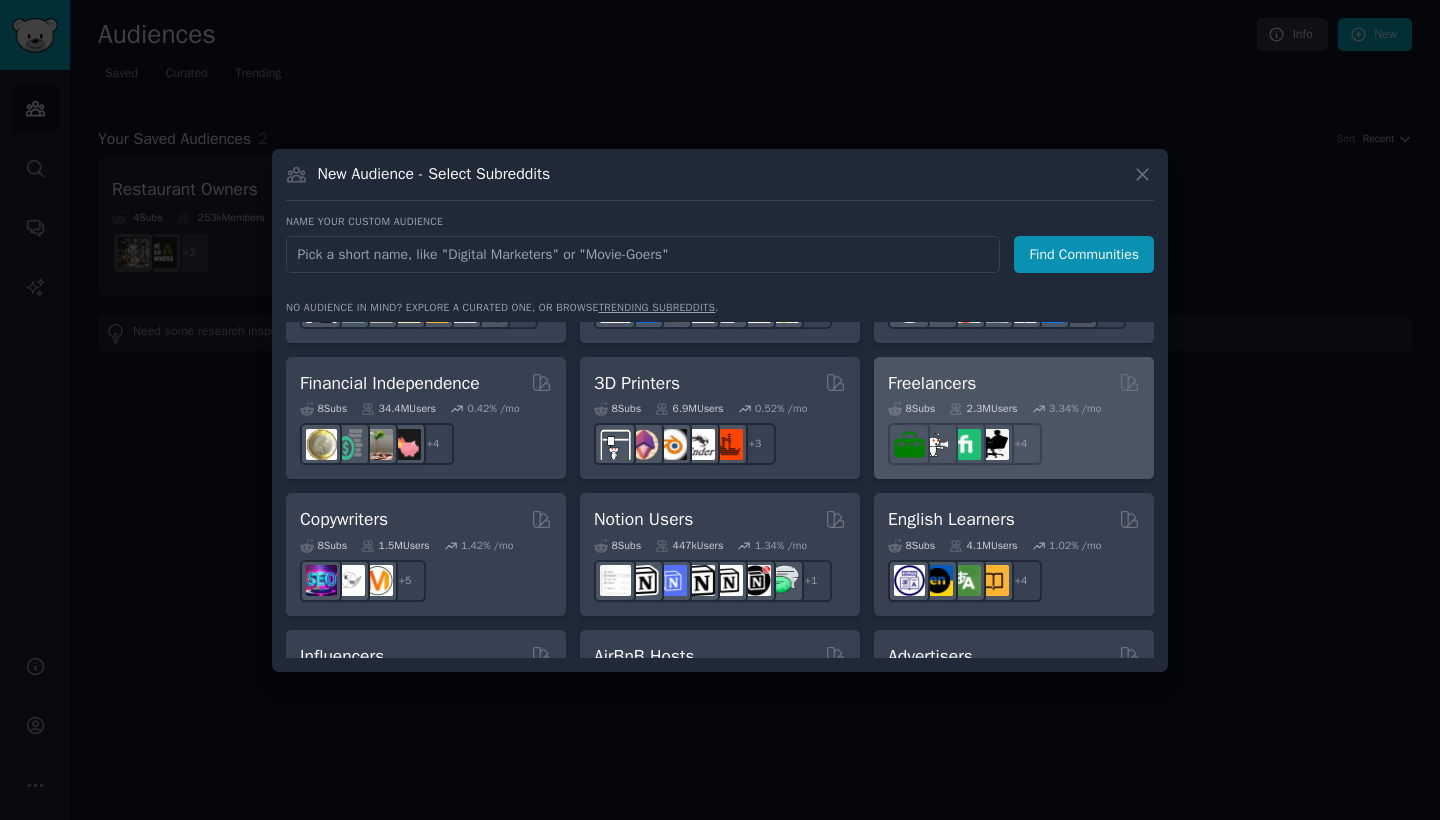 scroll, scrollTop: 1062, scrollLeft: 0, axis: vertical 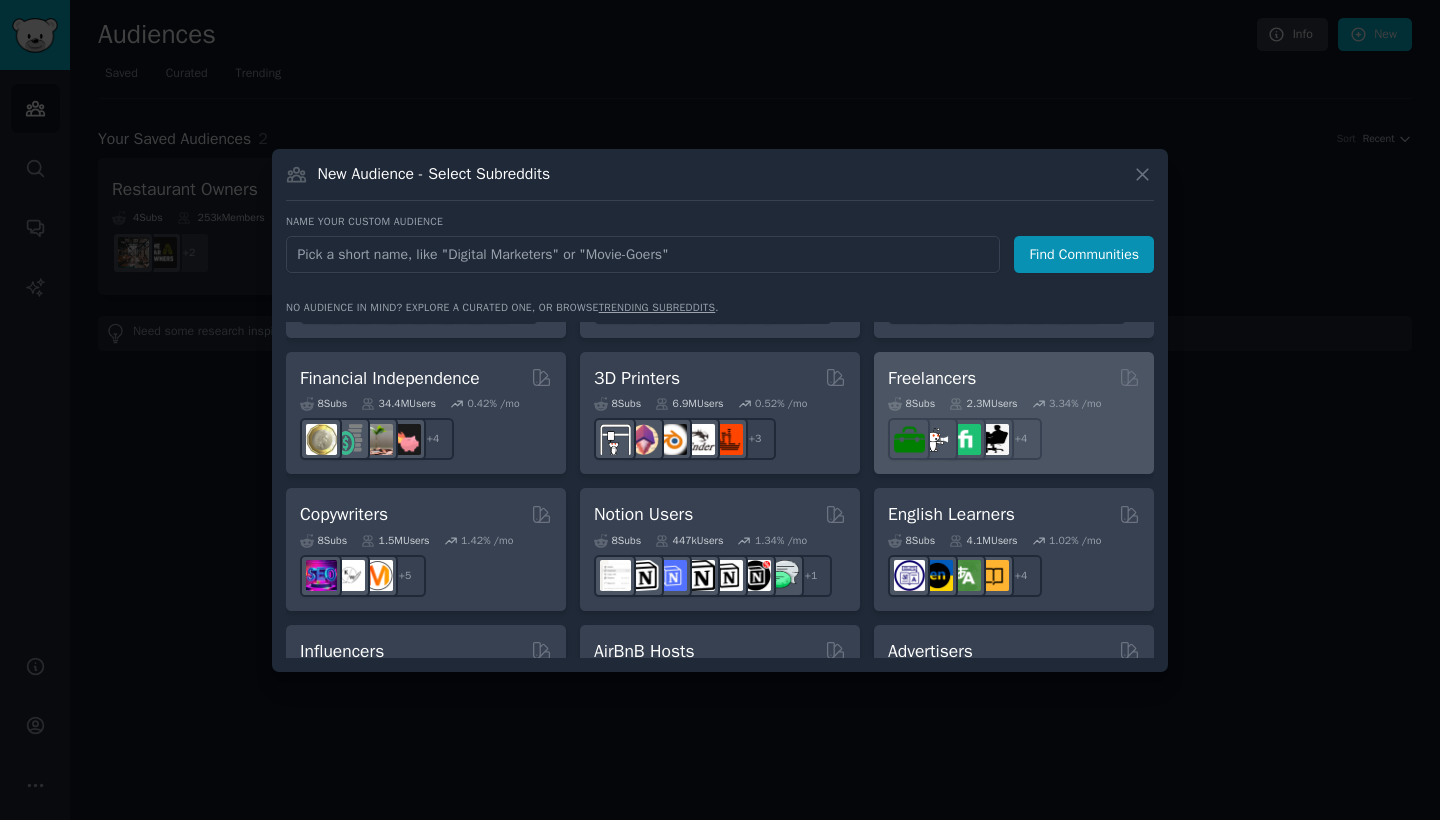 click on "Freelancers" at bounding box center [932, 378] 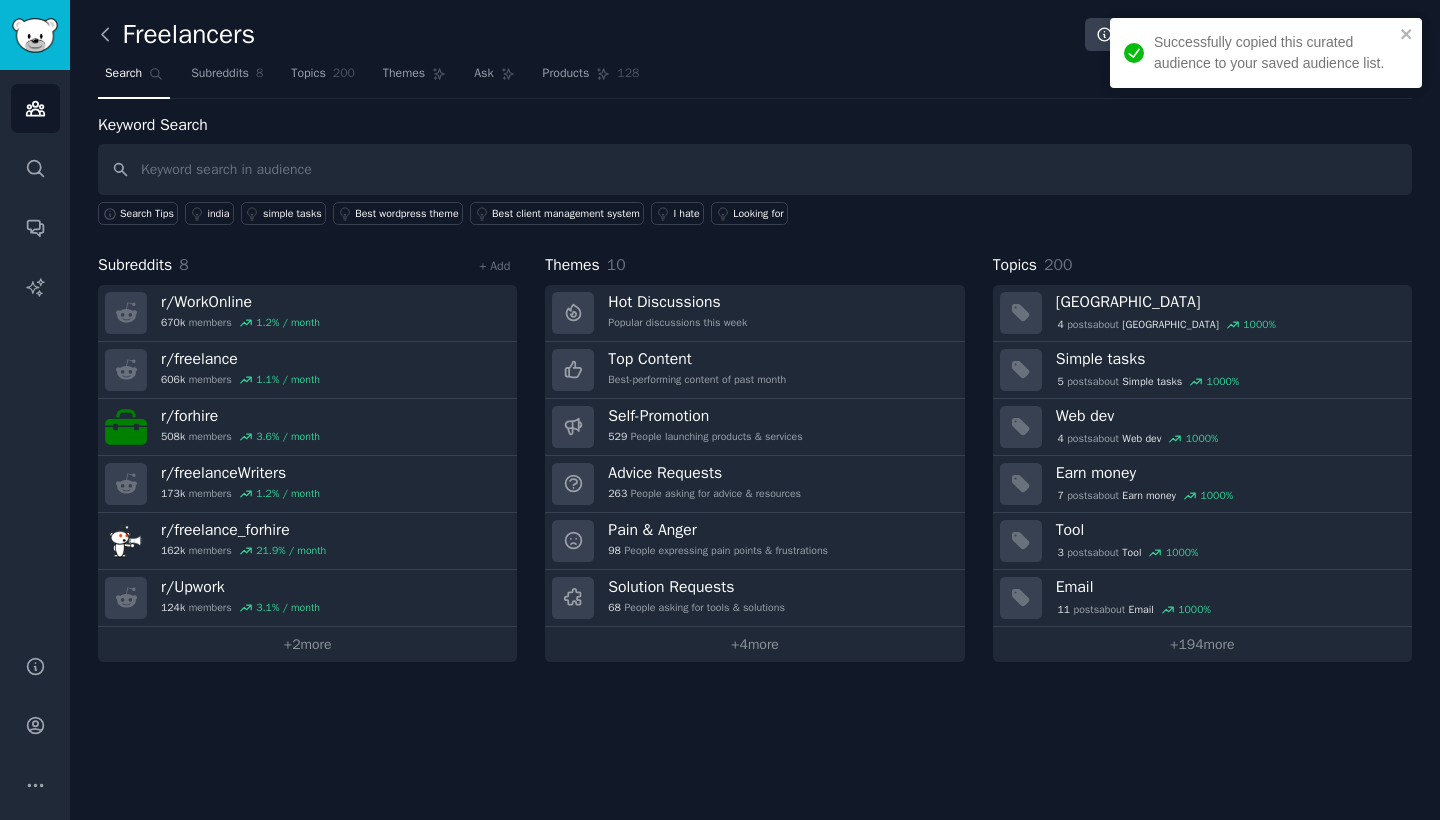 click 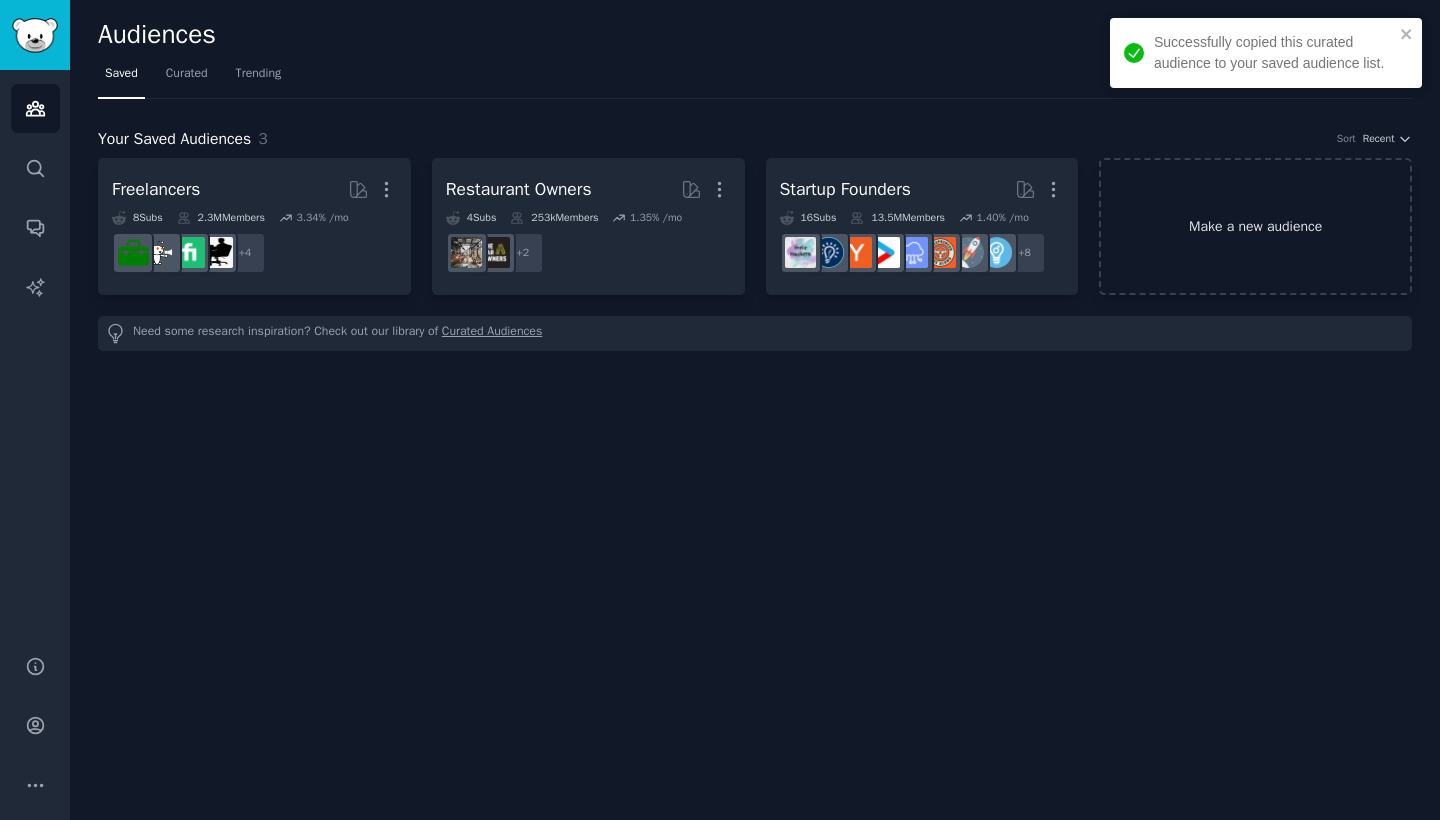 click on "Make a new audience" at bounding box center (1255, 226) 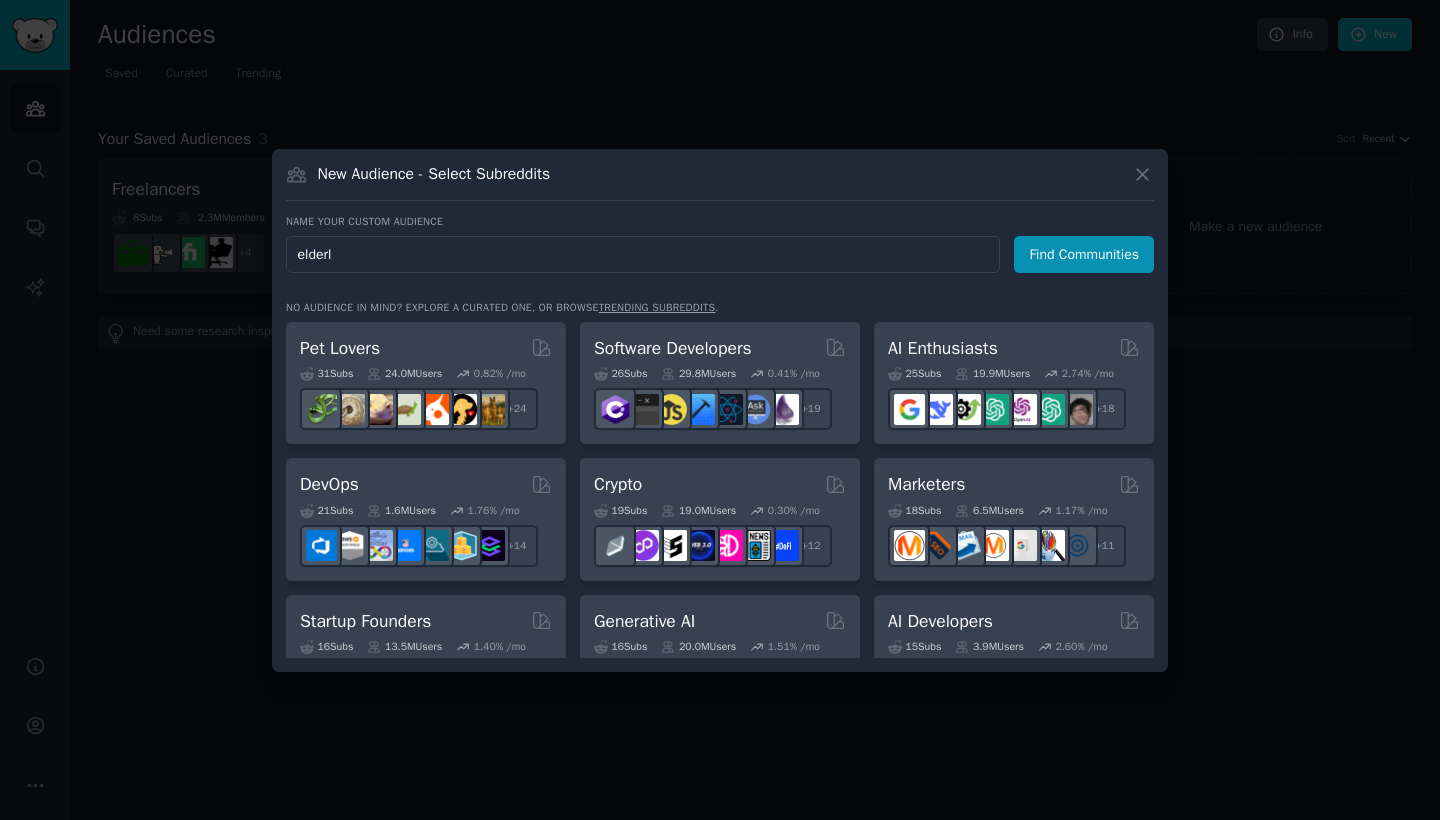 type on "elderly" 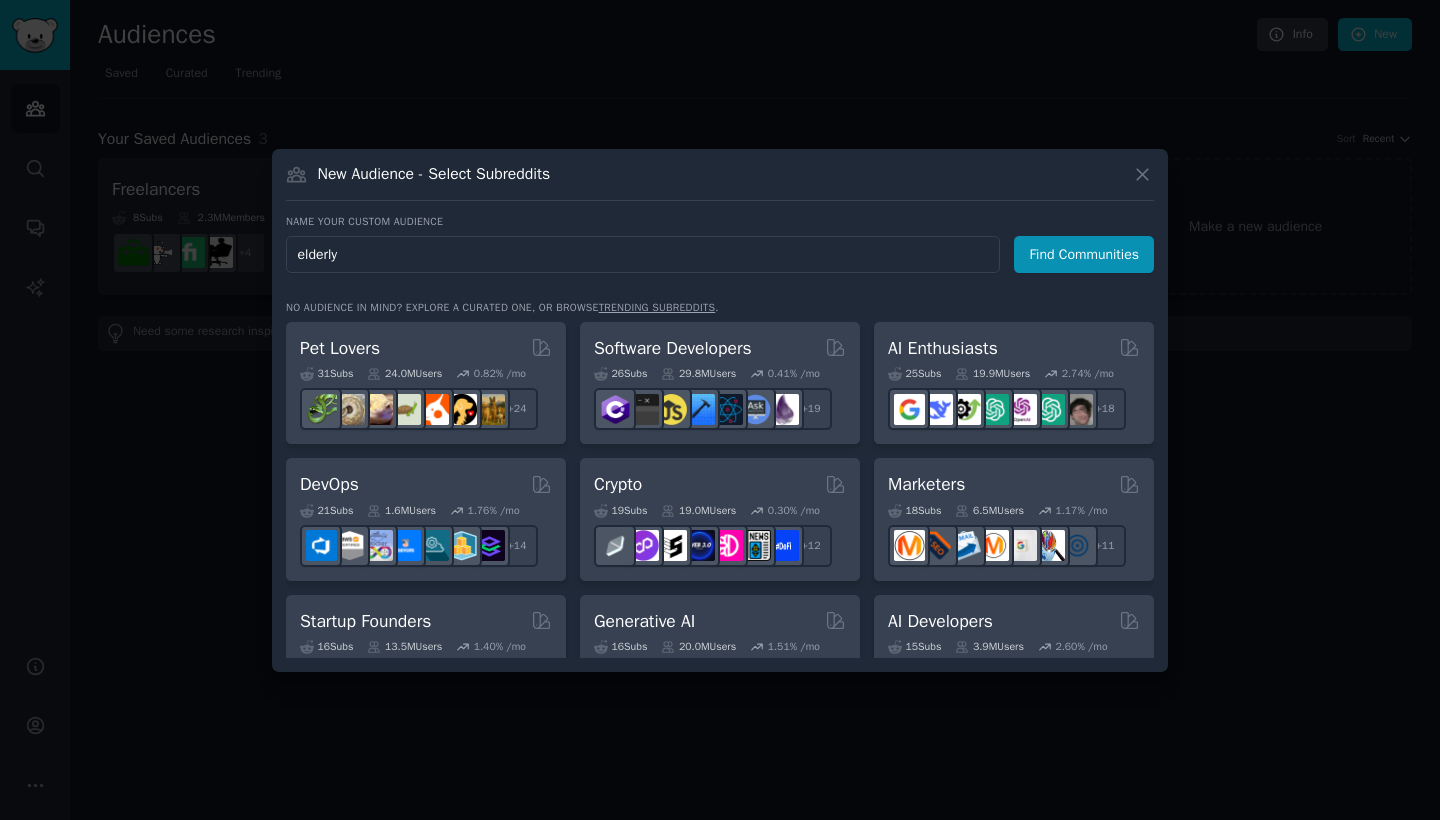 click on "Find Communities" at bounding box center (1084, 254) 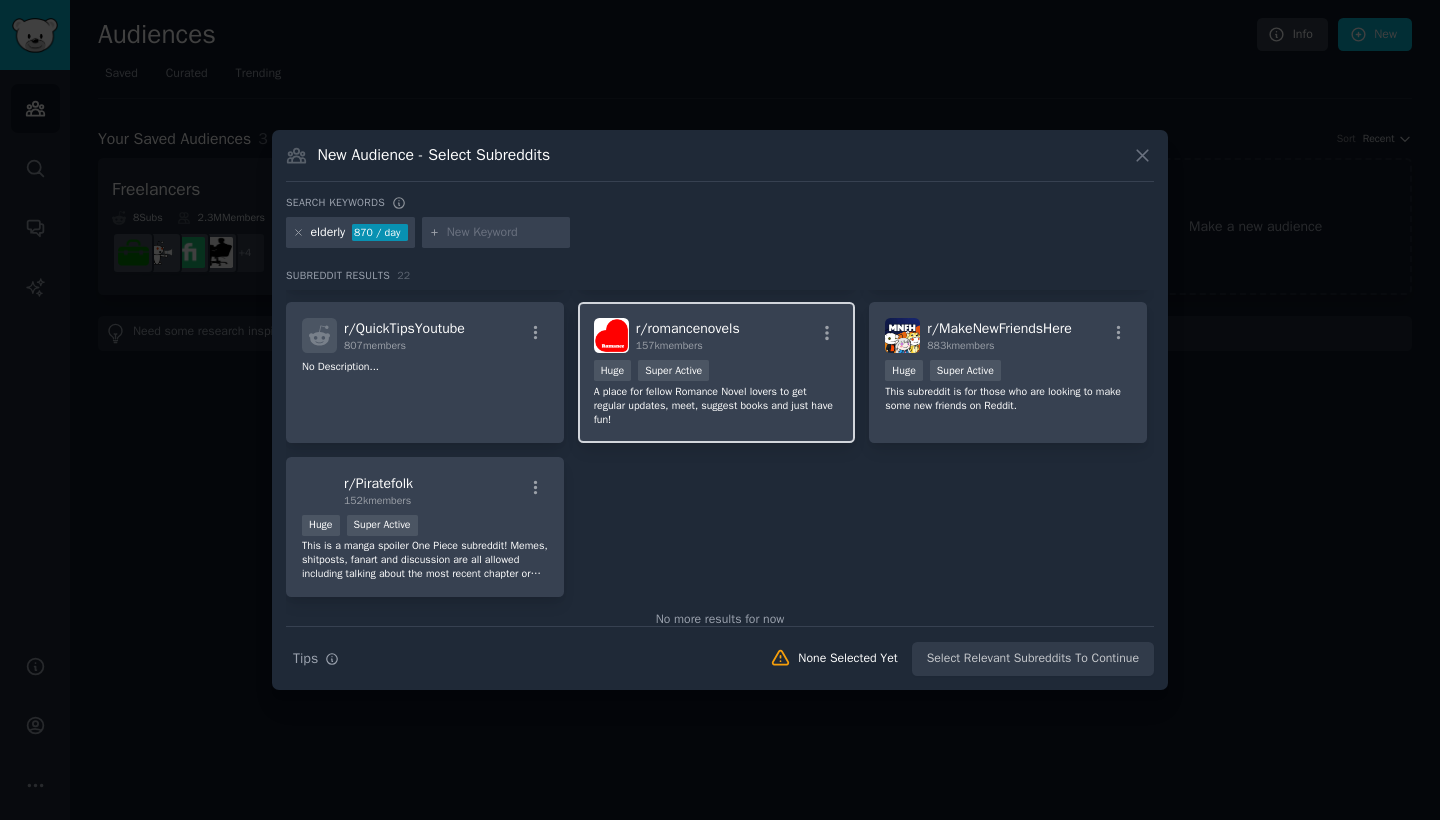 scroll, scrollTop: 907, scrollLeft: 0, axis: vertical 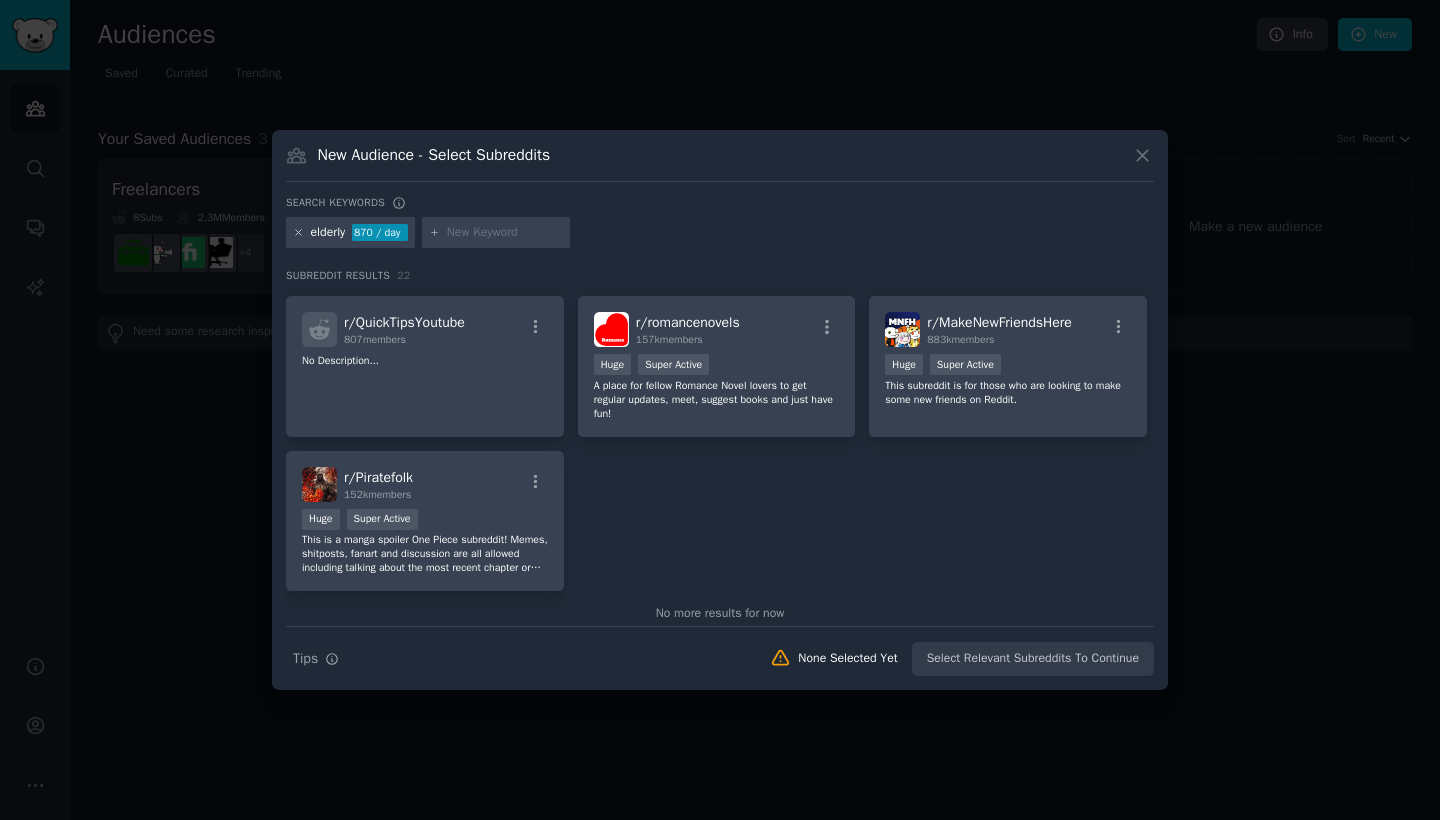 click 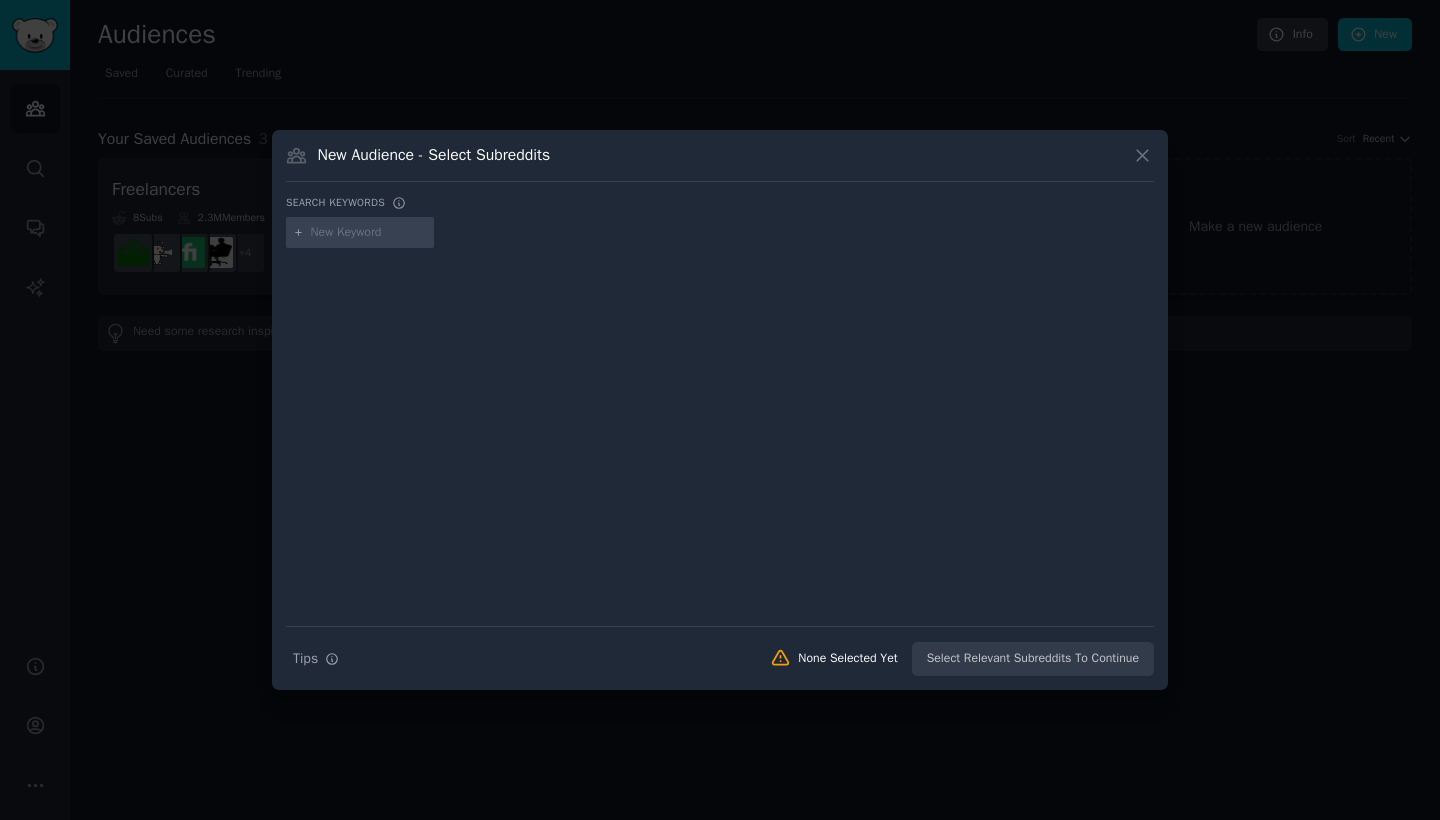 click at bounding box center (369, 233) 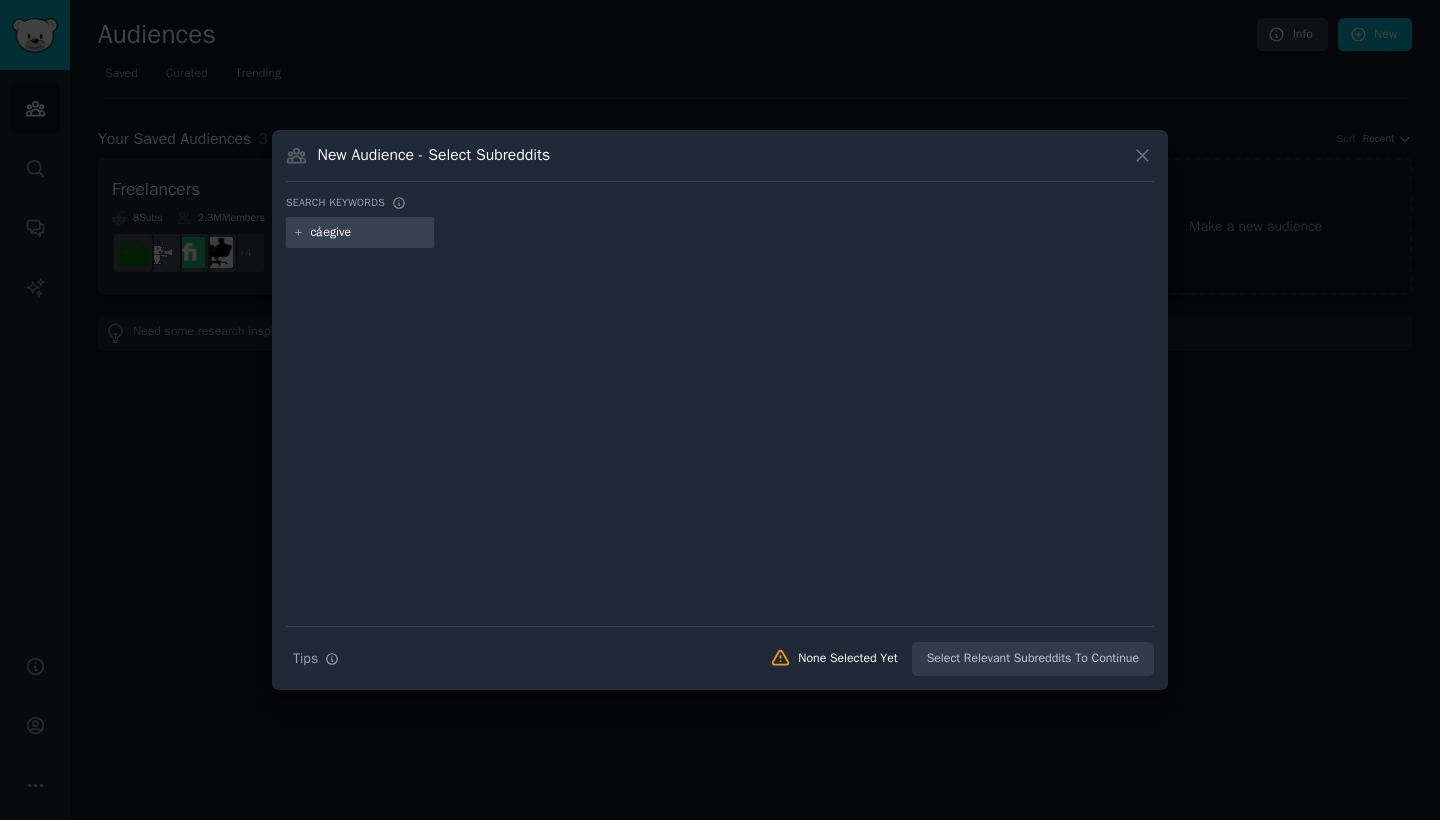 type on "cảegiver" 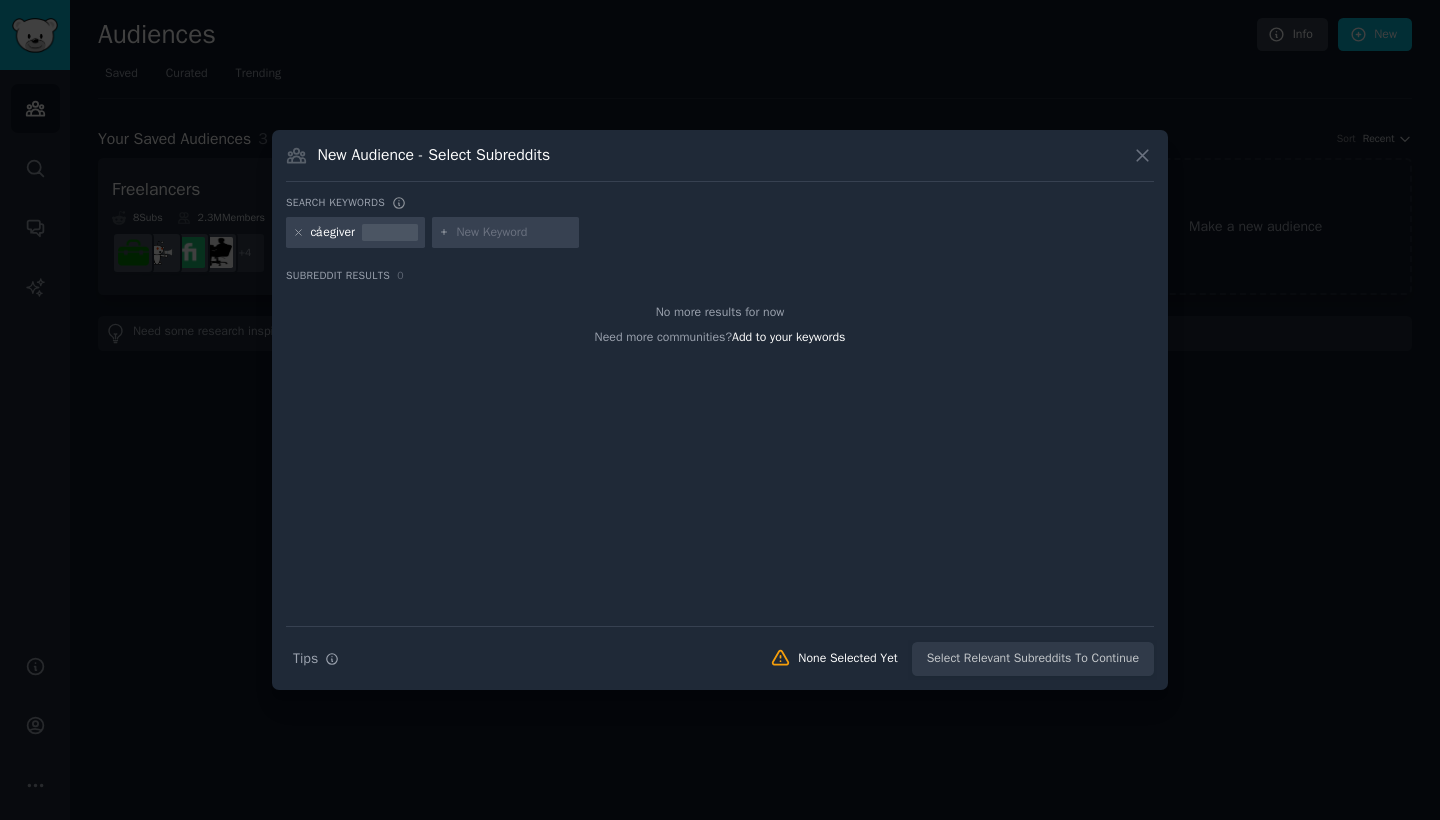 click on "cảegiver" at bounding box center [333, 233] 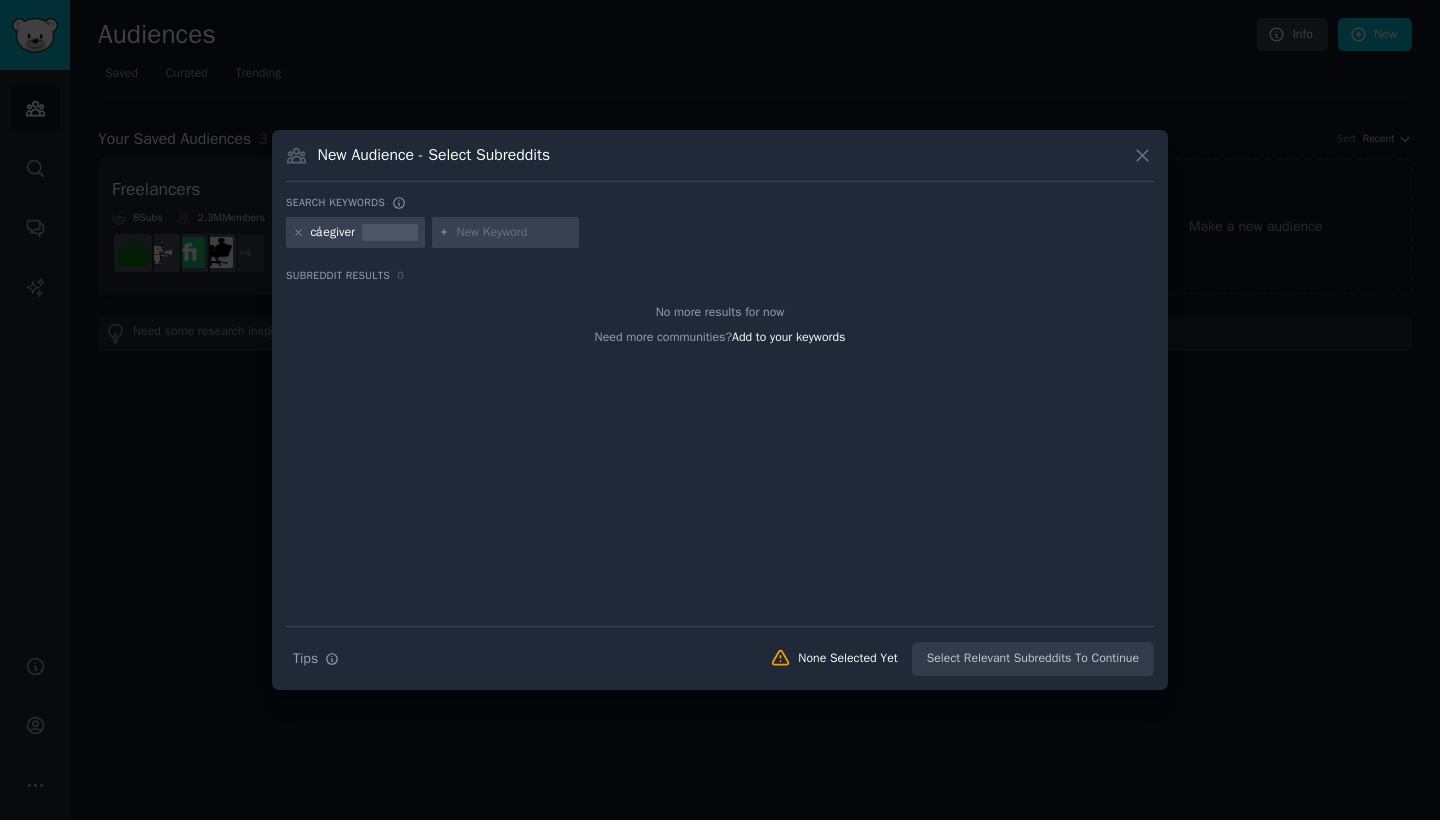 click on "cảegiver" at bounding box center (355, 233) 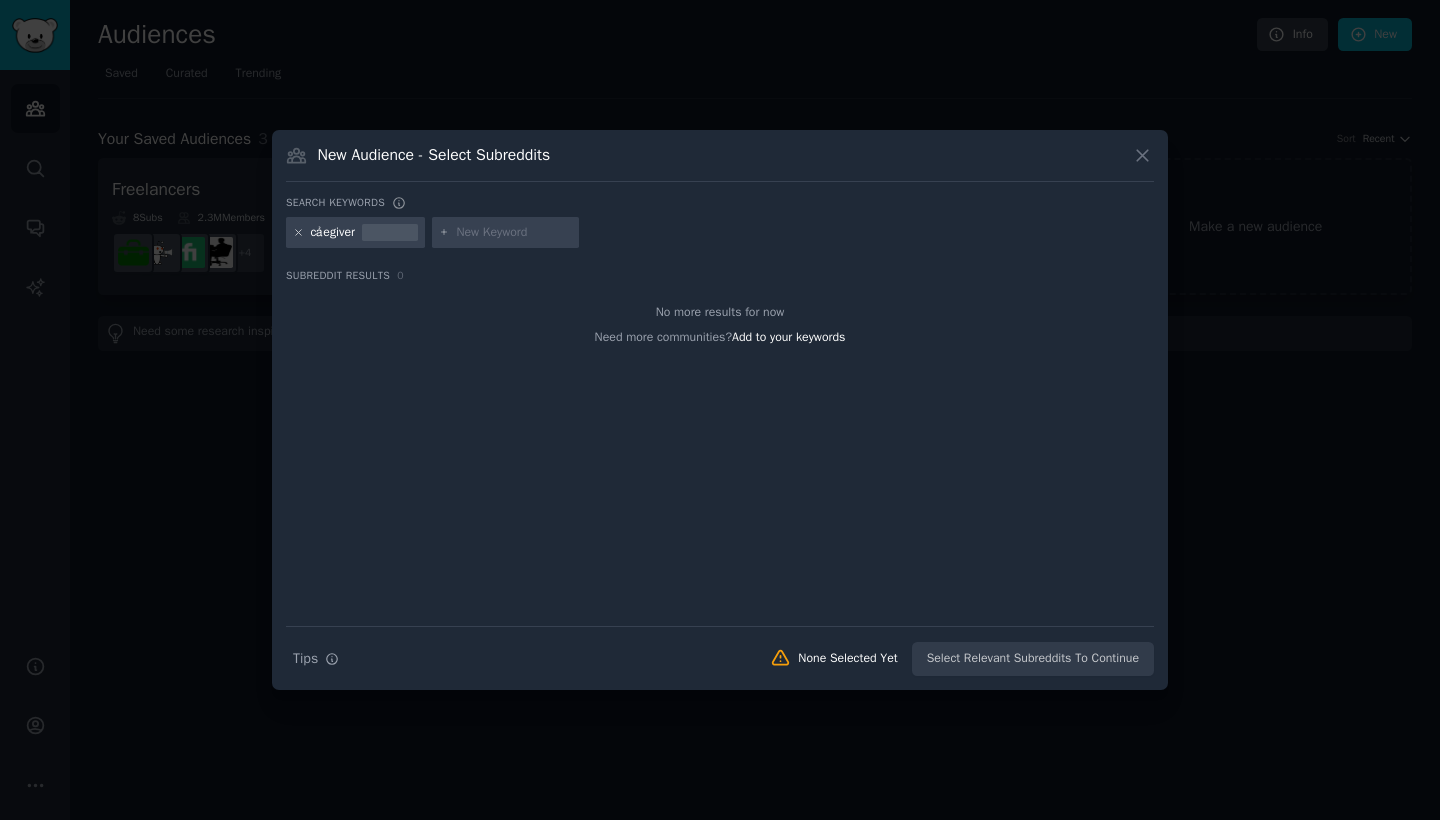 click 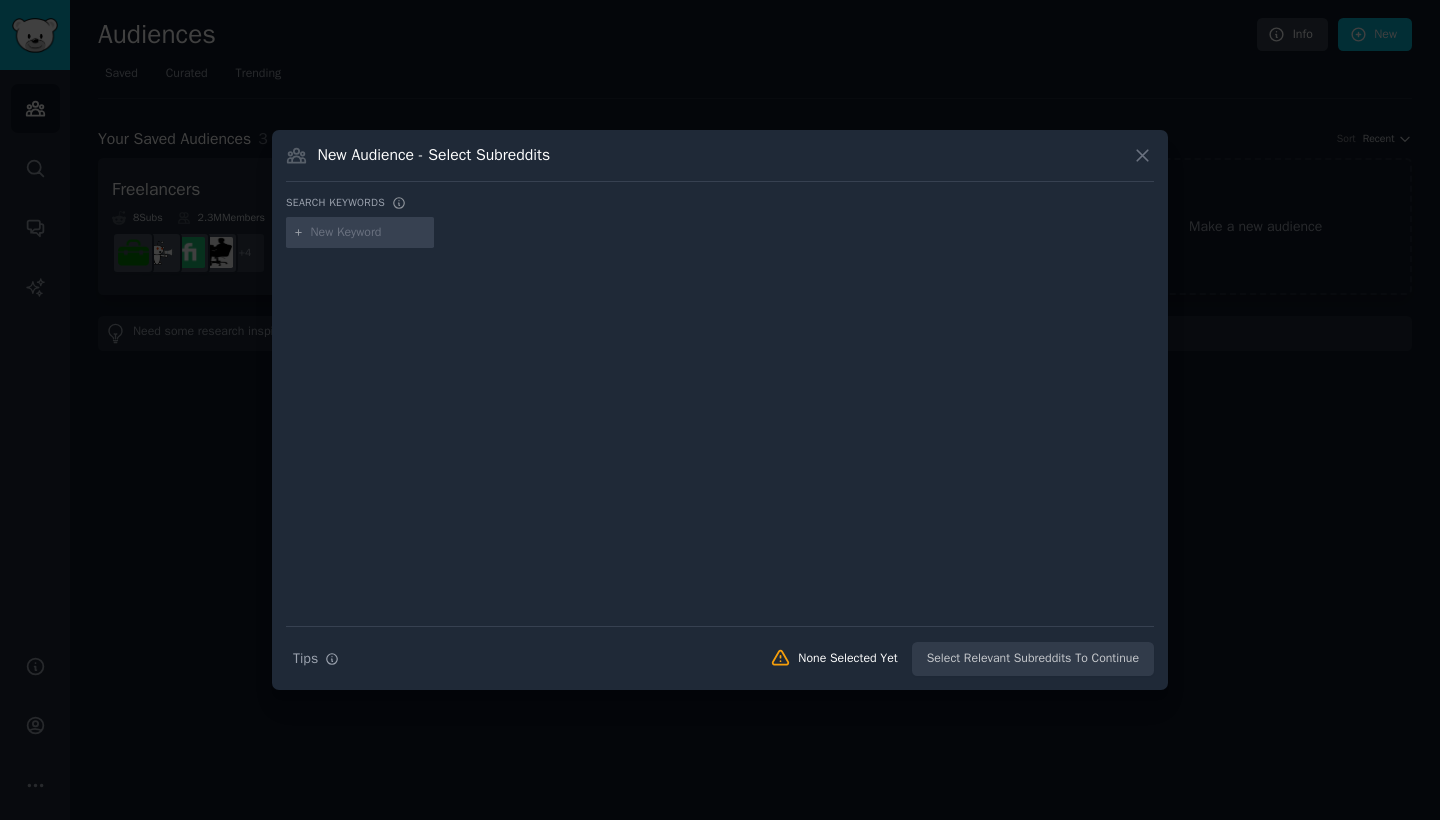 click at bounding box center [369, 233] 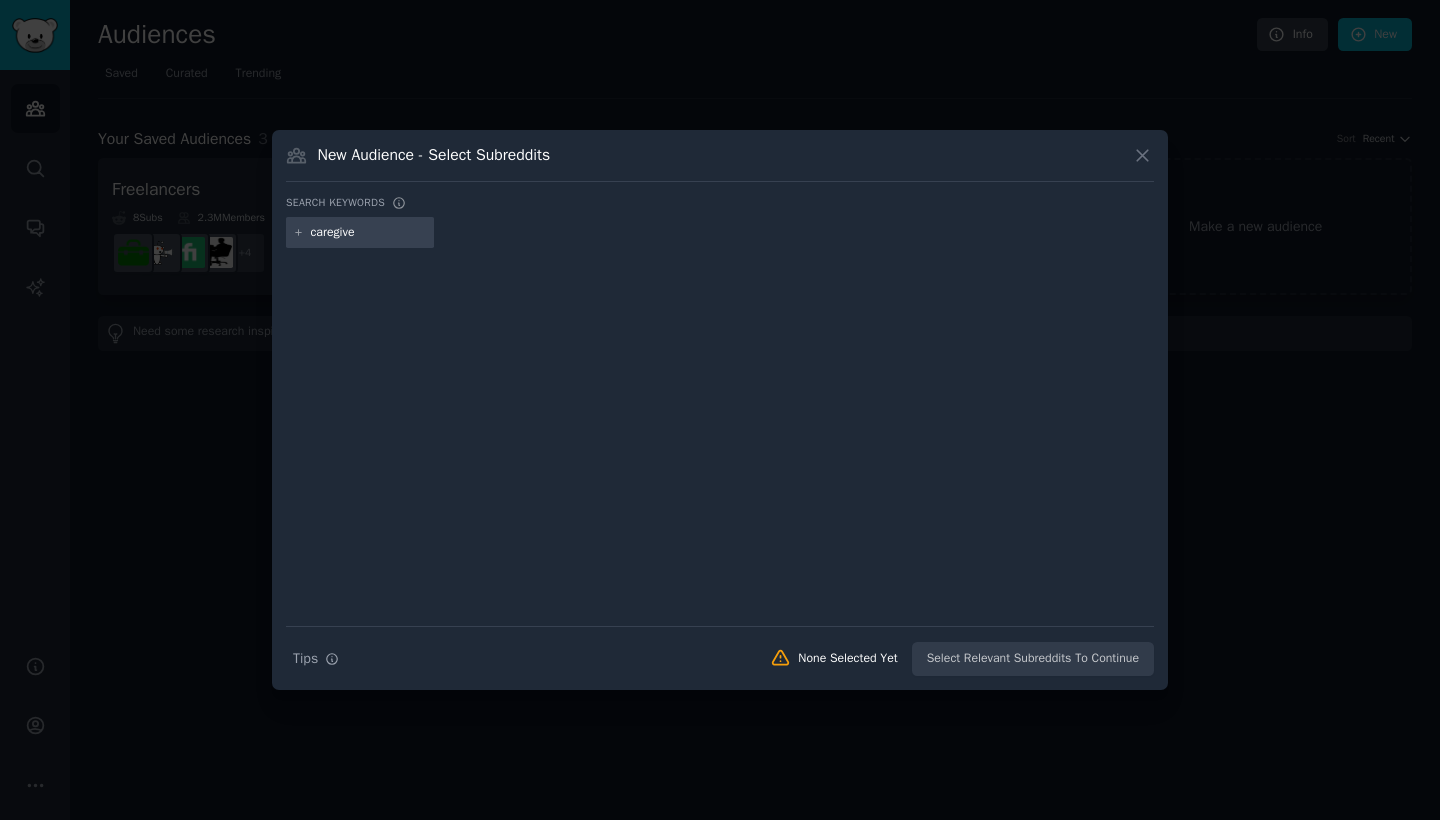 type on "caregiver" 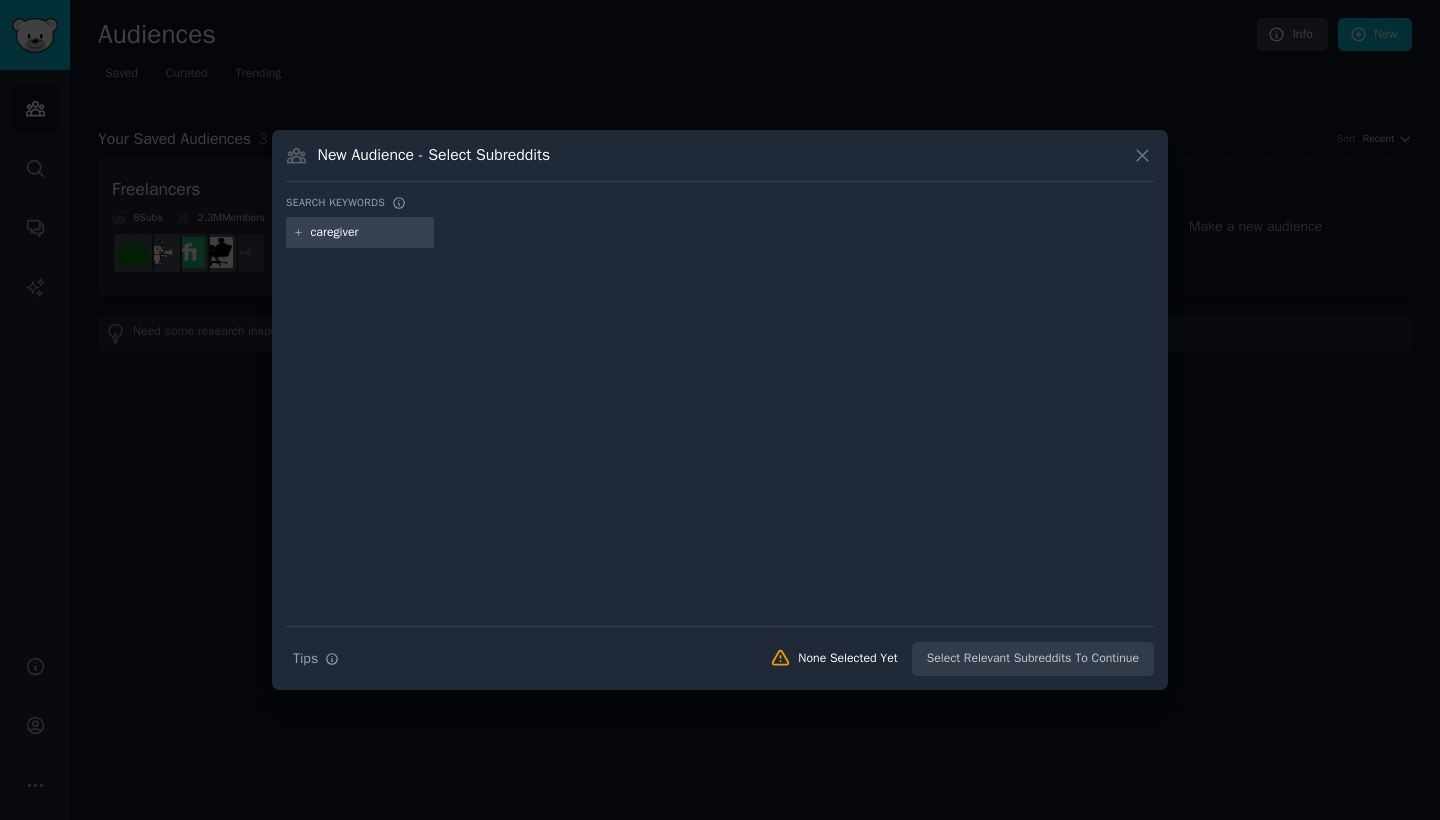 type 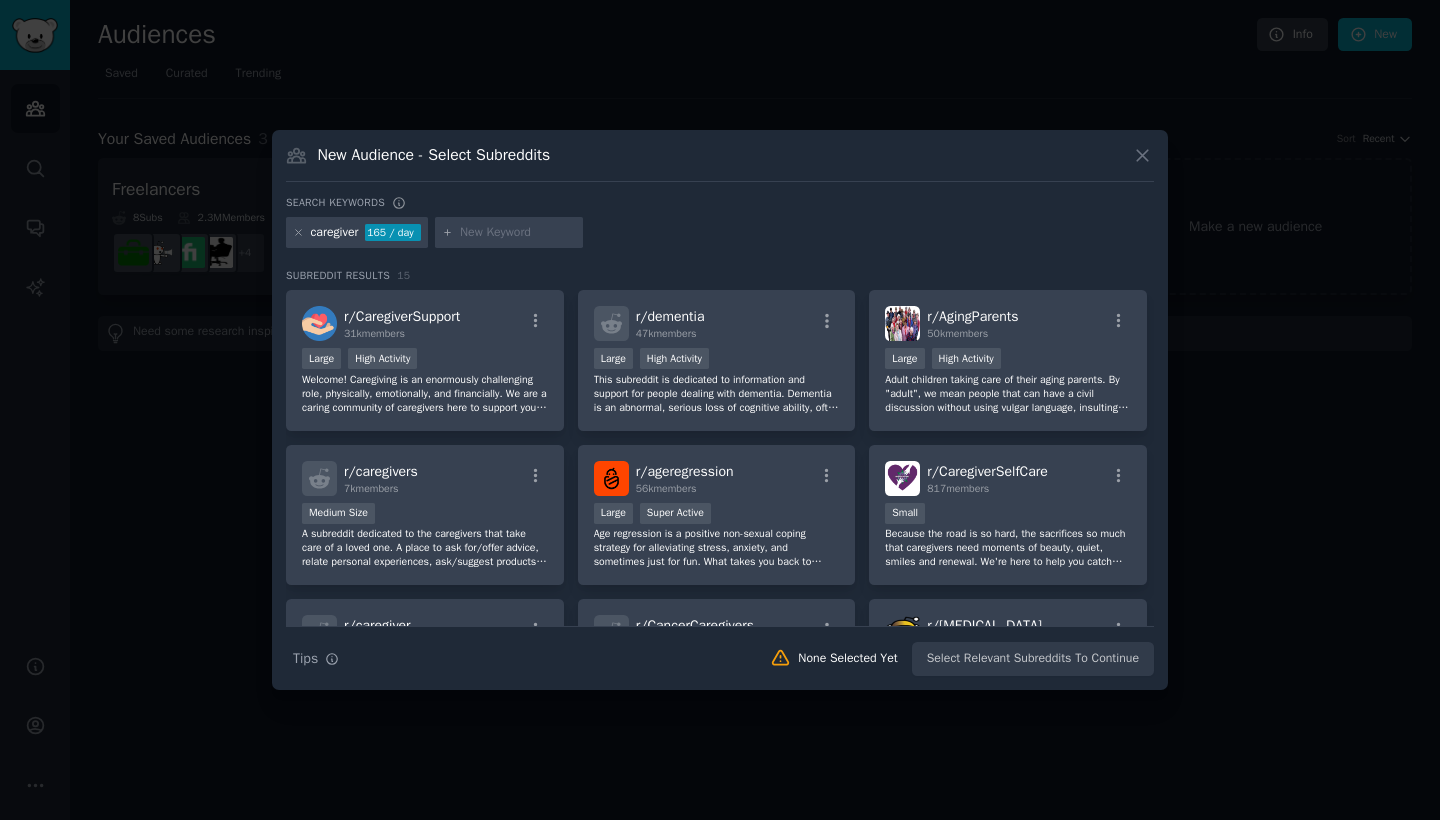scroll, scrollTop: 0, scrollLeft: 0, axis: both 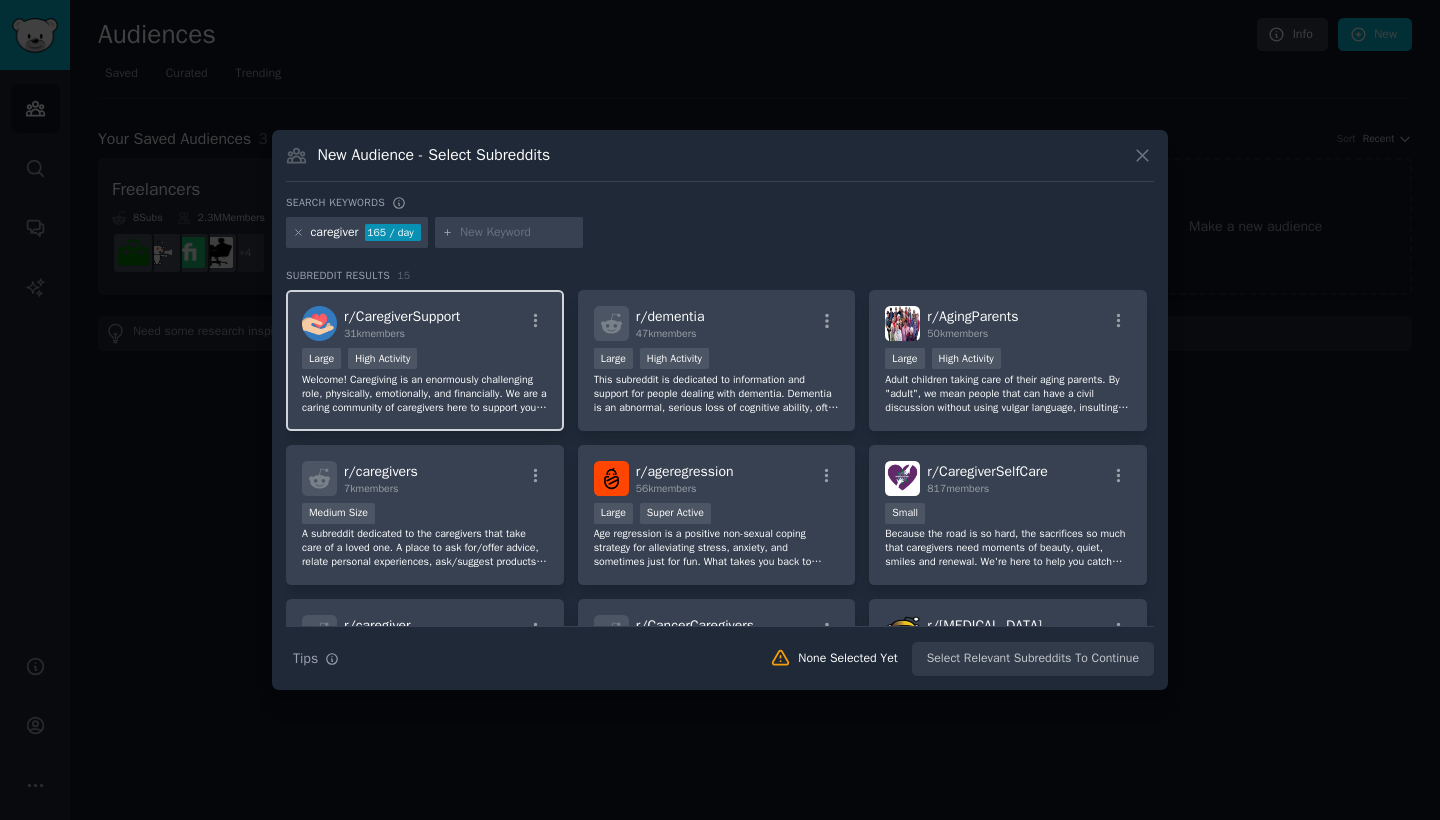 click on "Welcome! Caregiving is an enormously challenging role, physically, emotionally, and financially. We are a caring community of caregivers here to support you, to problem solve with you and to simply let you vent when you need to. We are so glad you are here." at bounding box center (425, 394) 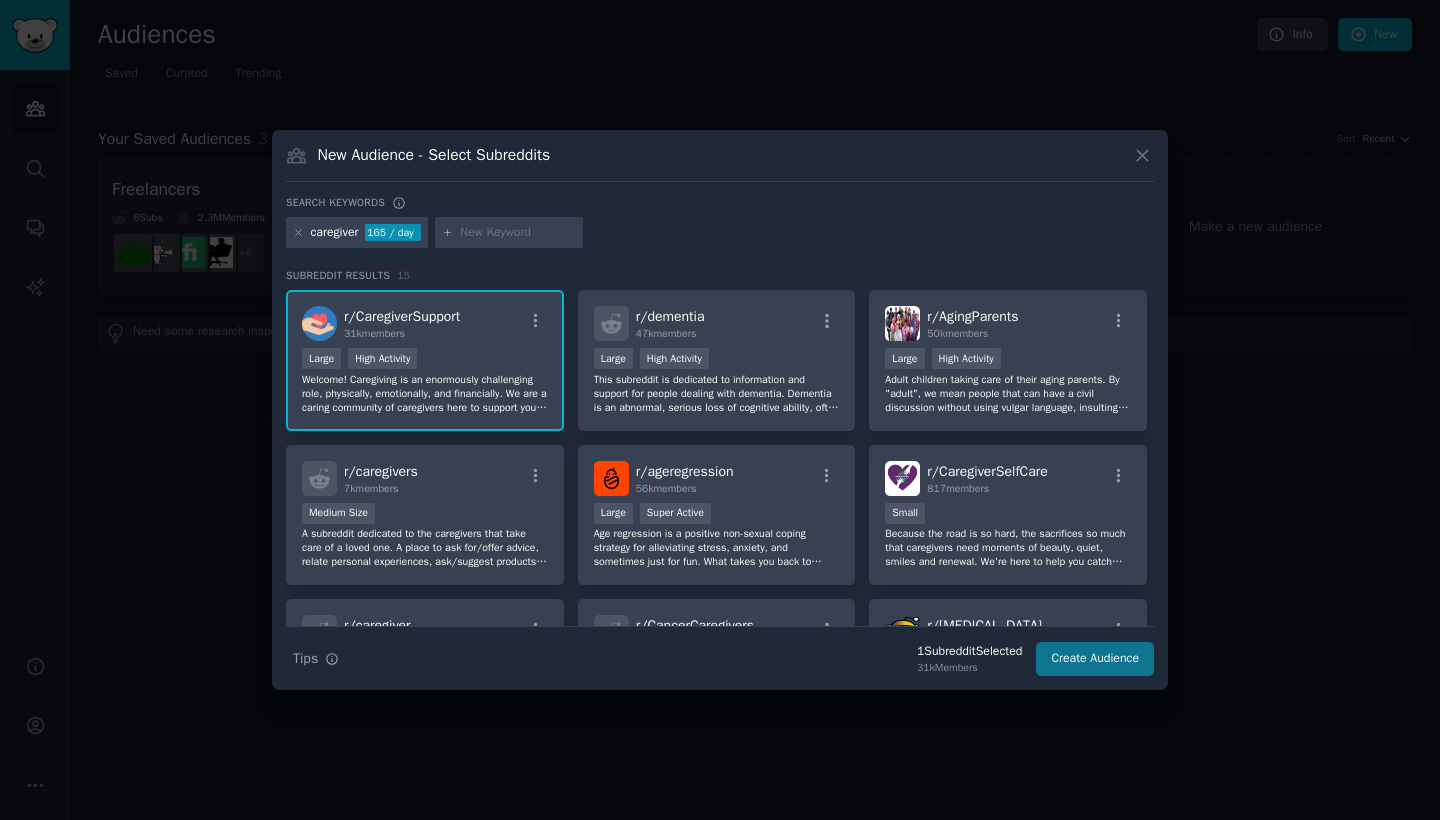 click on "Create Audience" at bounding box center (1095, 659) 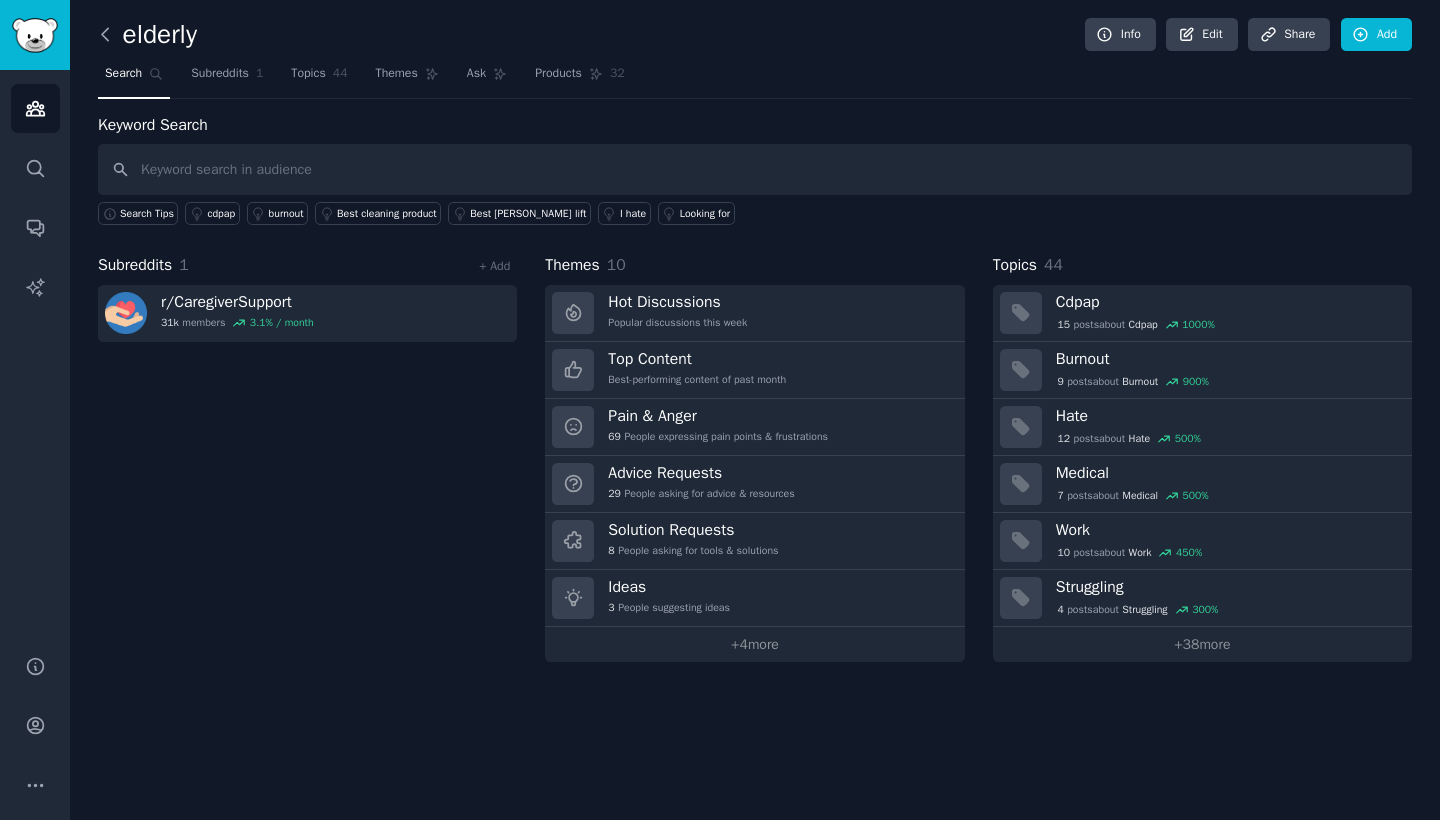 click 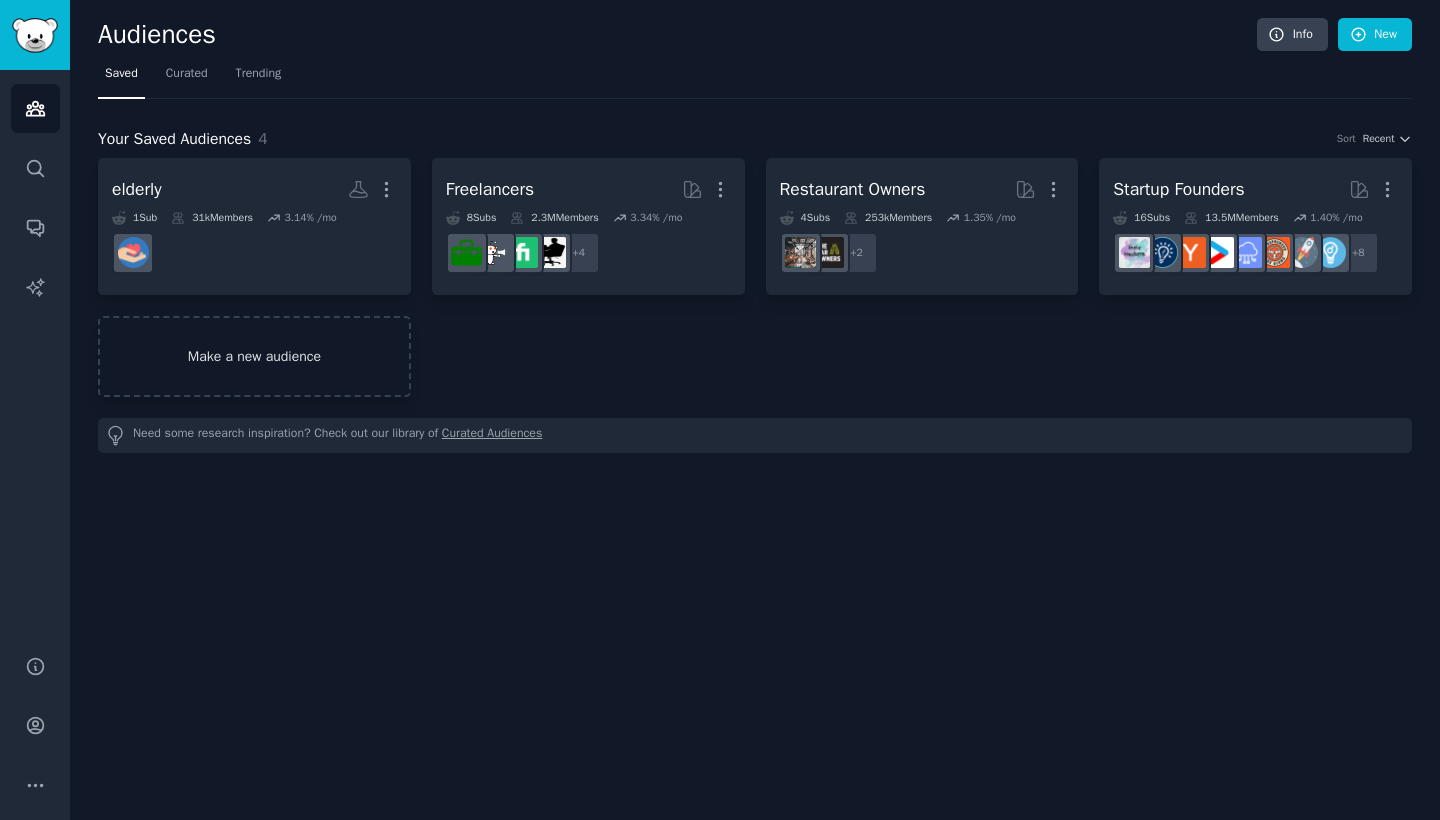 click on "Make a new audience" at bounding box center (254, 356) 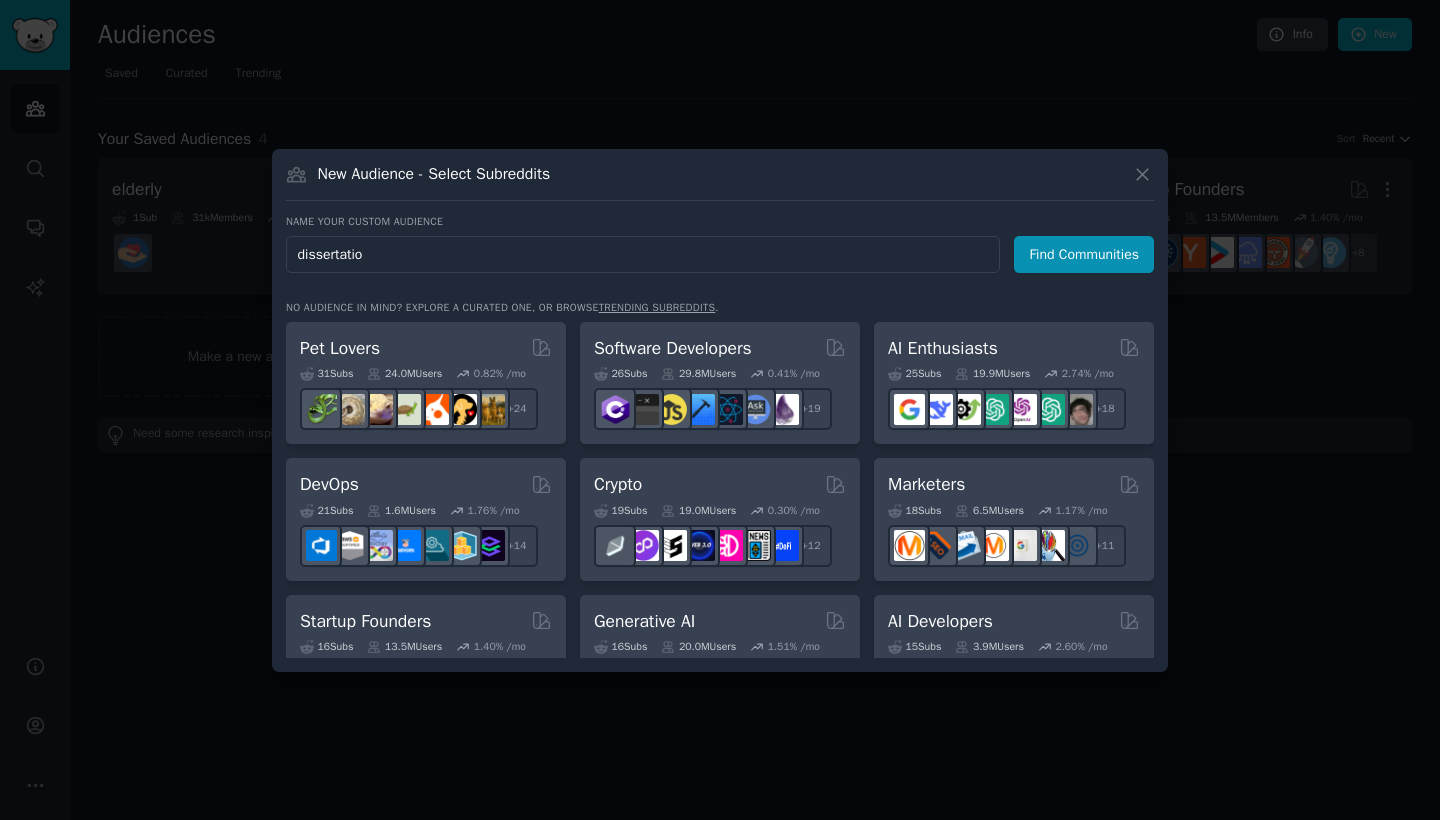 type on "dissertation" 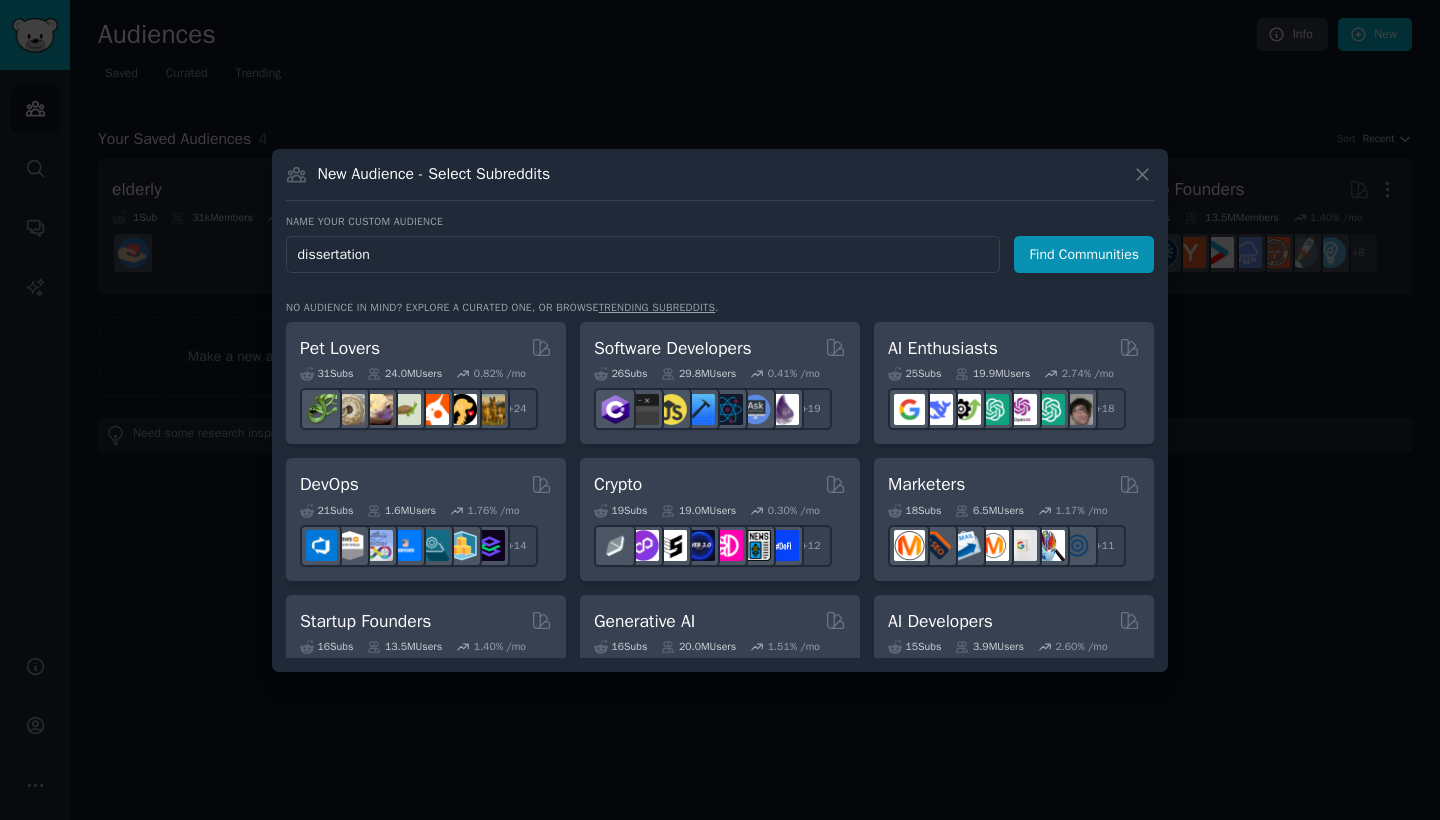 click on "Find Communities" at bounding box center (1084, 254) 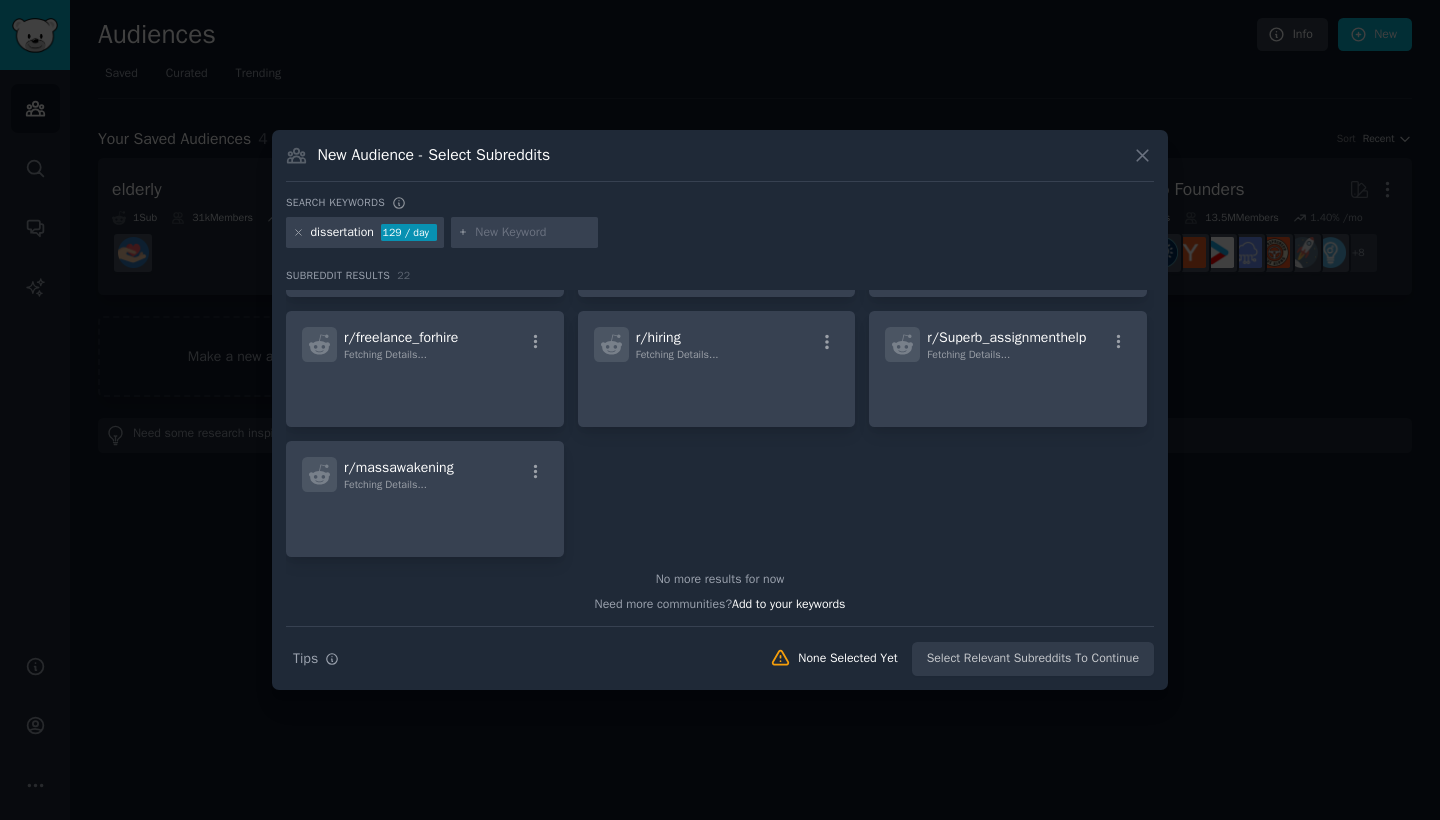 scroll, scrollTop: 904, scrollLeft: 0, axis: vertical 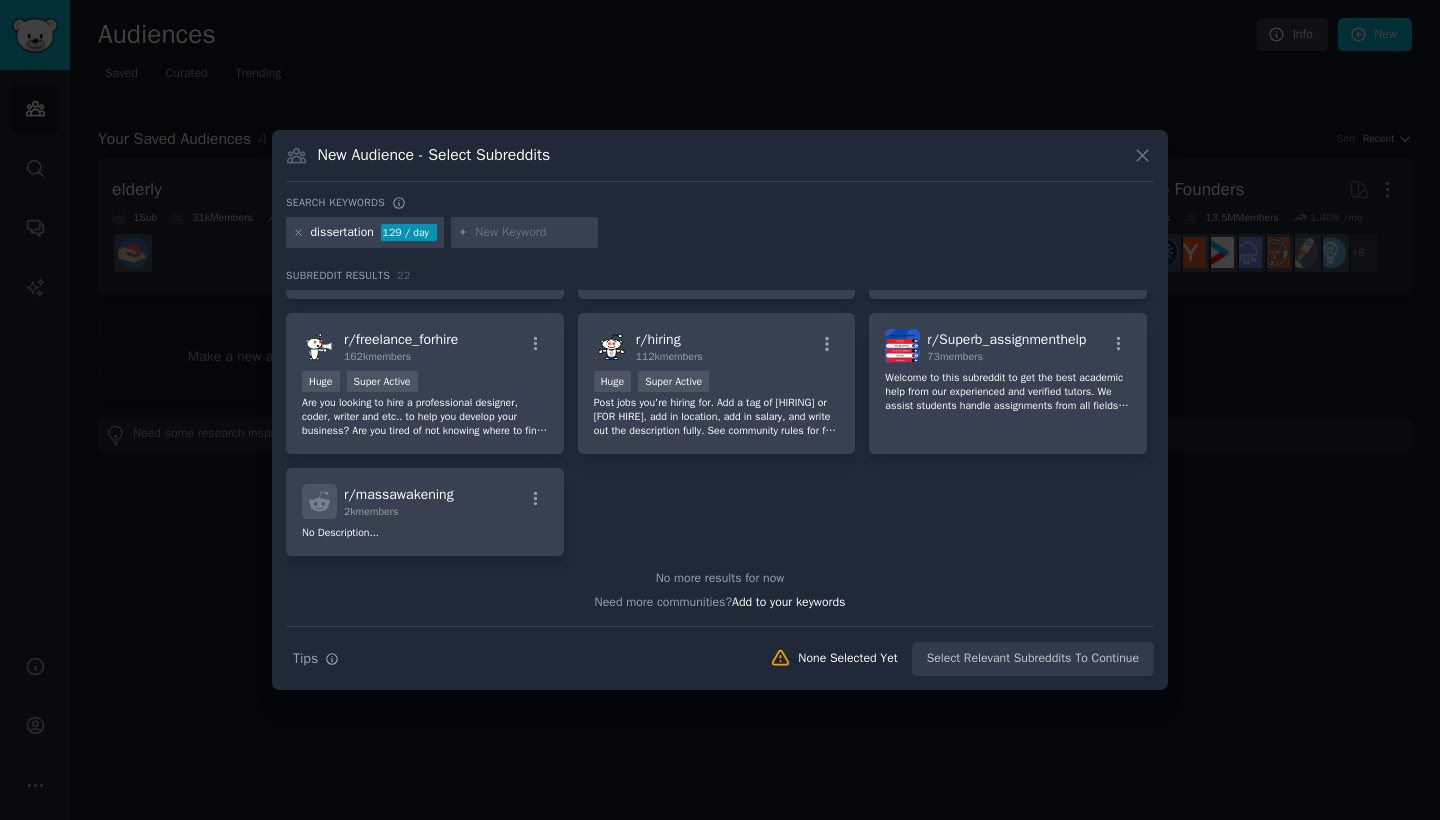 click on "dissertation 129 / day" at bounding box center [365, 233] 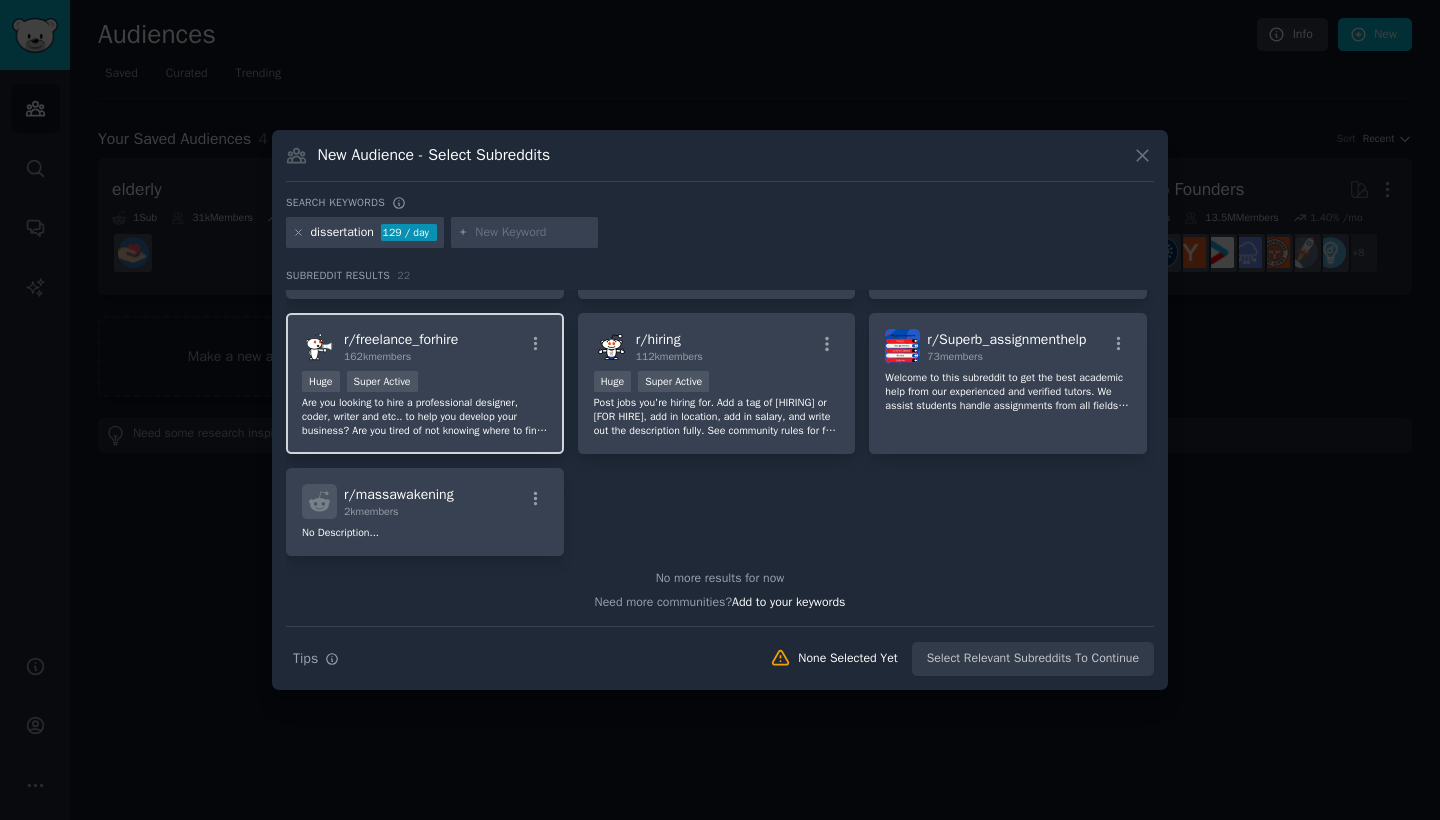 click on "Are you looking to hire a professional designer, coder, writer and etc.. to help you develop your business? Are you tired of not knowing where to find projects to develop? Well you came to the right place.
From agencies looking to hire employees, to freelancers looking to find new projects." at bounding box center [425, 417] 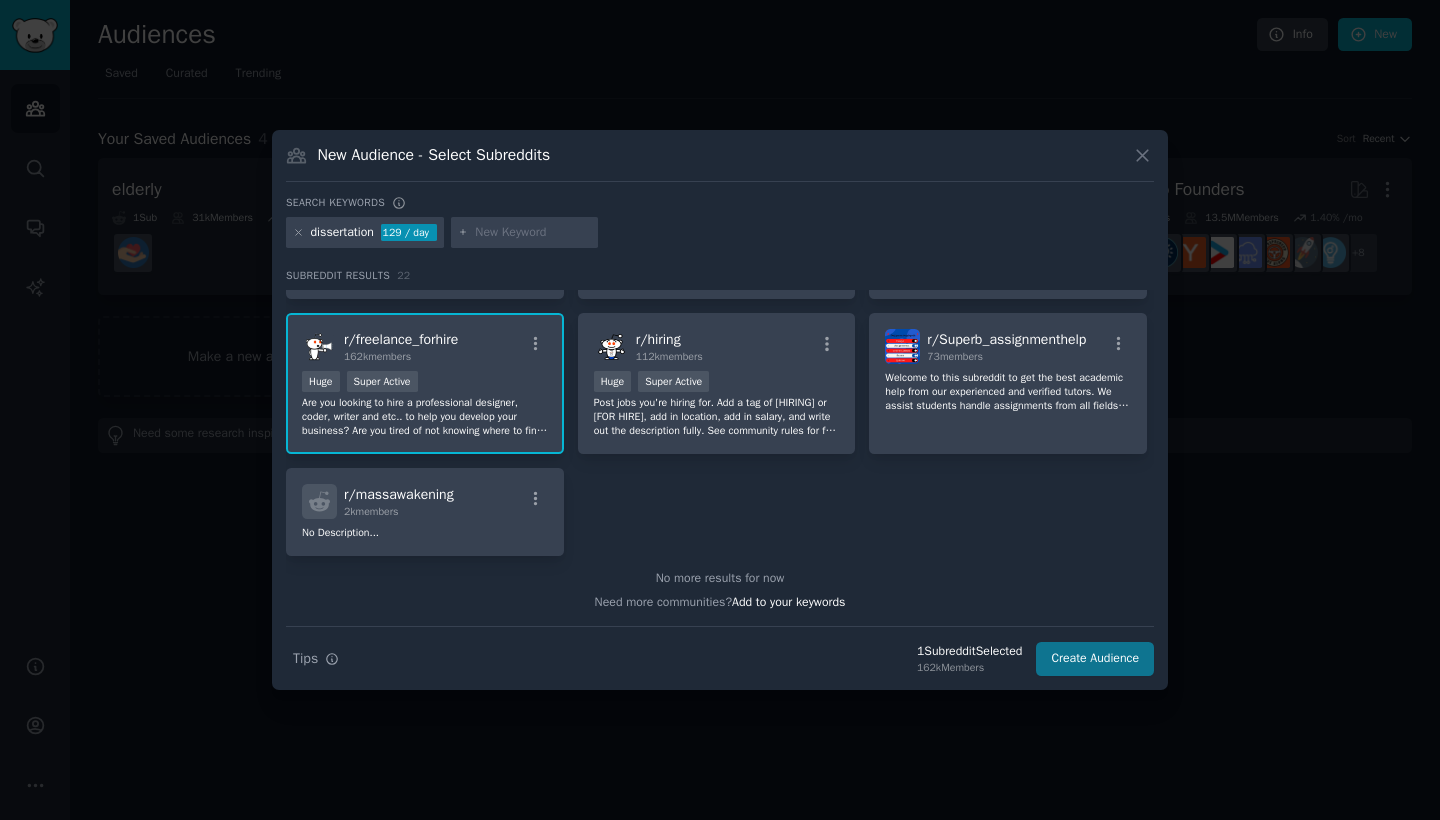 click on "Create Audience" at bounding box center (1095, 659) 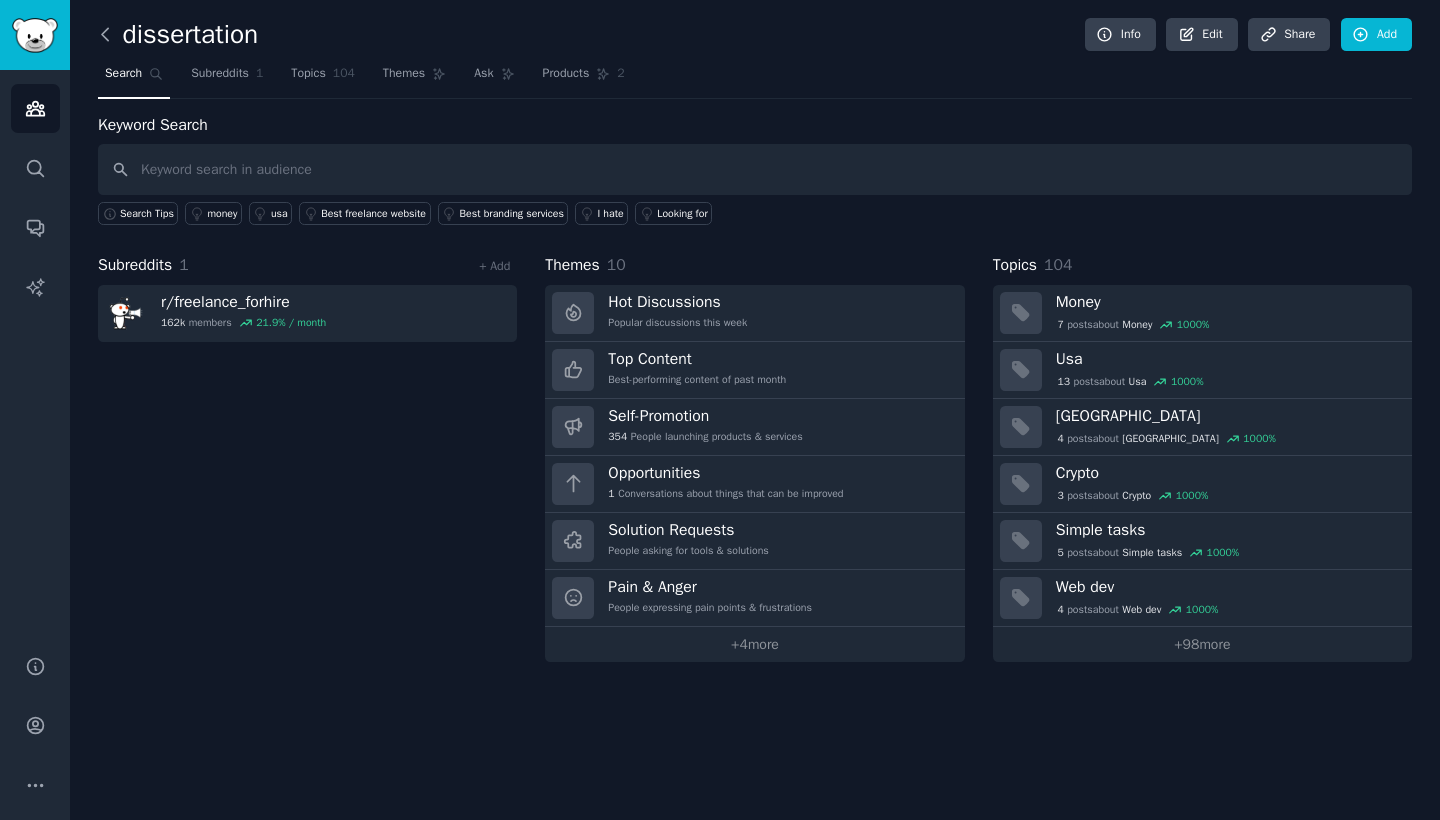 click 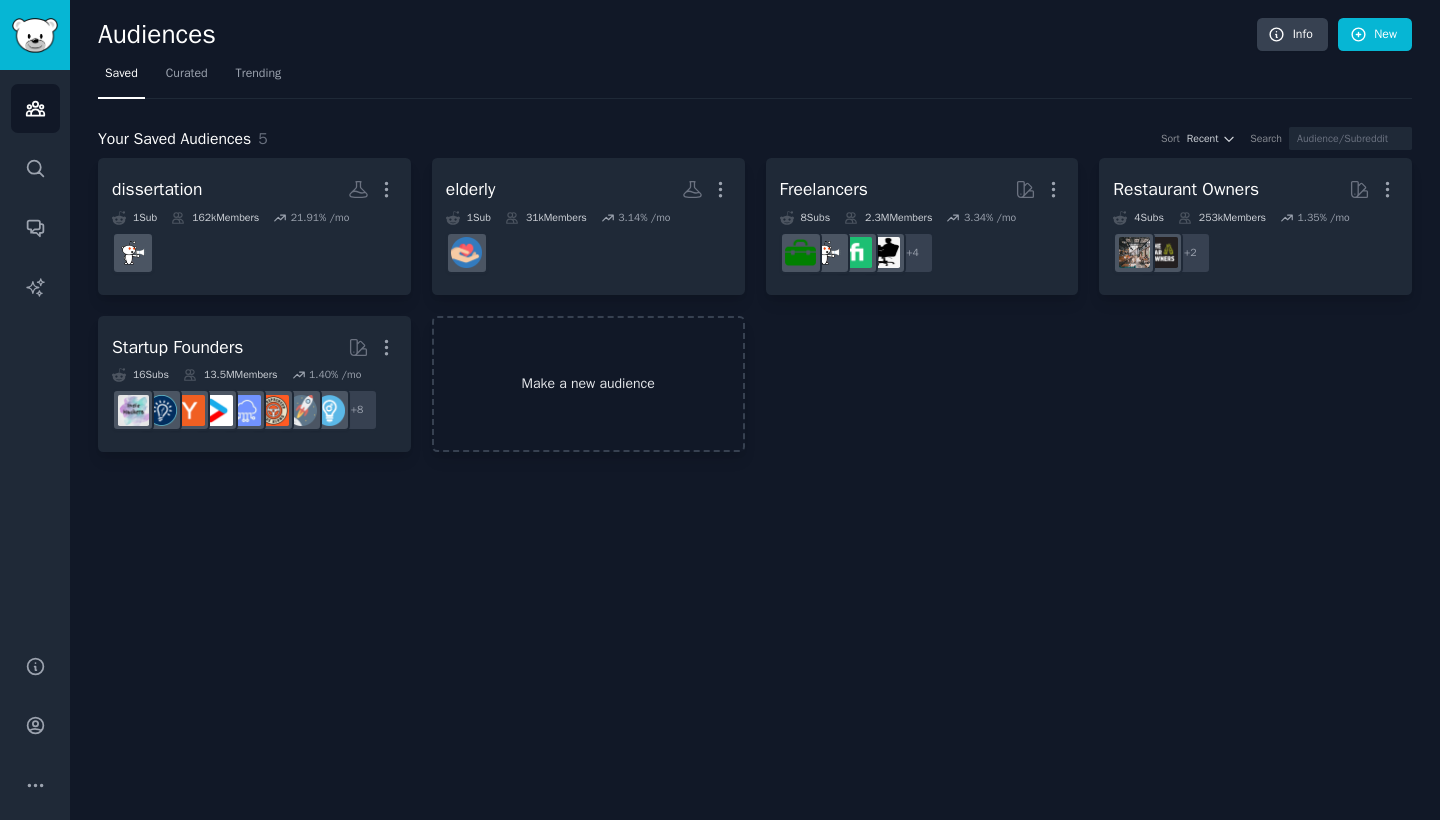 click on "Make a new audience" at bounding box center [588, 384] 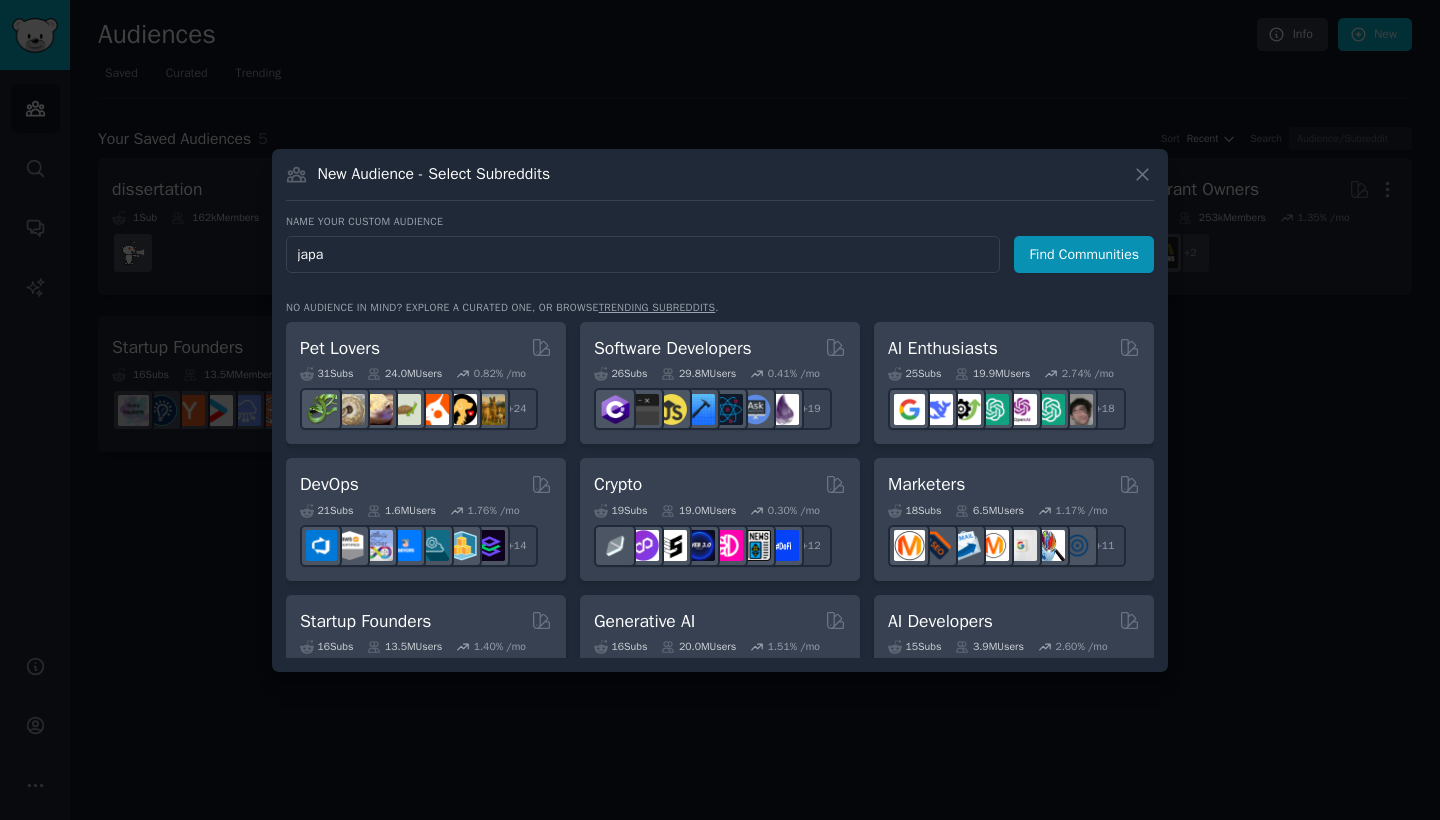 type on "[GEOGRAPHIC_DATA]" 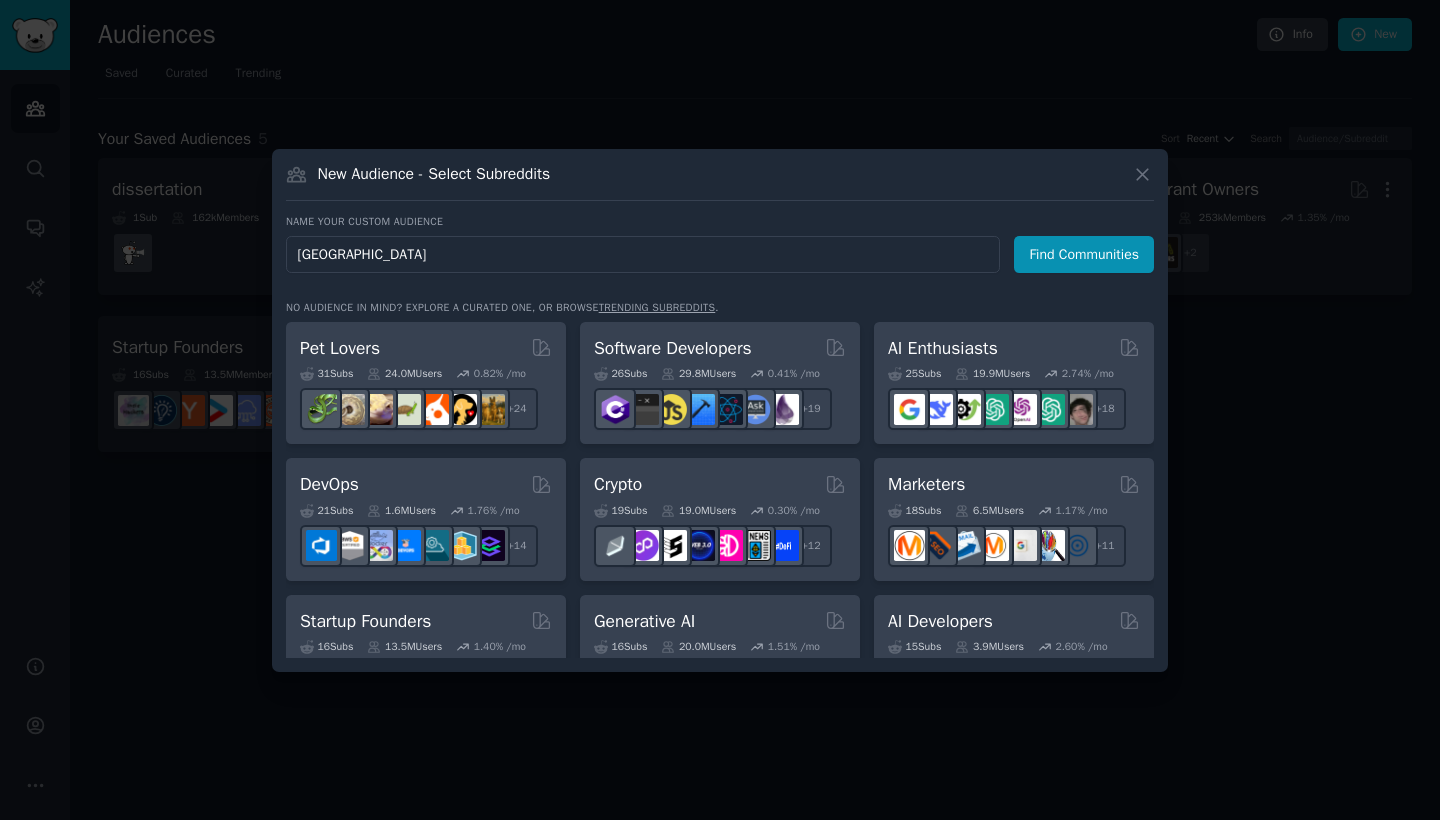 click on "Find Communities" at bounding box center (1084, 254) 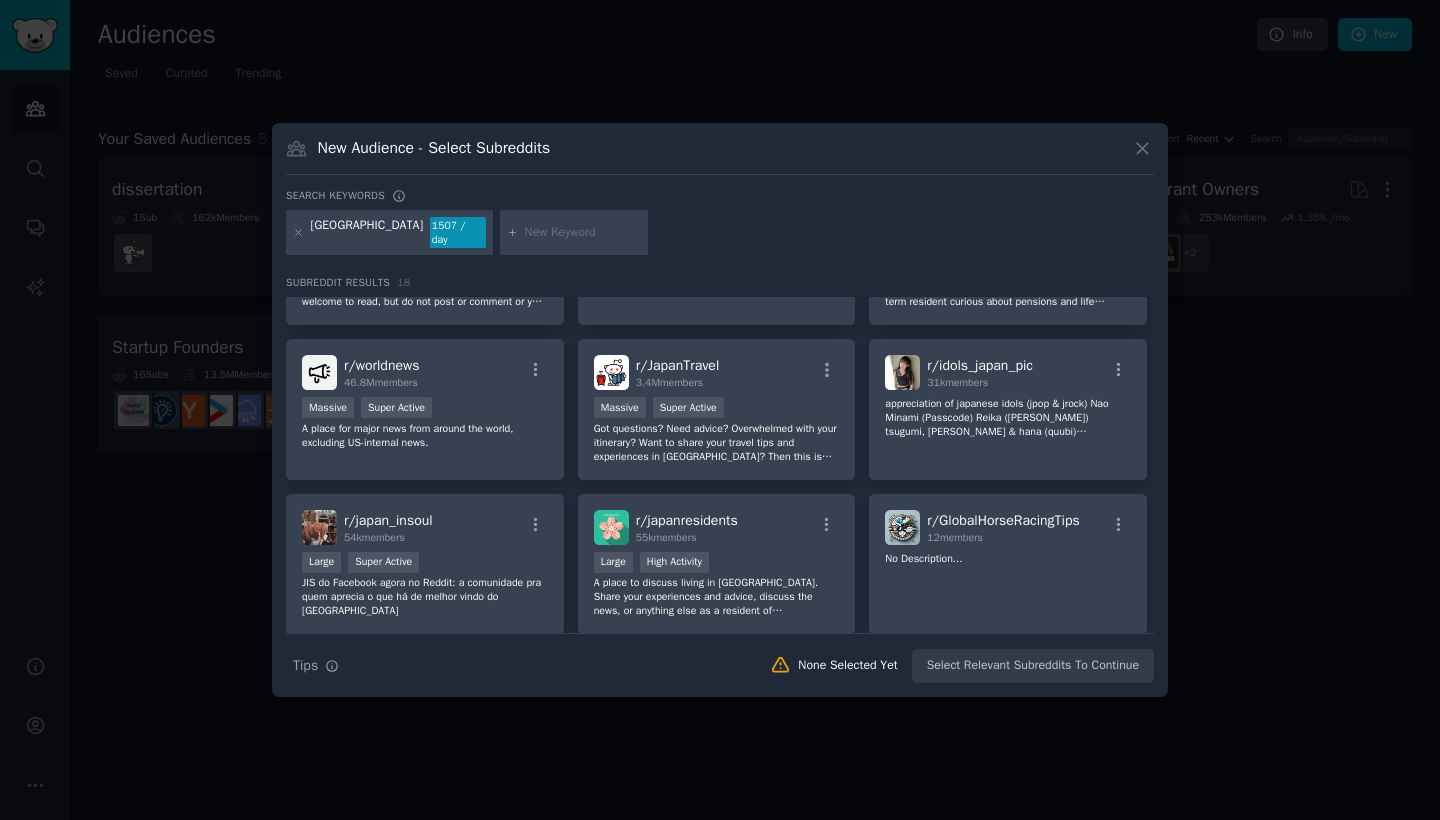 scroll, scrollTop: 243, scrollLeft: 0, axis: vertical 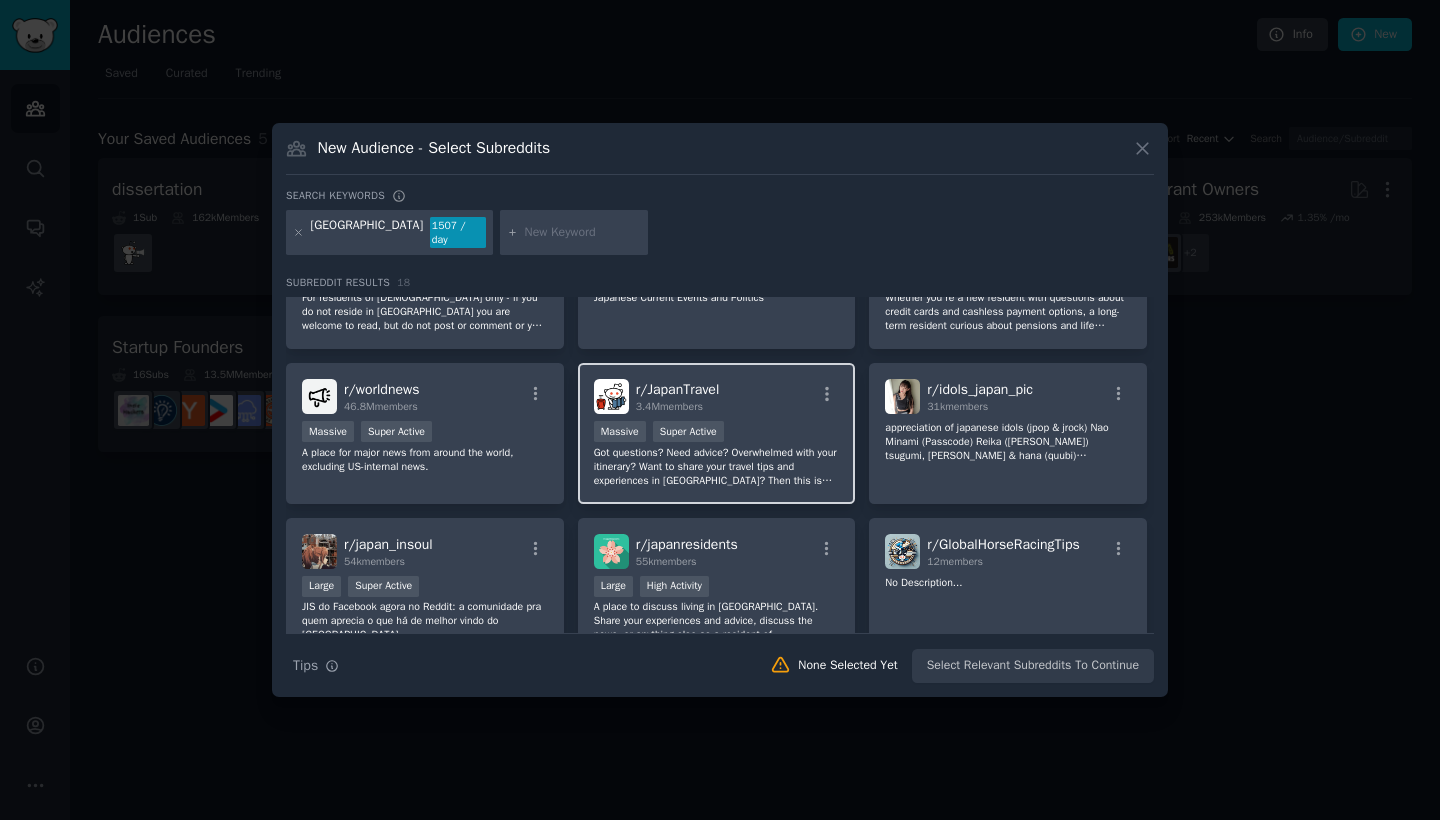 click on "Got questions? Need advice? Overwhelmed with your itinerary? Want to share your travel tips and experiences in [GEOGRAPHIC_DATA]? Then this is the place for you! /r/JapanTravel is for any and all looking to visit [GEOGRAPHIC_DATA] as a tourist — including those who have already been." at bounding box center (717, 467) 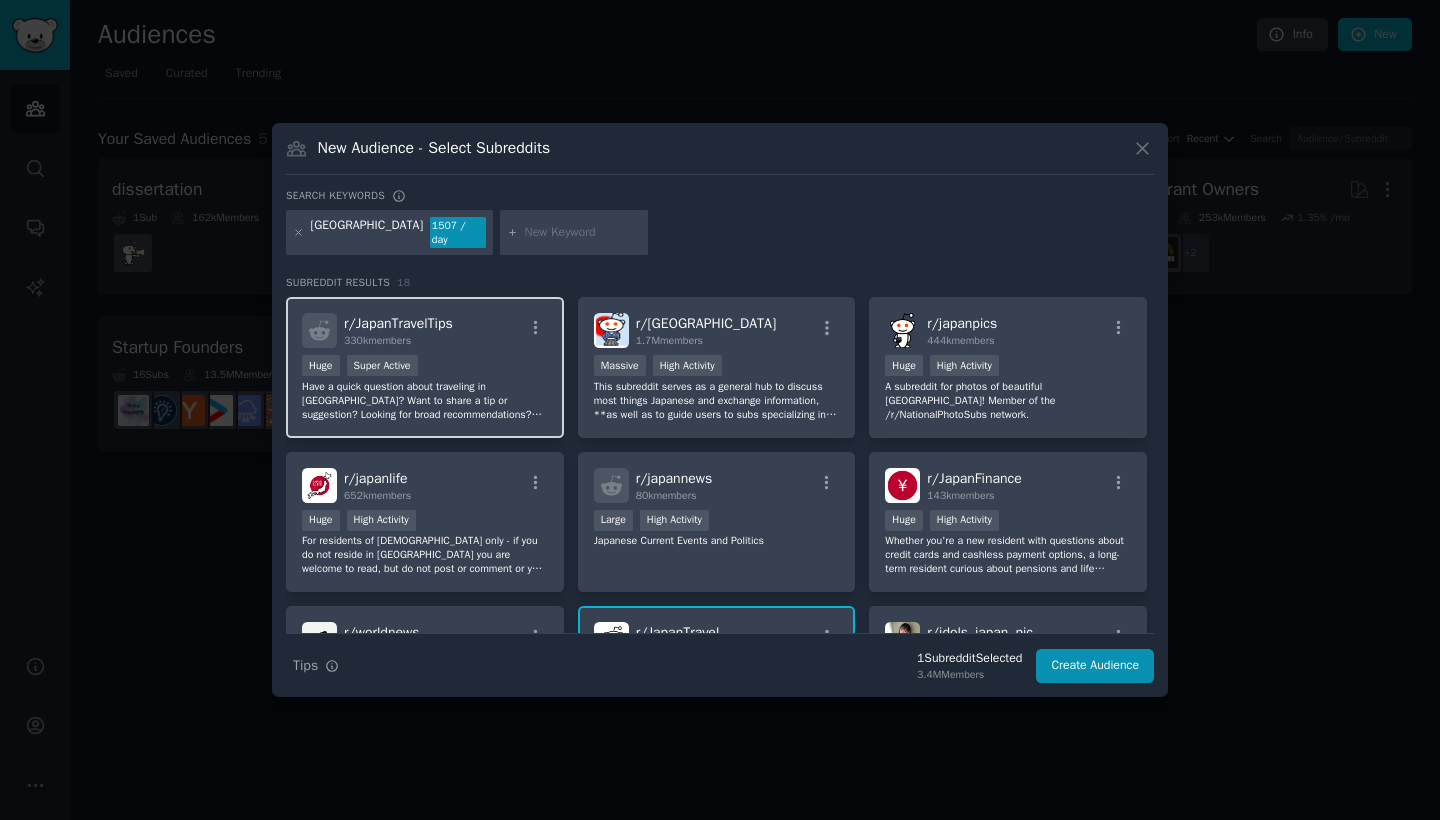 scroll, scrollTop: -1, scrollLeft: 0, axis: vertical 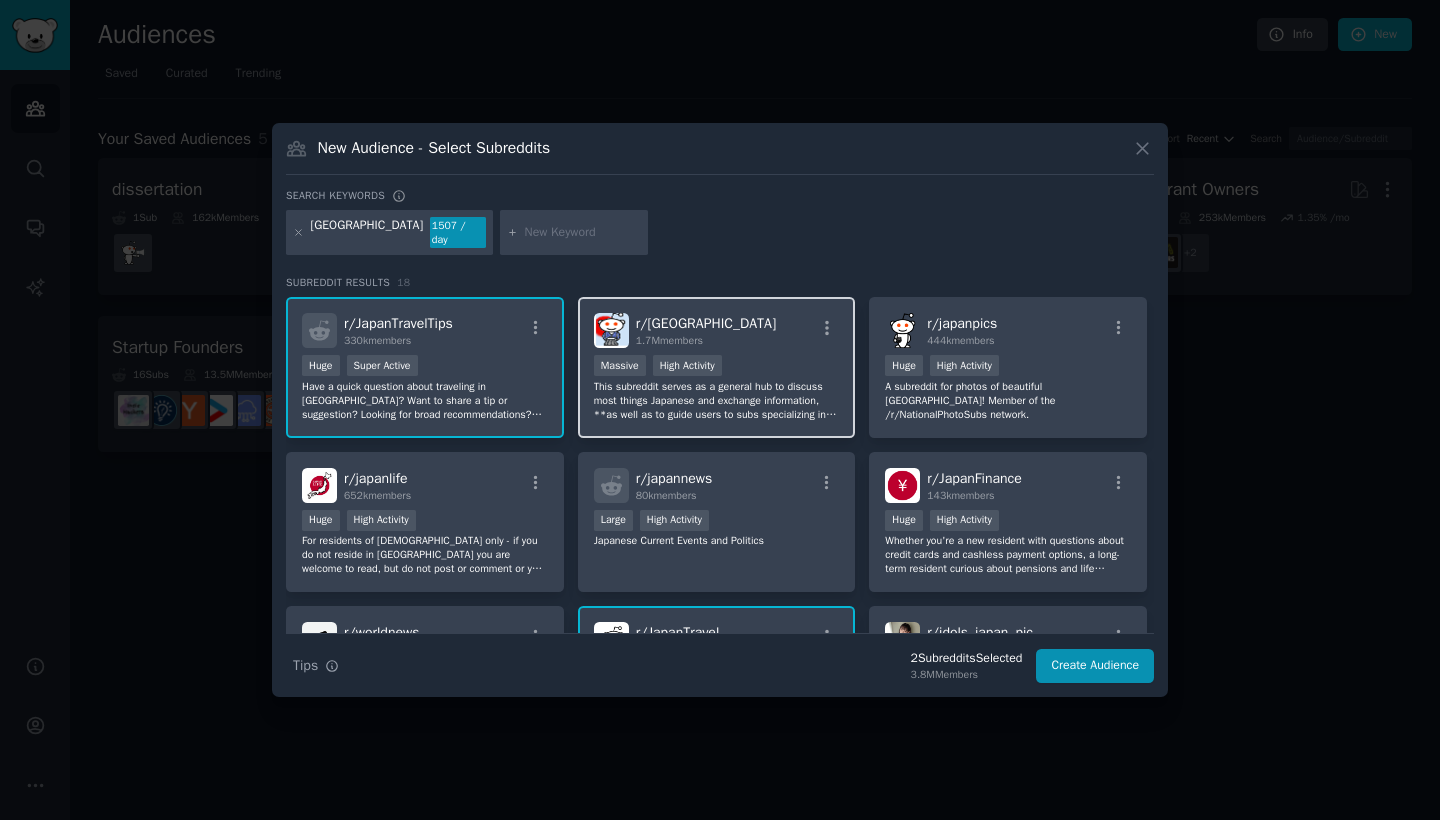 click on "This subreddit serves as a general hub to discuss most things Japanese and exchange information, **as well as to guide users to subs specializing in things such as daily life, travel or language acquisition.** Users are strongly encouraged to check the sidebar and stickied general questions thread before posting." at bounding box center [717, 401] 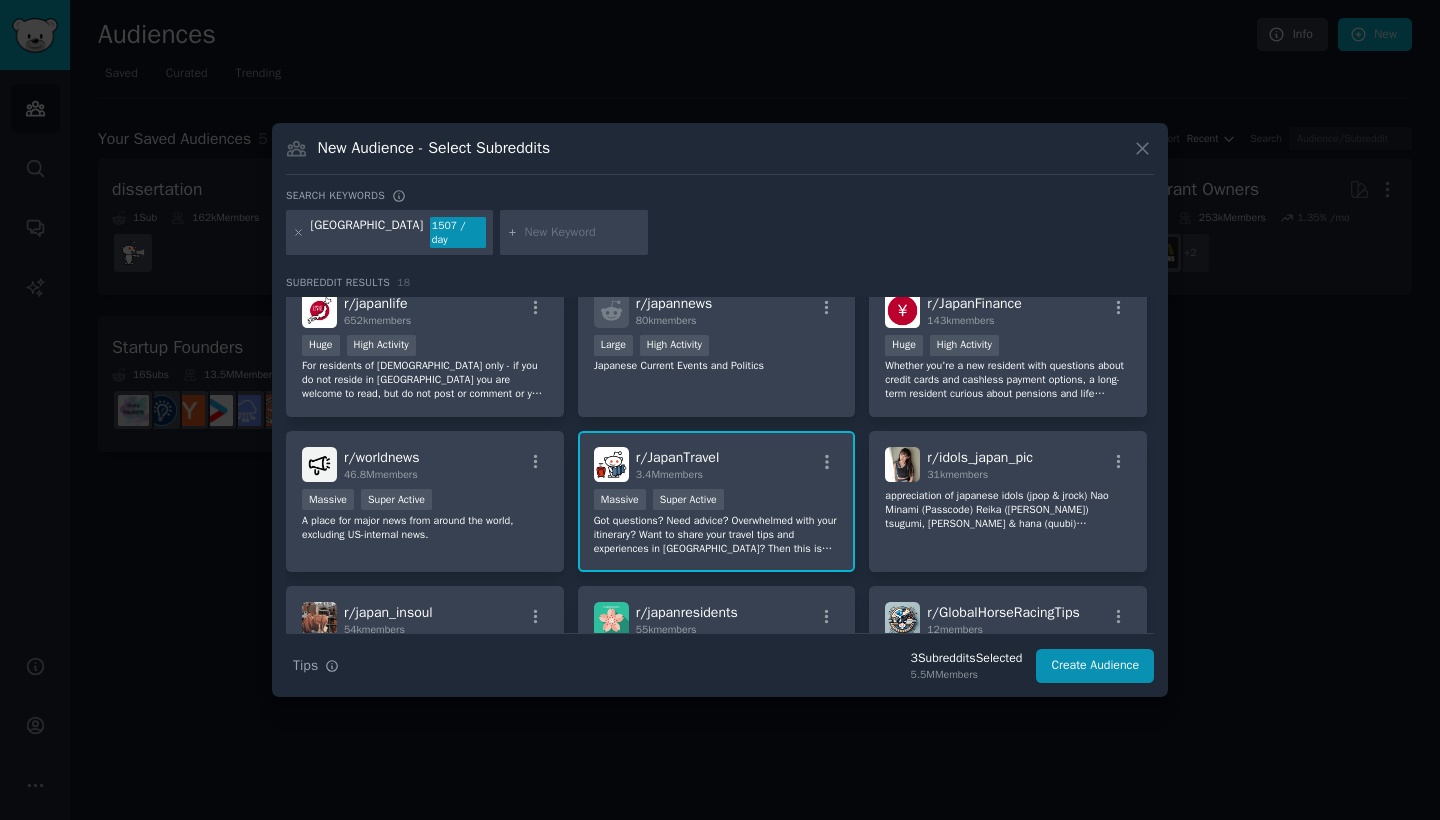 scroll, scrollTop: 164, scrollLeft: 0, axis: vertical 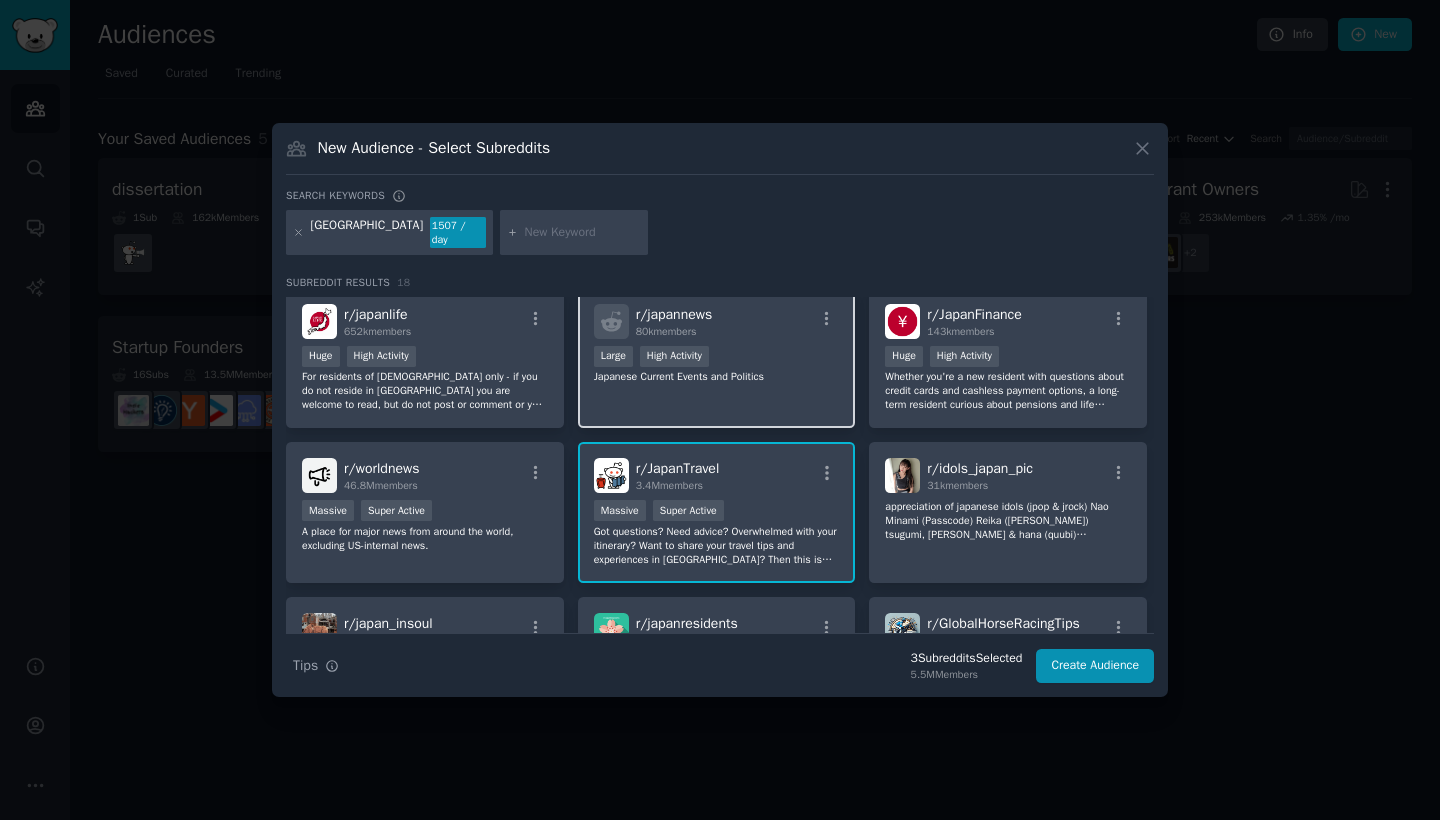 click on "r/ japannews 80k  members >= 80th percentile for submissions / day Large High Activity Japanese Current Events and Politics" at bounding box center [717, 358] 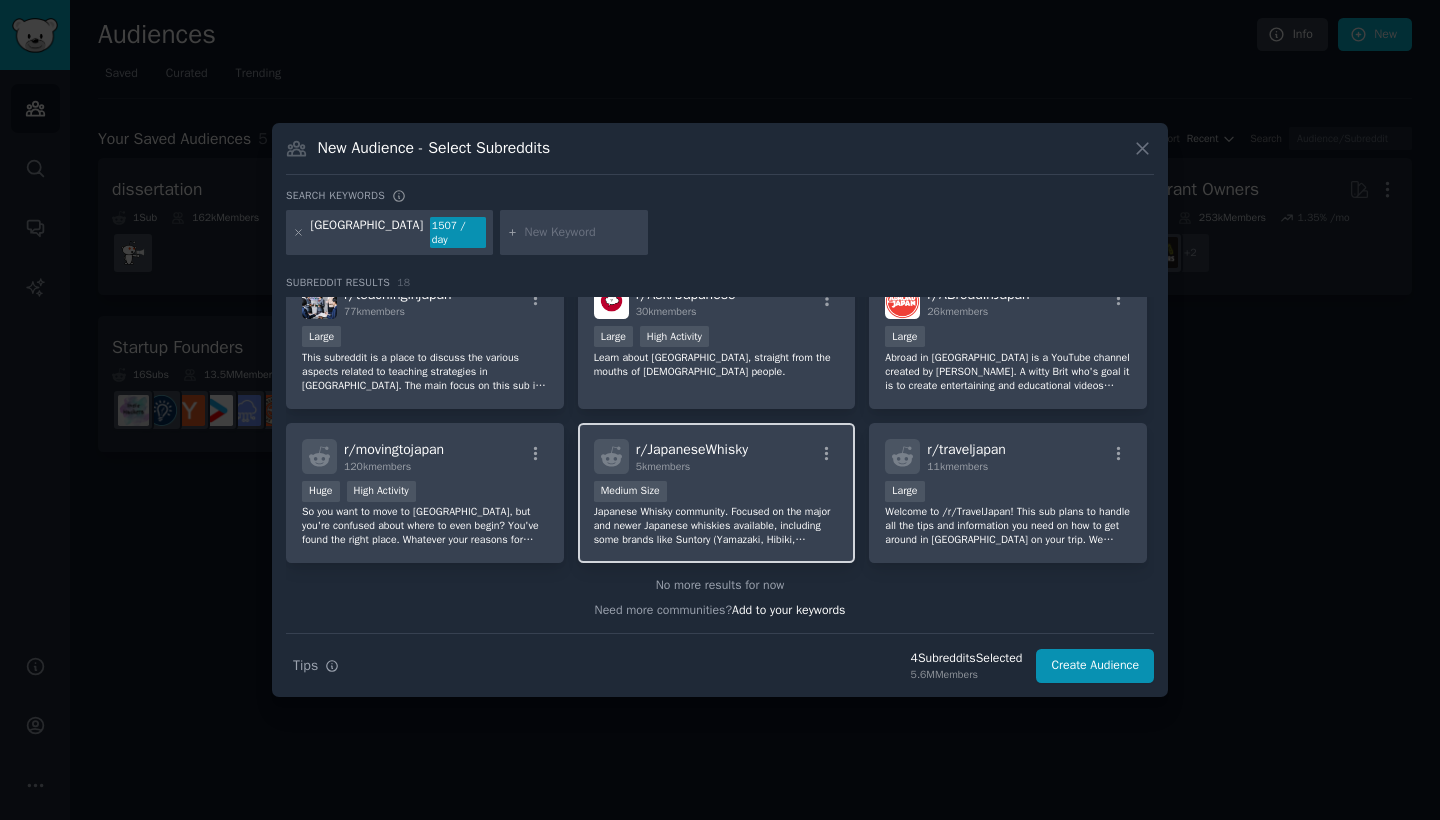 scroll, scrollTop: 646, scrollLeft: 0, axis: vertical 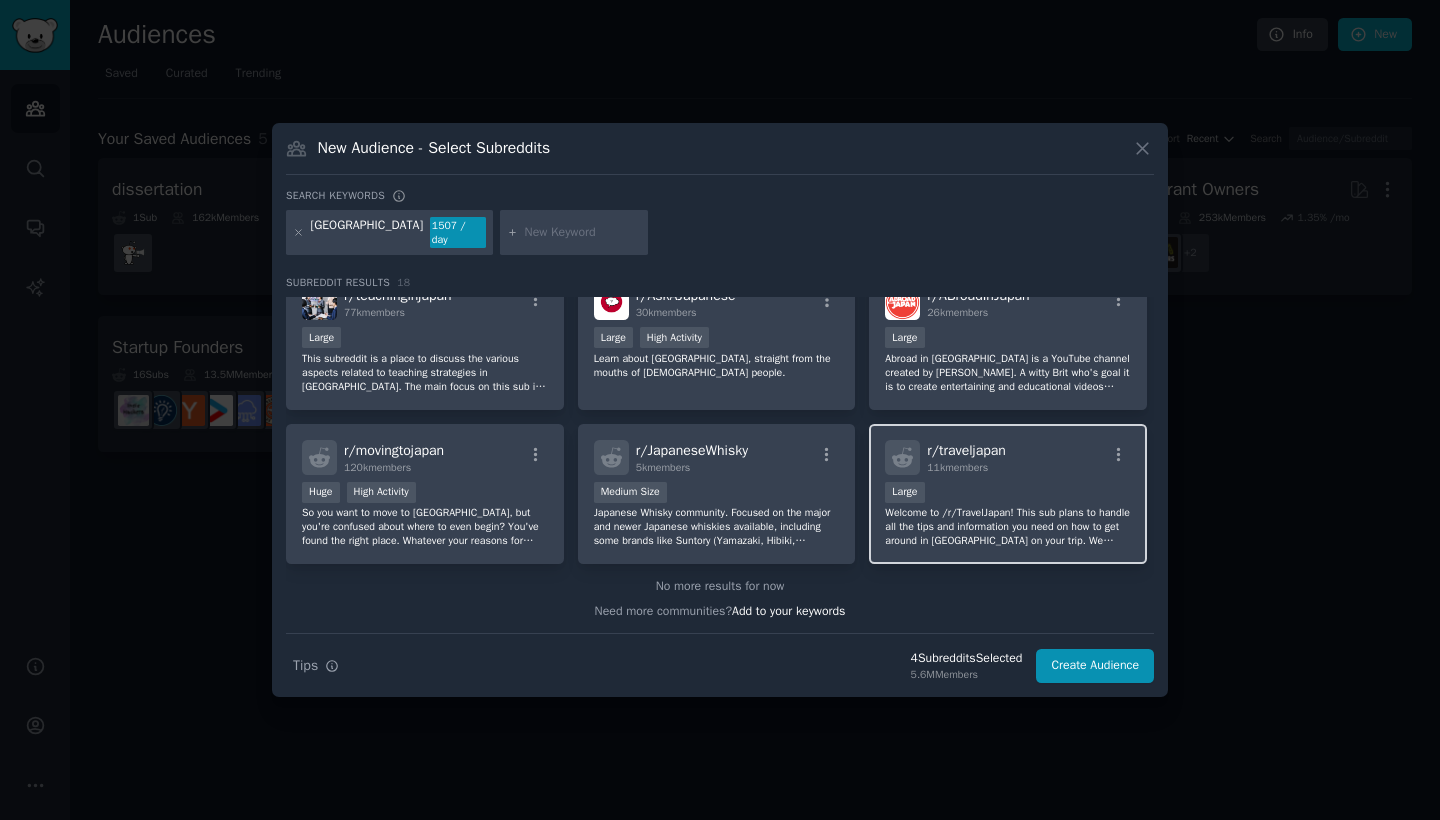 click on "Welcome to /r/TravelJapan! This sub plans to handle all the tips and information you need on how to get around in [GEOGRAPHIC_DATA] on your trip. We accept posts on the JR Pass, Overnight Buses, Car Rentals, Domestic Flights, and booking Shinkansen fares, just to name a few. If it's got wheels or wings and gets you around, we're gonna cover it!" at bounding box center (1008, 527) 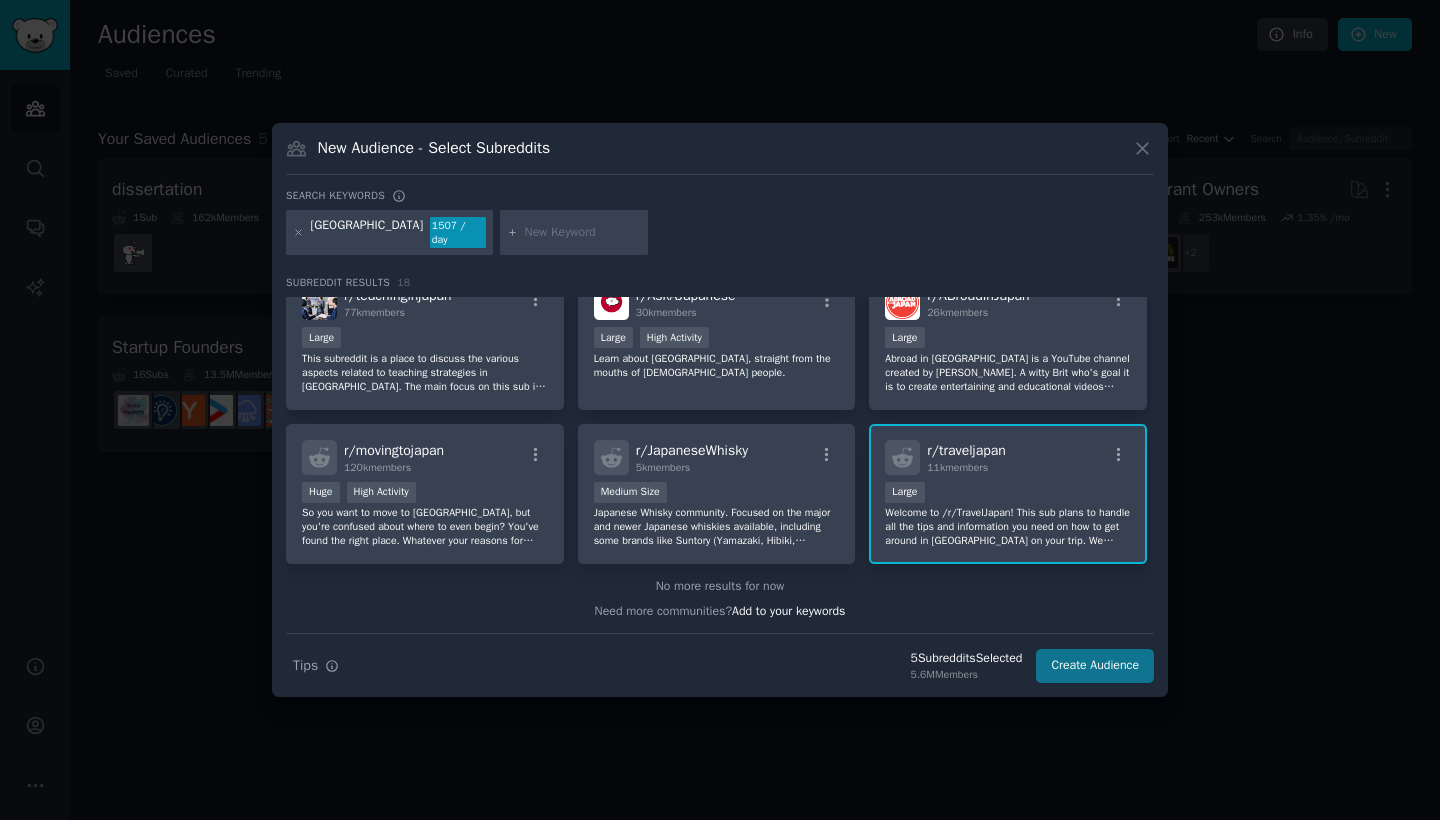click on "Create Audience" at bounding box center (1095, 666) 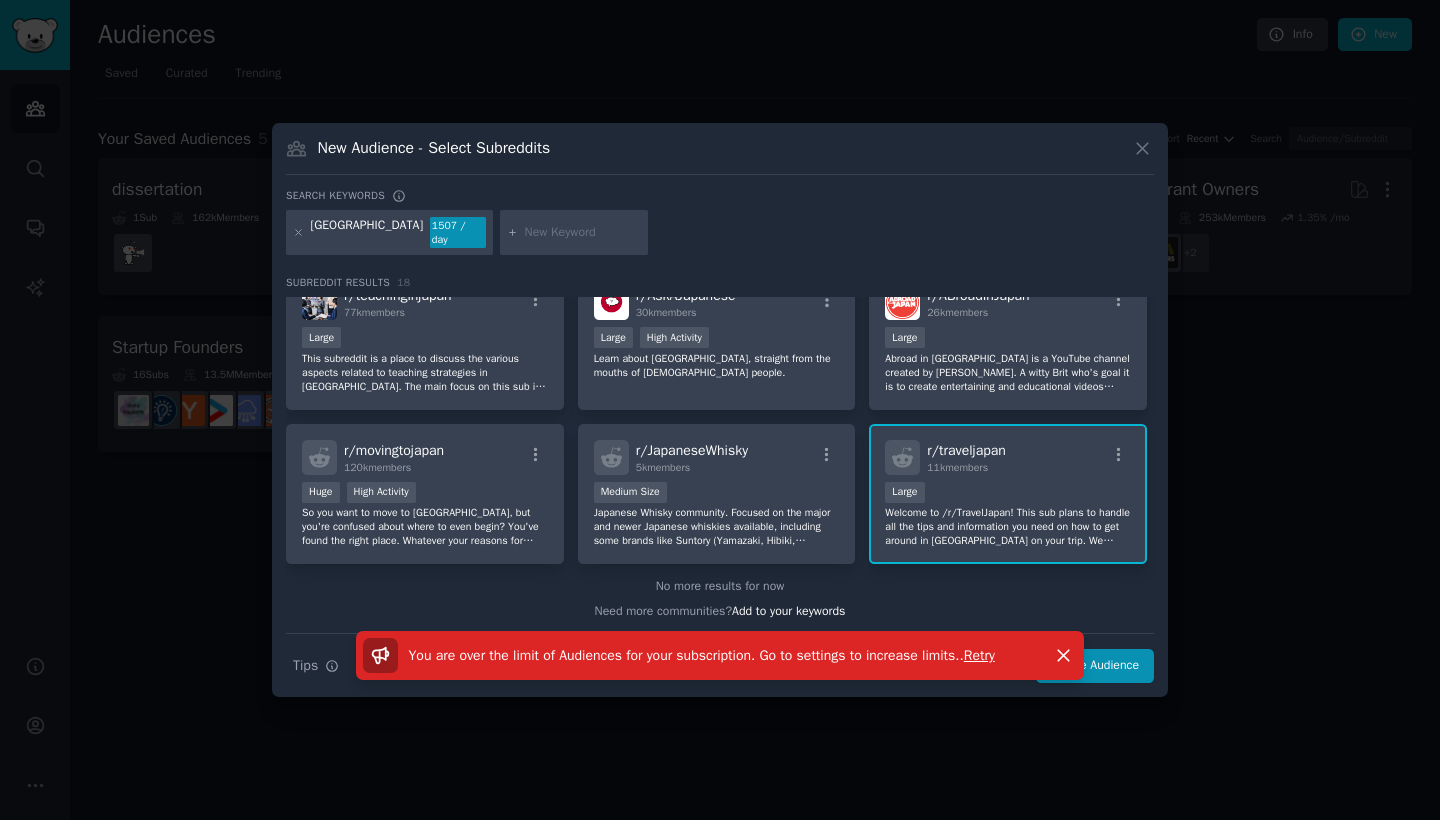 click 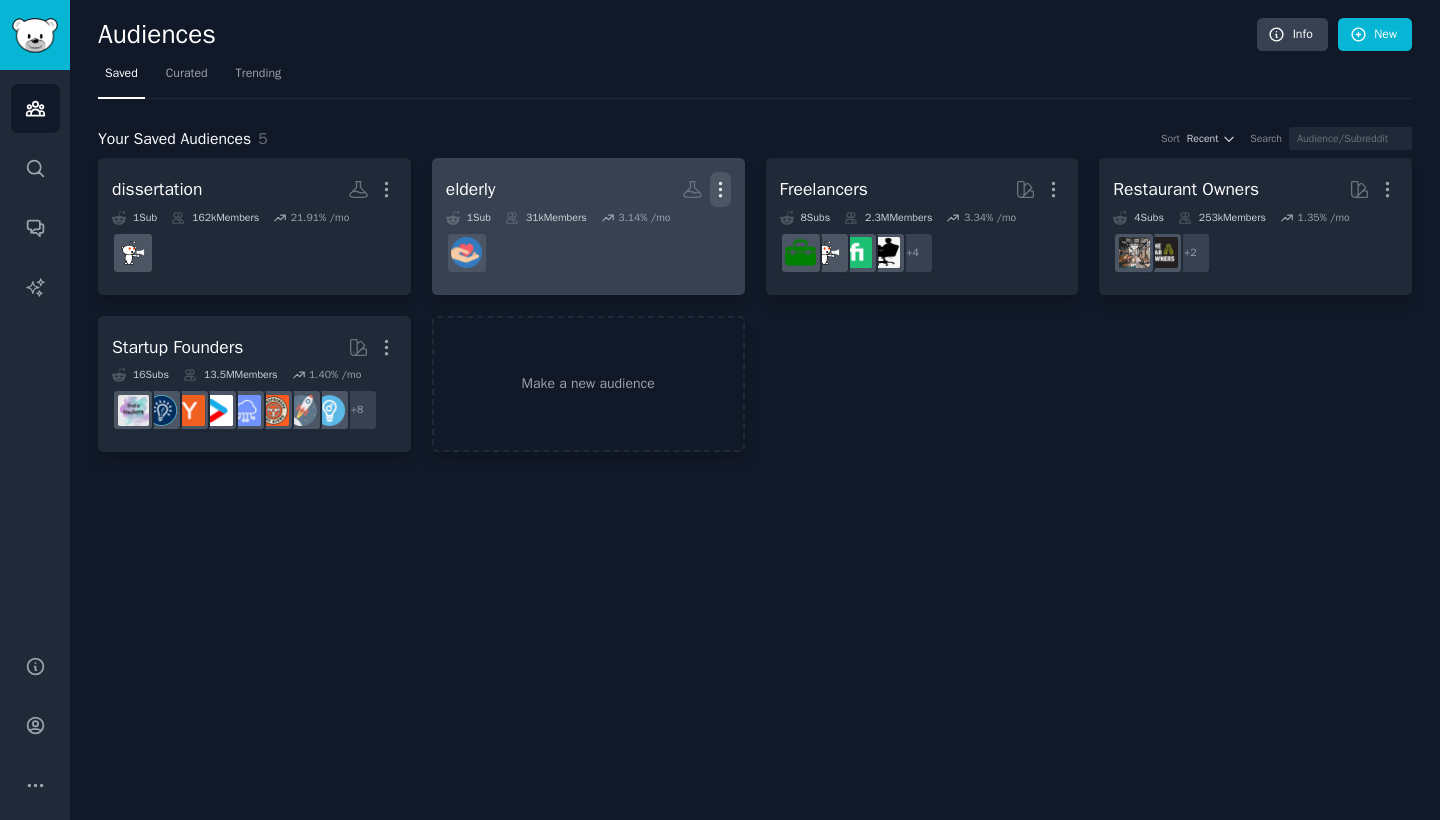 click 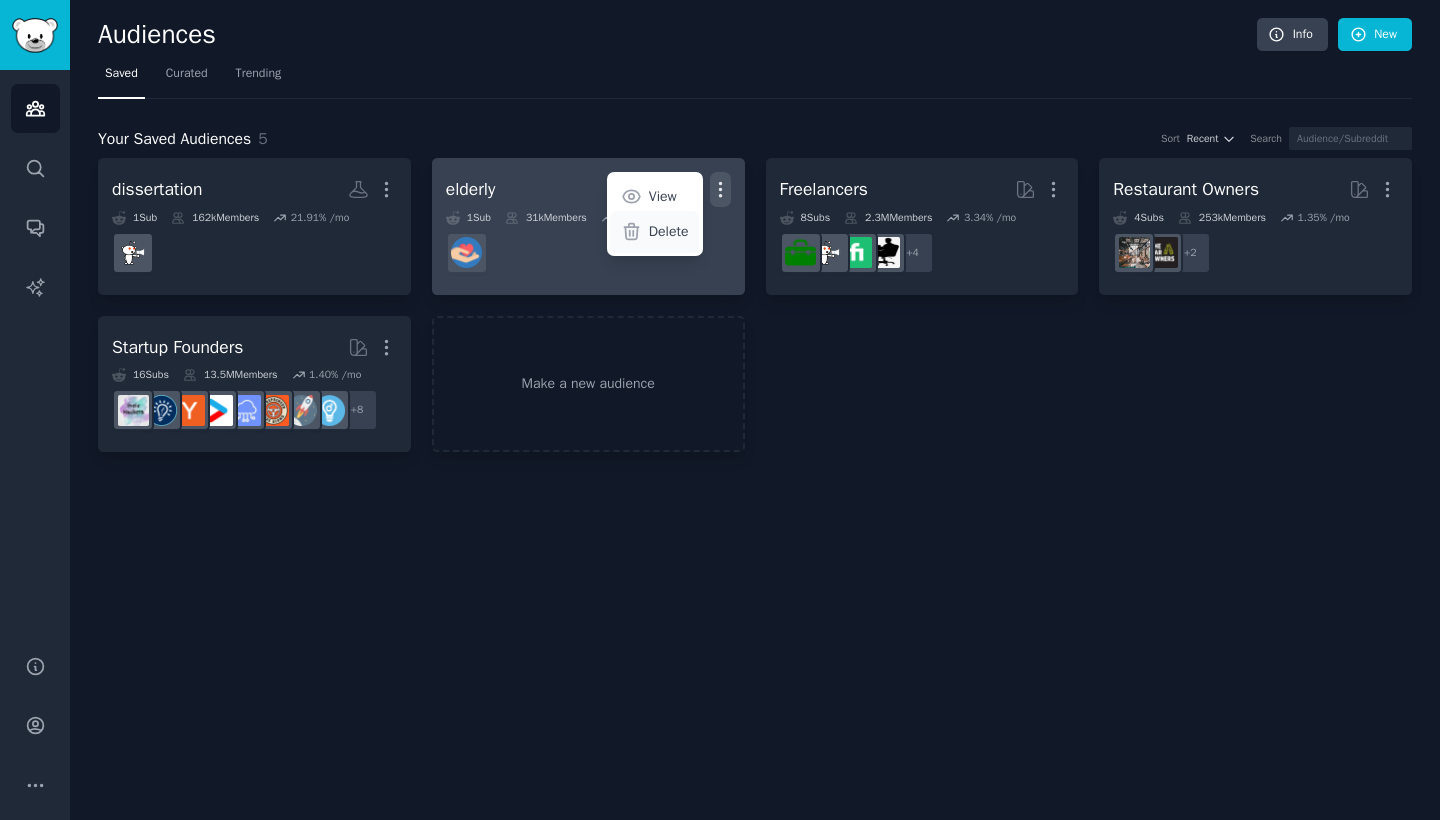 click on "Delete" at bounding box center [669, 231] 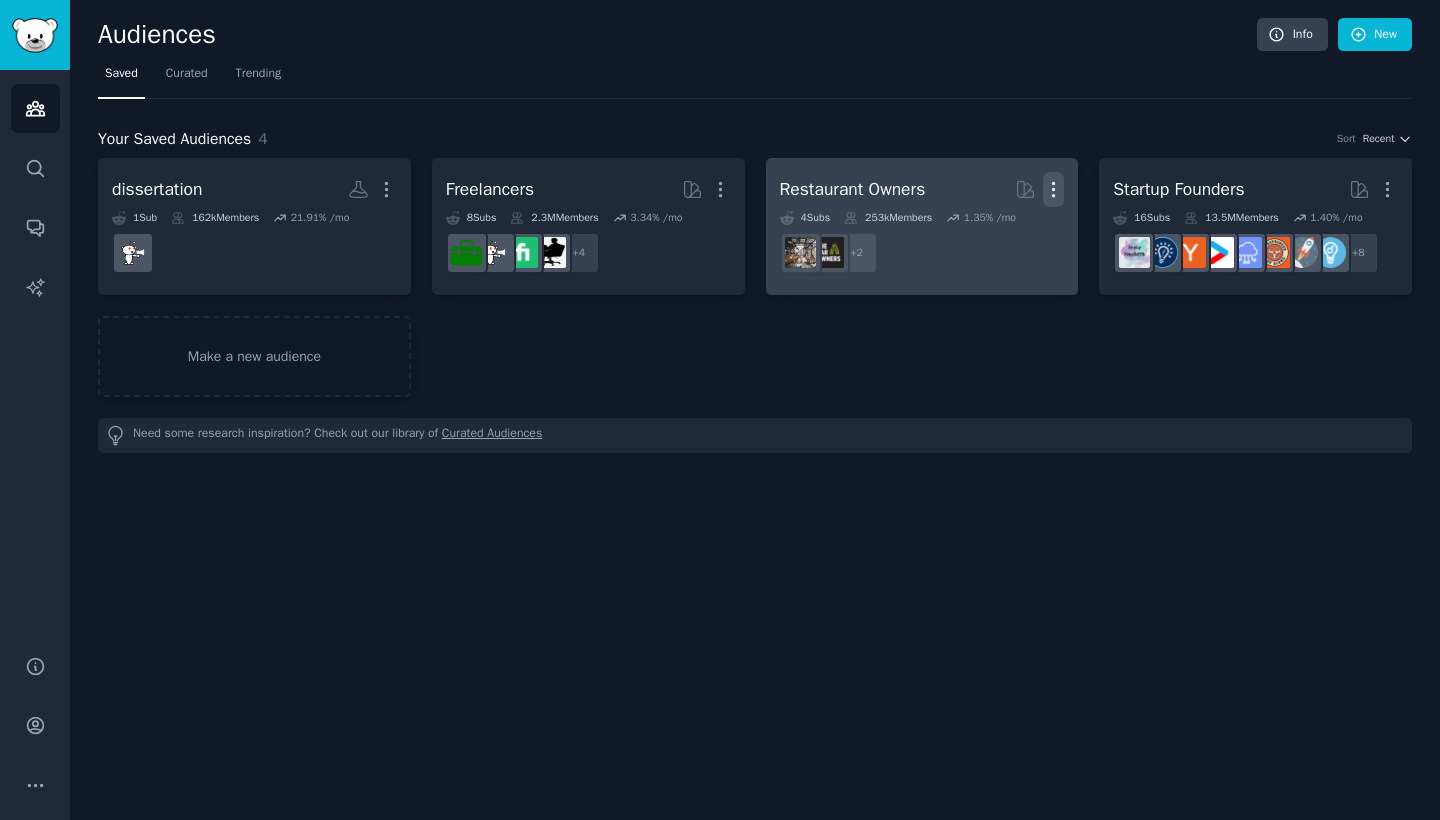 click 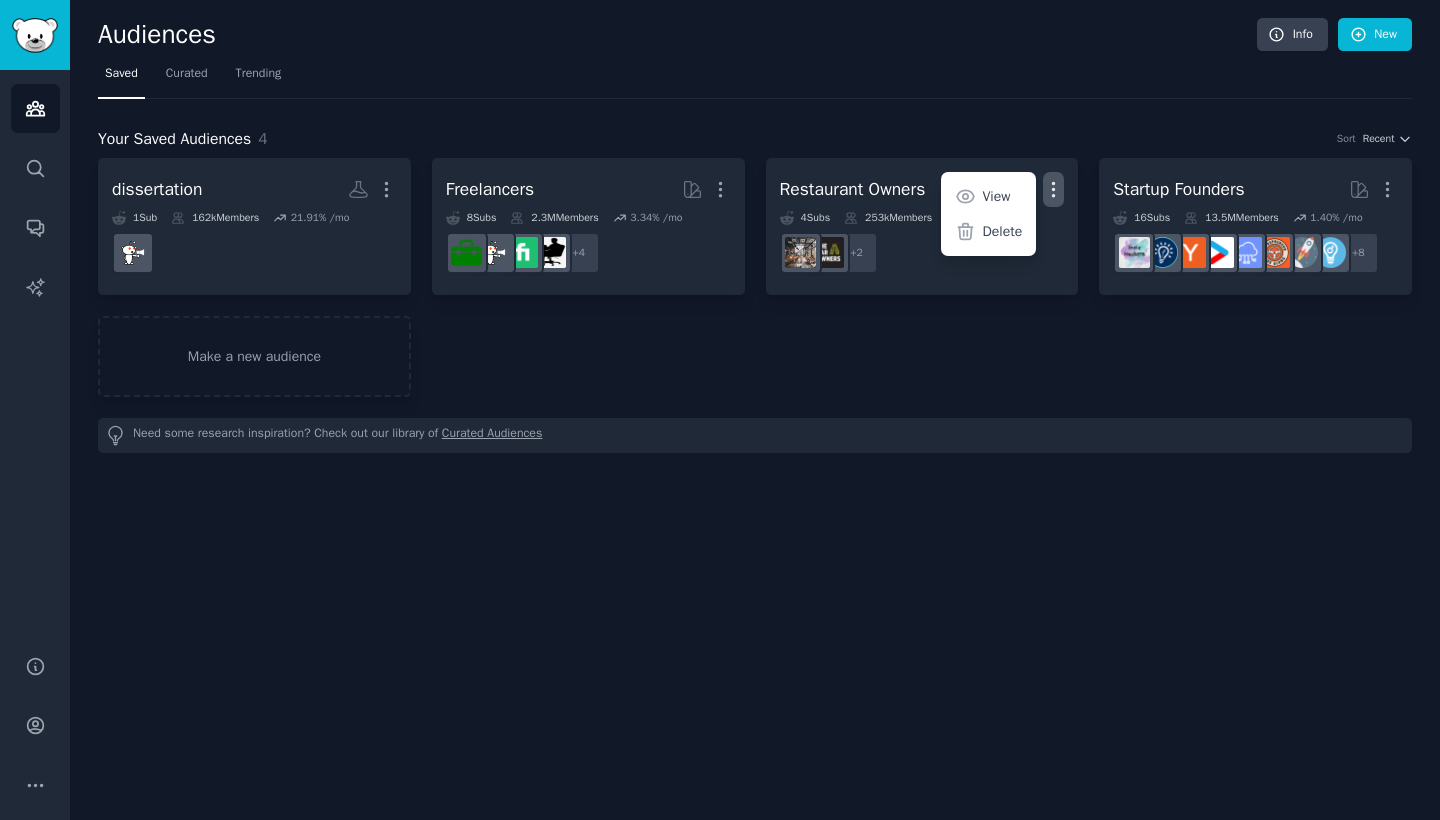 click on "dissertation More 1  Sub 162k  Members 21.91 % /mo Freelancers More 8  Sub s 2.3M  Members 3.34 % /mo + 4 Restaurant Owners Curated by GummySearch More View Delete 4  Sub s 253k  Members 1.35 % /mo + 2 Startup Founders More 16  Sub s 13.5M  Members 1.40 % /mo + 8 Make a new audience" at bounding box center (755, 277) 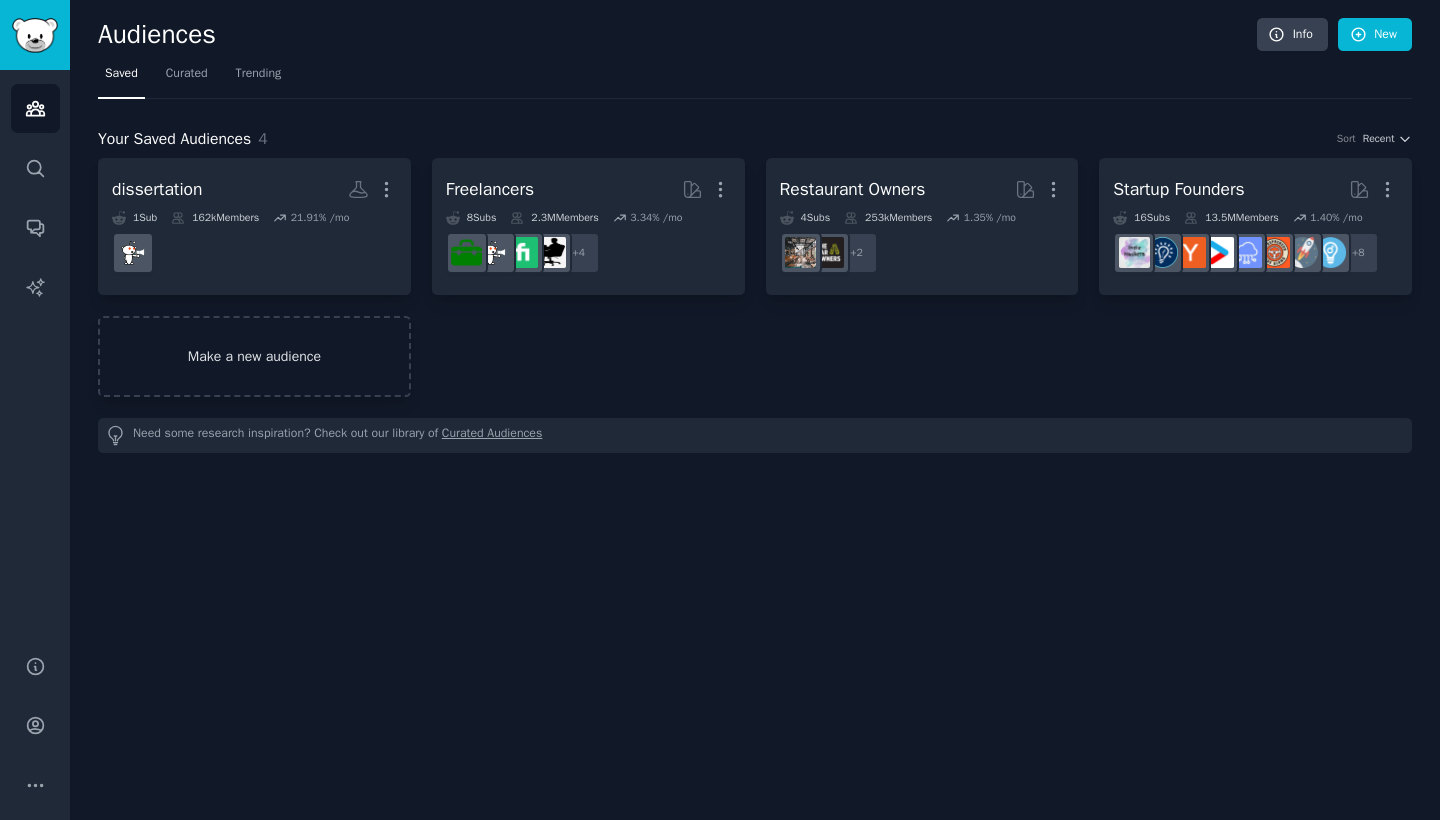 click on "Make a new audience" at bounding box center (254, 356) 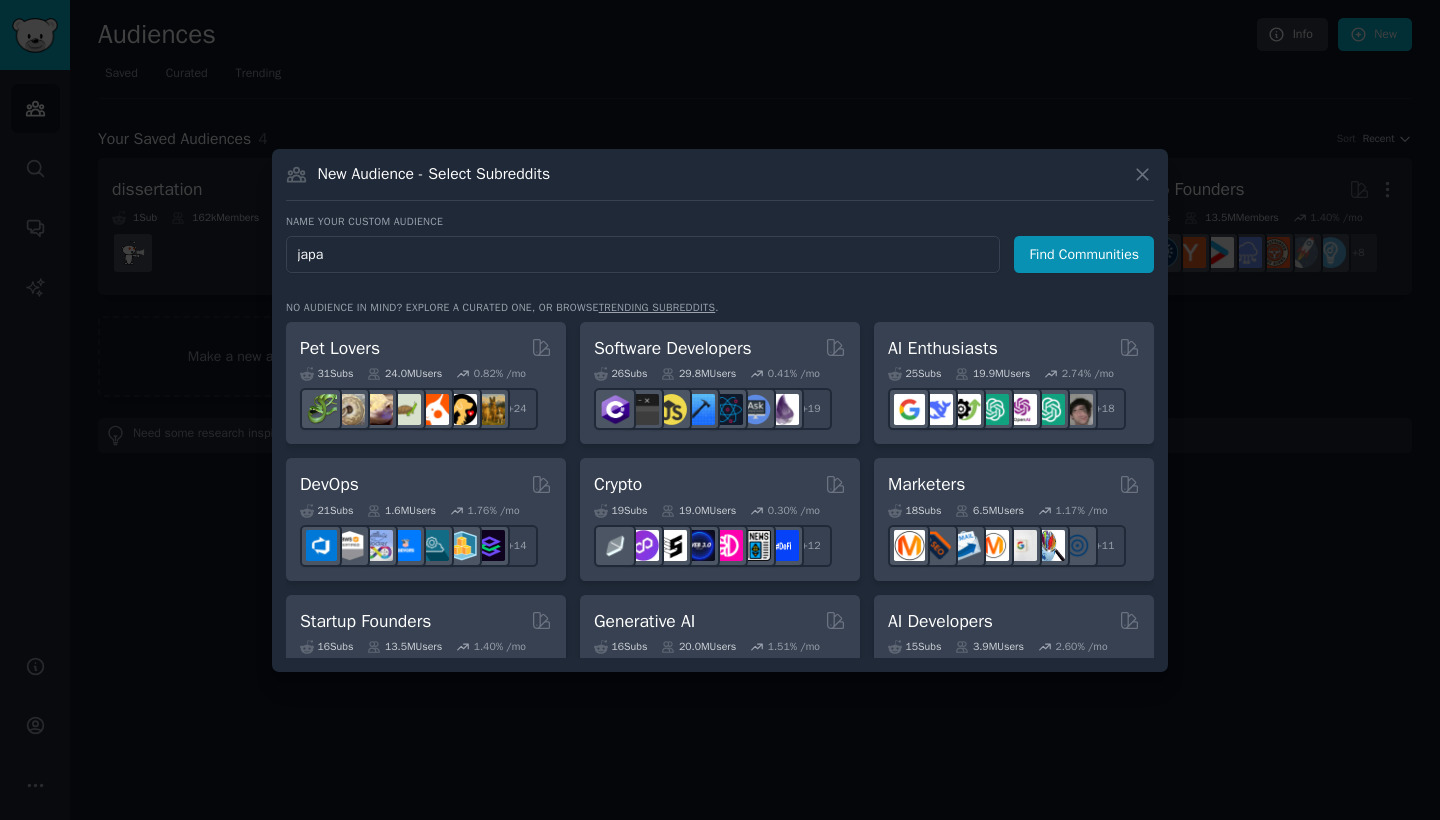 type on "[GEOGRAPHIC_DATA]" 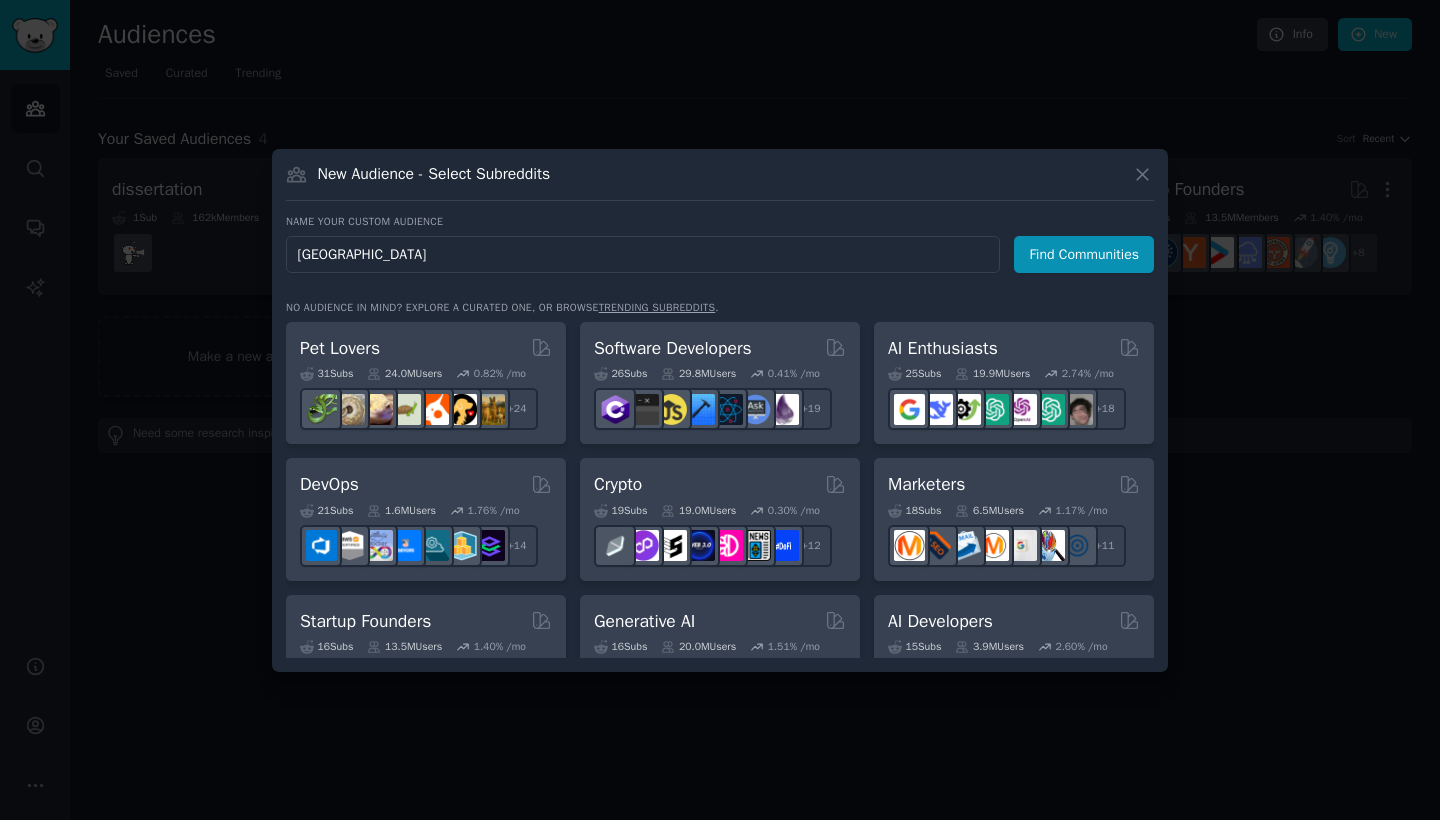 click on "Find Communities" at bounding box center [1084, 254] 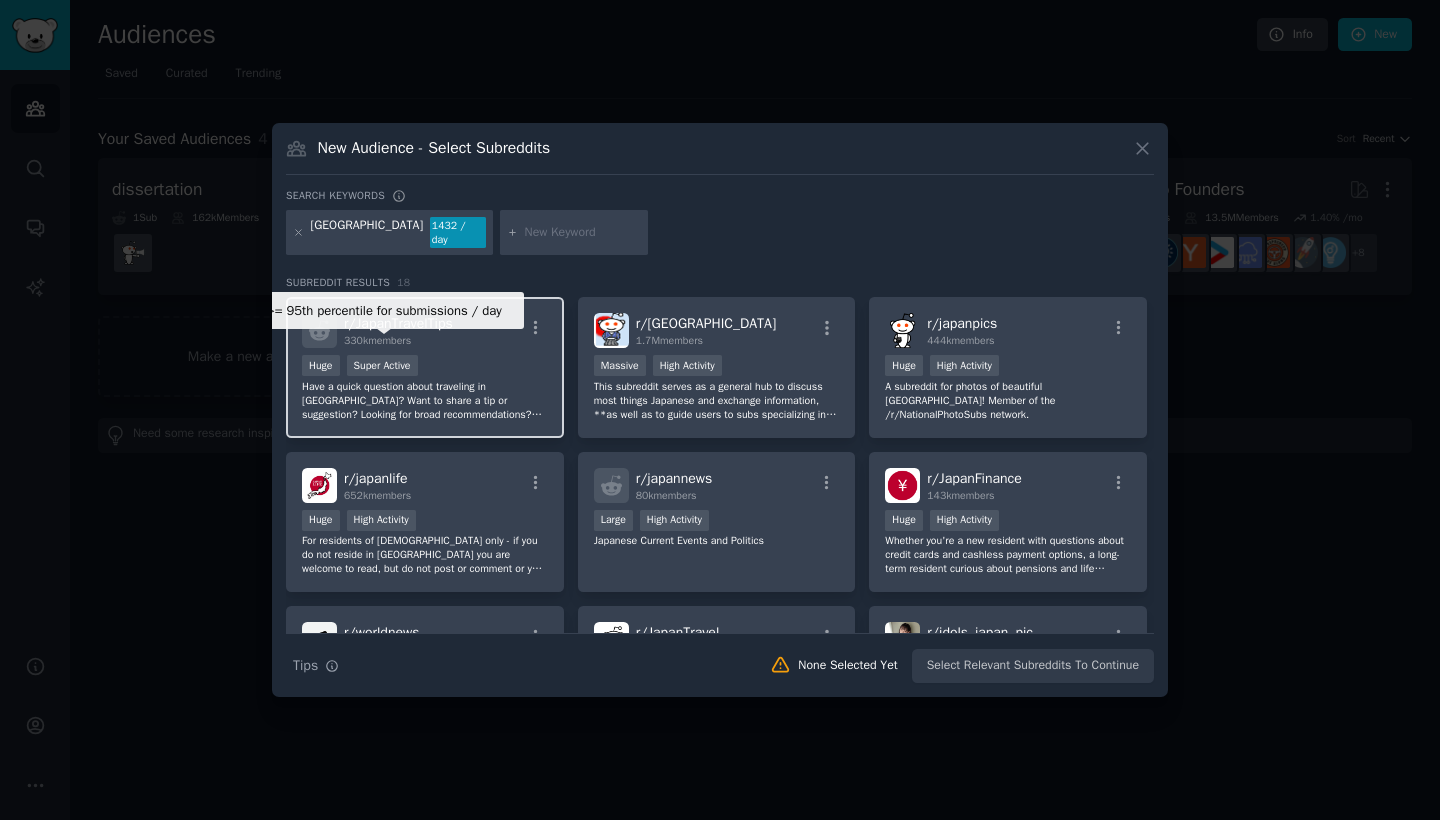 click on ">= 95th percentile for submissions / day Huge Super Active" at bounding box center [425, 367] 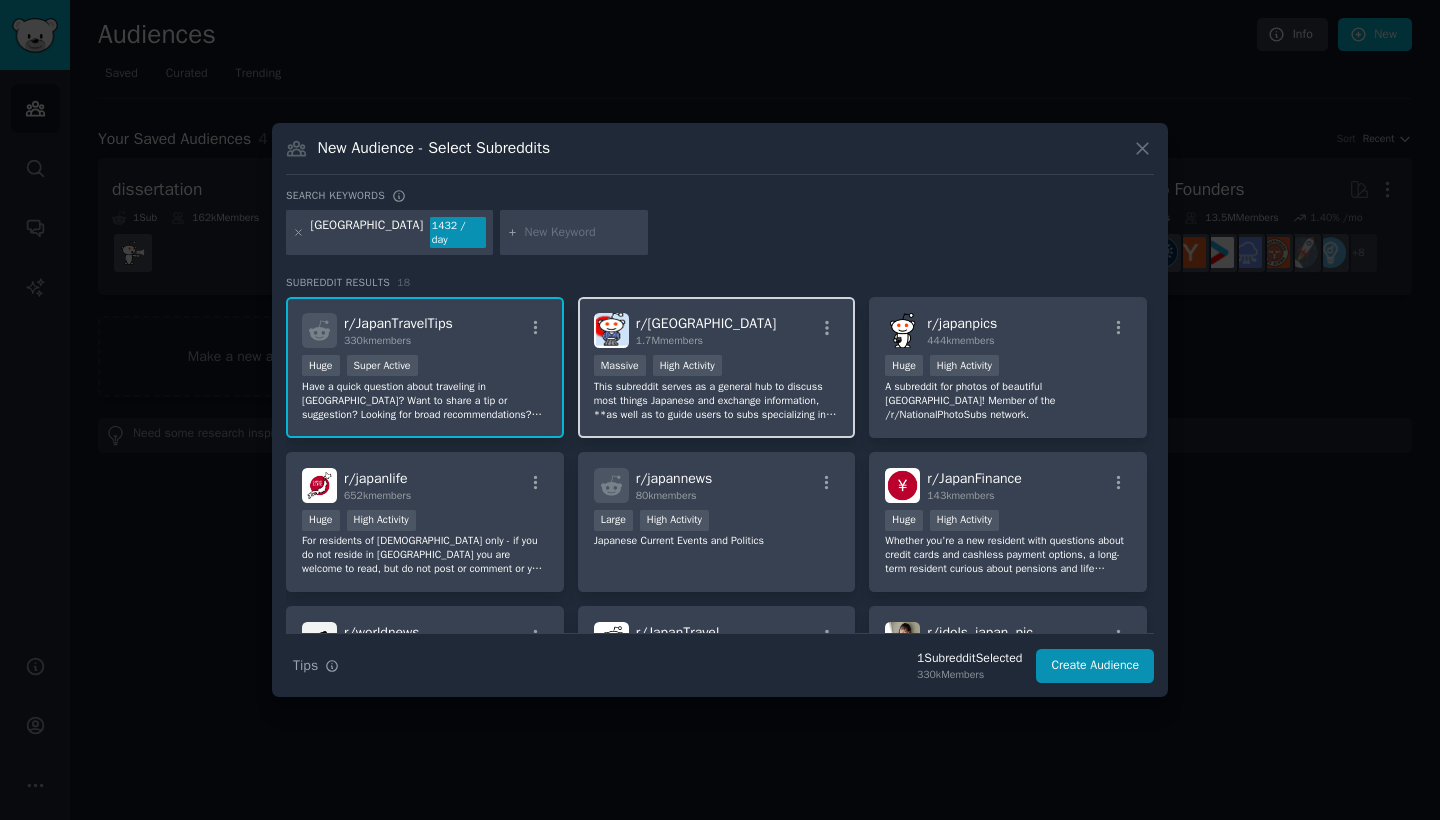 click on "This subreddit serves as a general hub to discuss most things Japanese and exchange information, **as well as to guide users to subs specializing in things such as daily life, travel or language acquisition.** Users are strongly encouraged to check the sidebar and stickied general questions thread before posting." at bounding box center (717, 401) 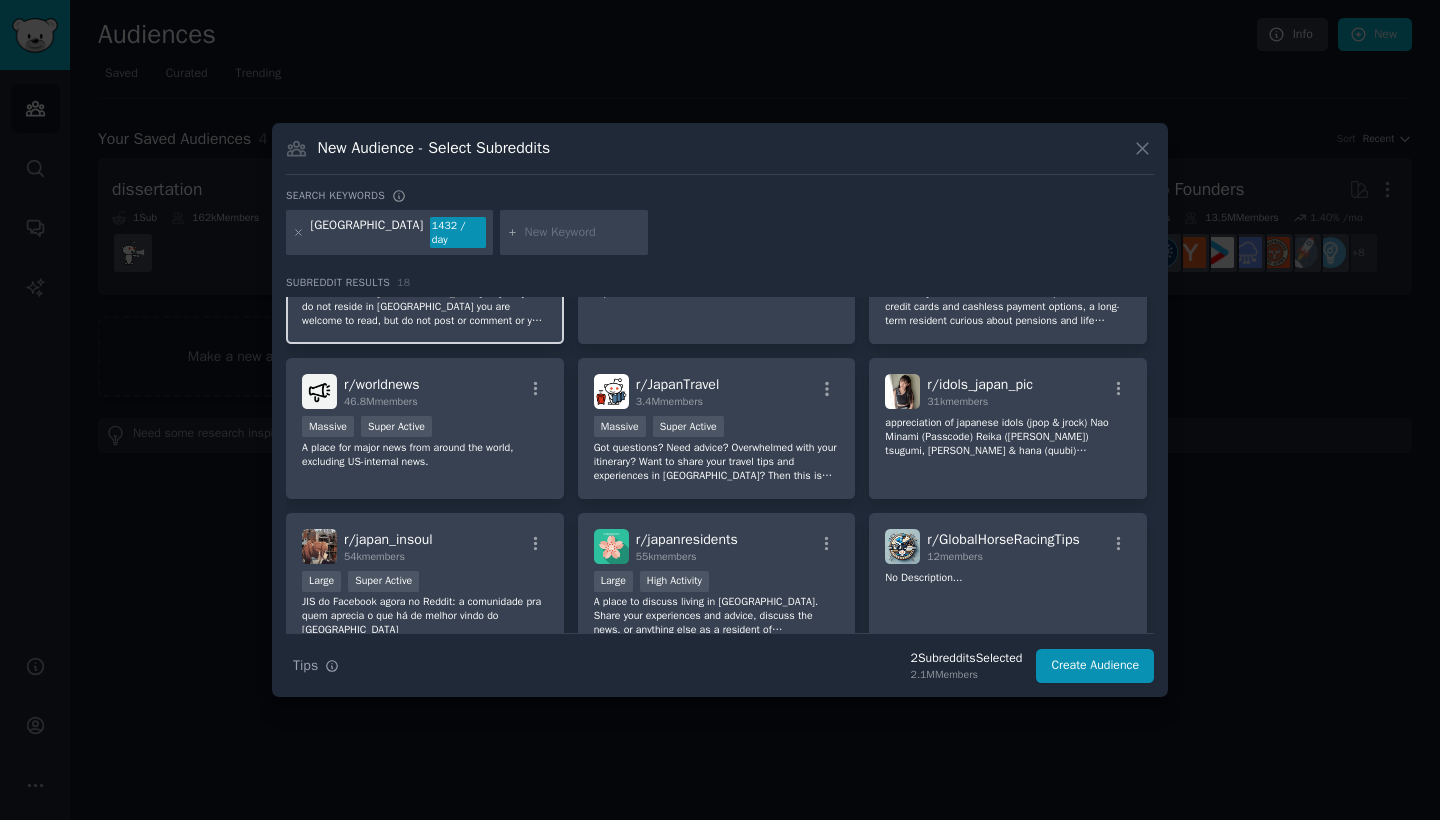 scroll, scrollTop: 257, scrollLeft: 0, axis: vertical 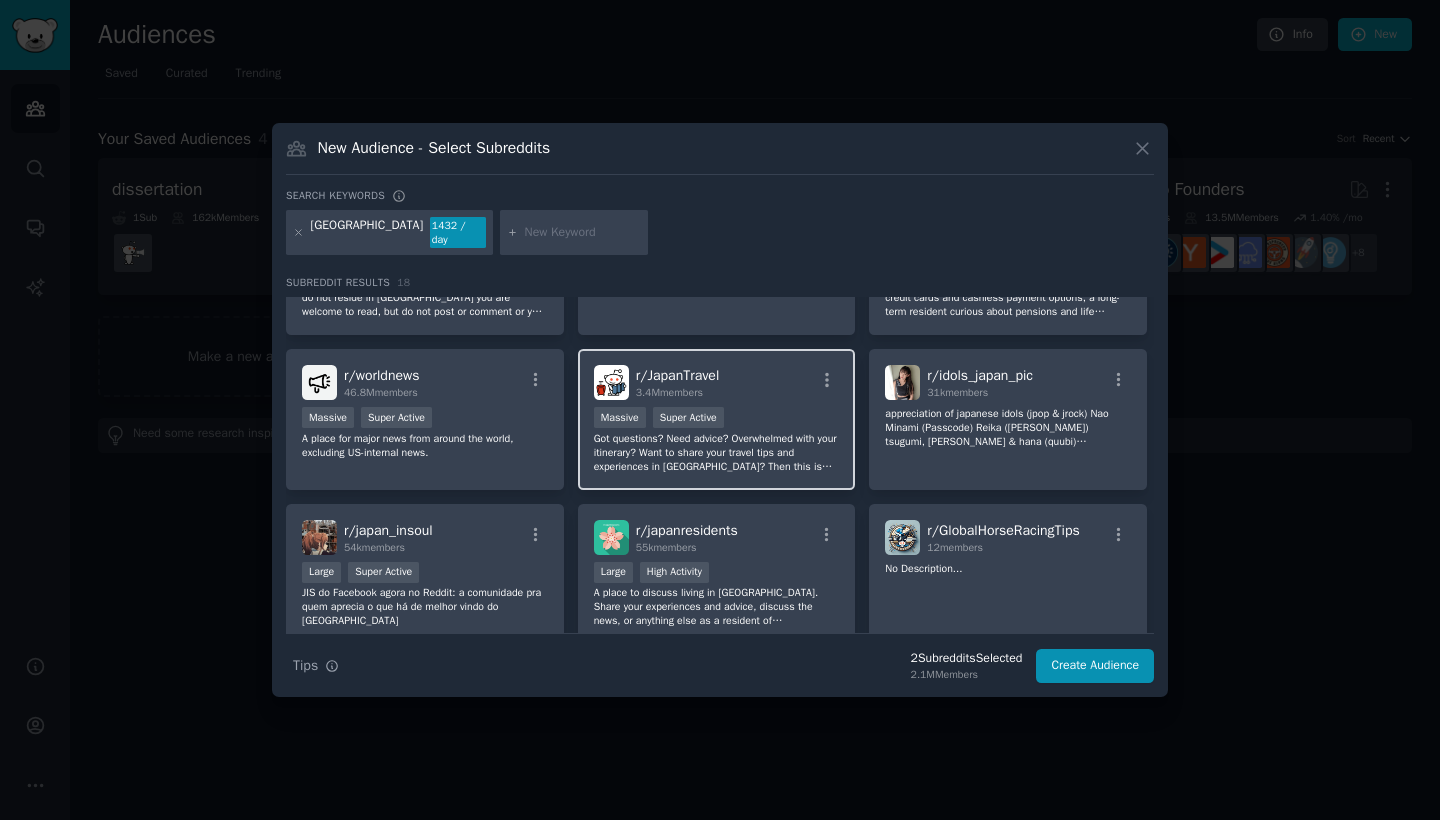 click on "Got questions? Need advice? Overwhelmed with your itinerary? Want to share your travel tips and experiences in [GEOGRAPHIC_DATA]? Then this is the place for you! /r/JapanTravel is for any and all looking to visit [GEOGRAPHIC_DATA] as a tourist — including those who have already been." at bounding box center (717, 453) 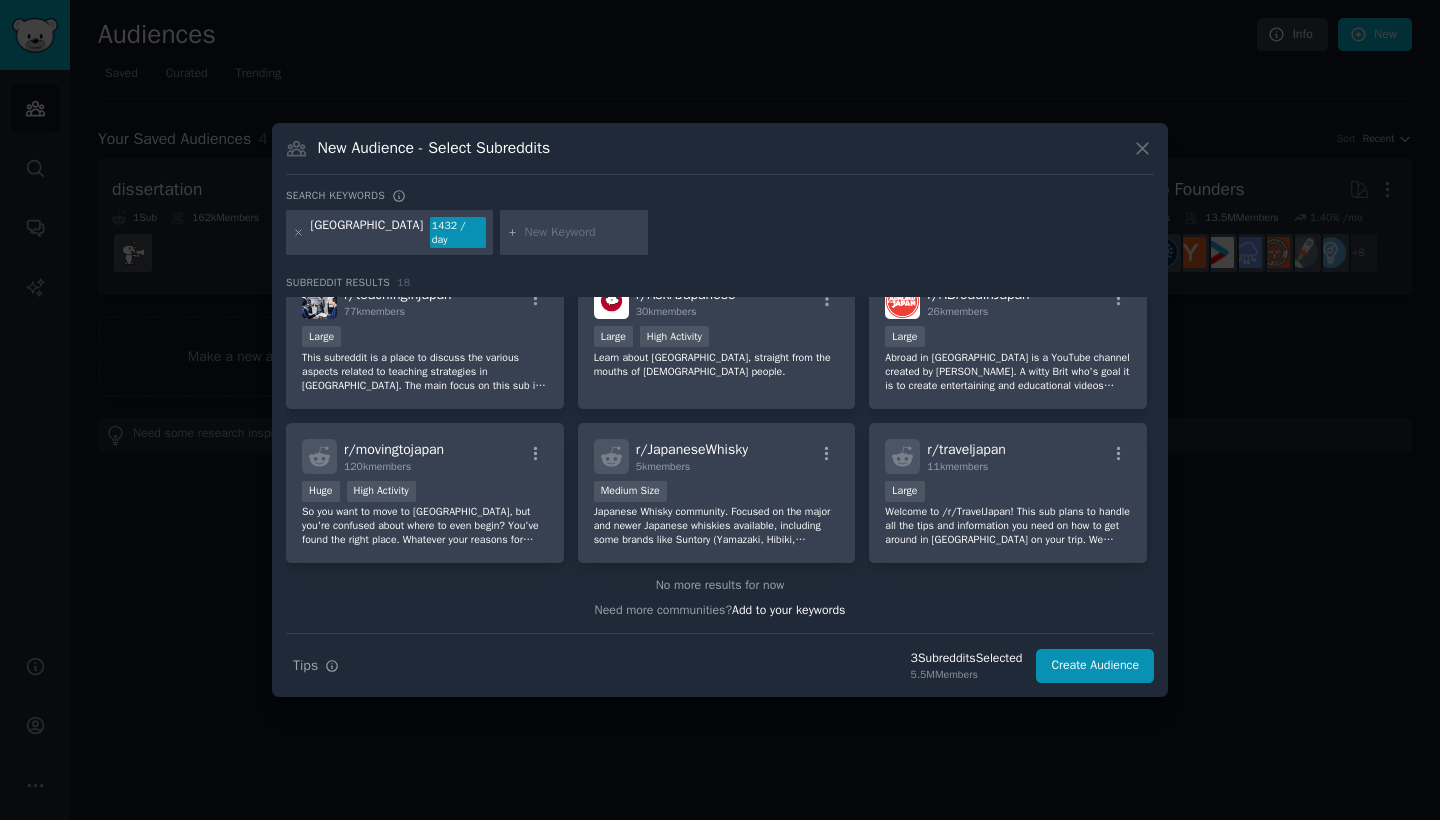 scroll, scrollTop: 646, scrollLeft: 0, axis: vertical 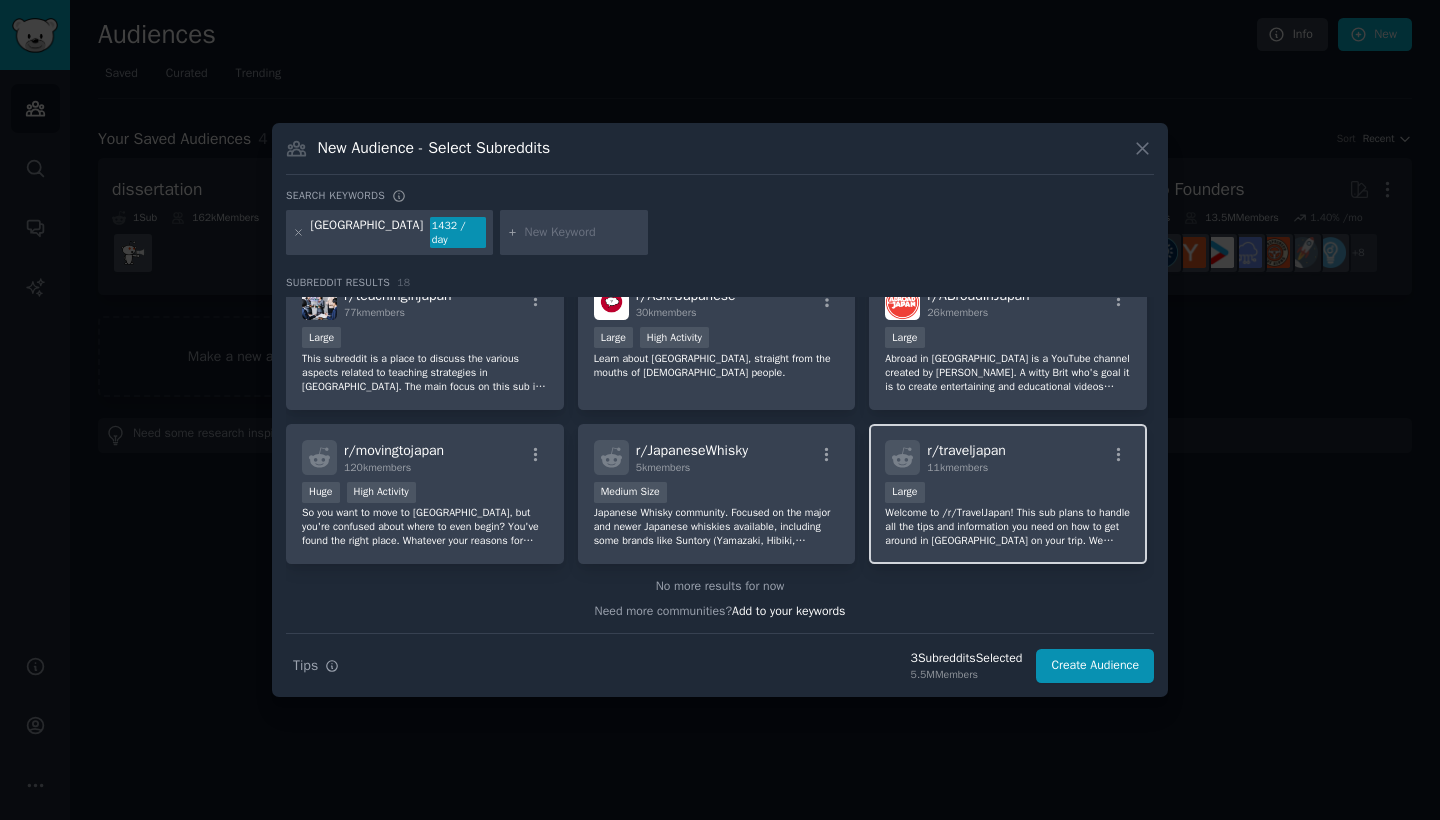 click on "r/ traveljapan 11k  members Large Welcome to /r/TravelJapan! This sub plans to handle all the tips and information you need on how to get around in [GEOGRAPHIC_DATA] on your trip. We accept posts on the JR Pass, Overnight Buses, Car Rentals, Domestic Flights, and booking Shinkansen fares, just to name a few. If it's got wheels or wings and gets you around, we're gonna cover it!" at bounding box center (1008, 494) 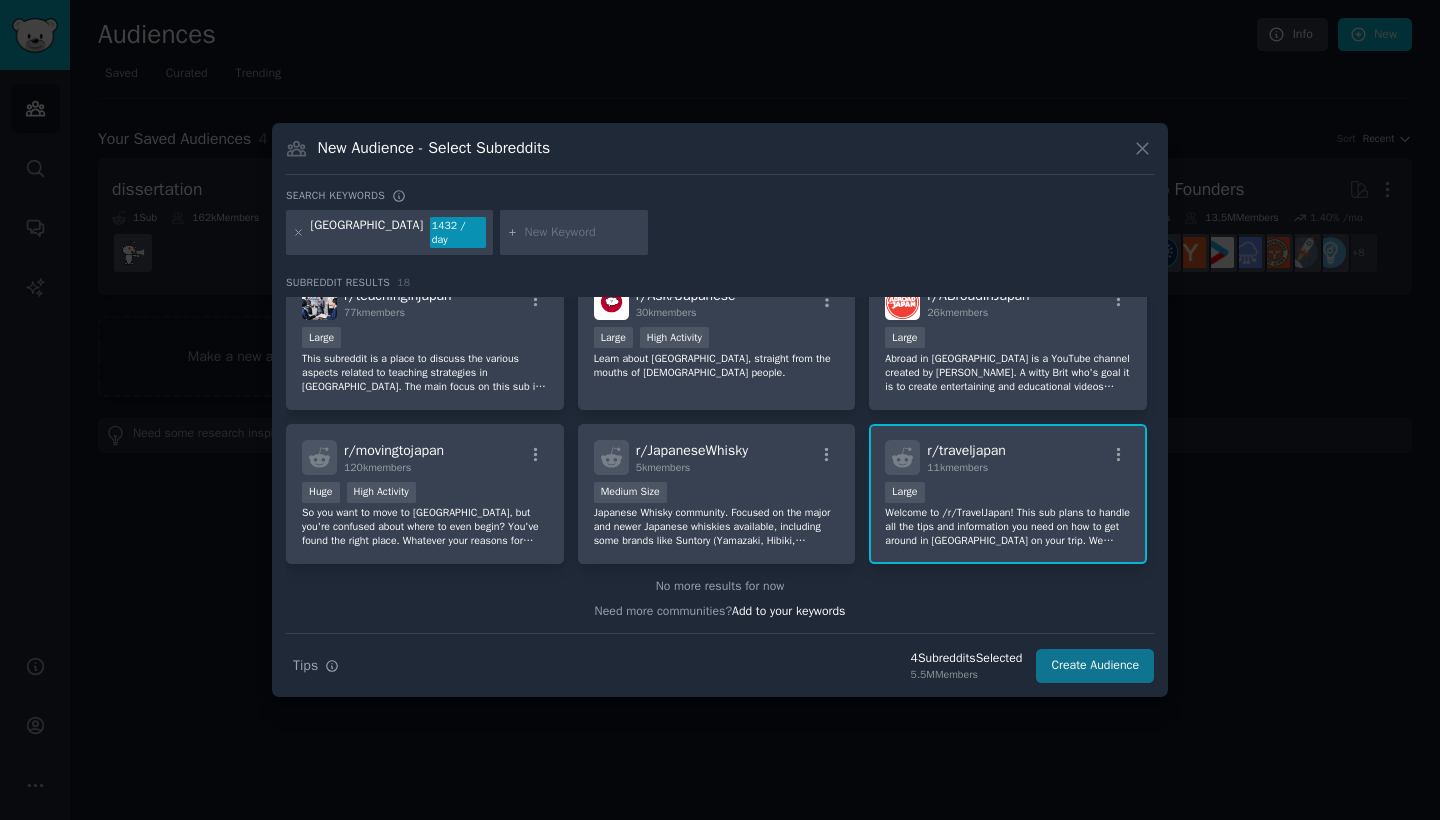 click on "Create Audience" at bounding box center [1095, 666] 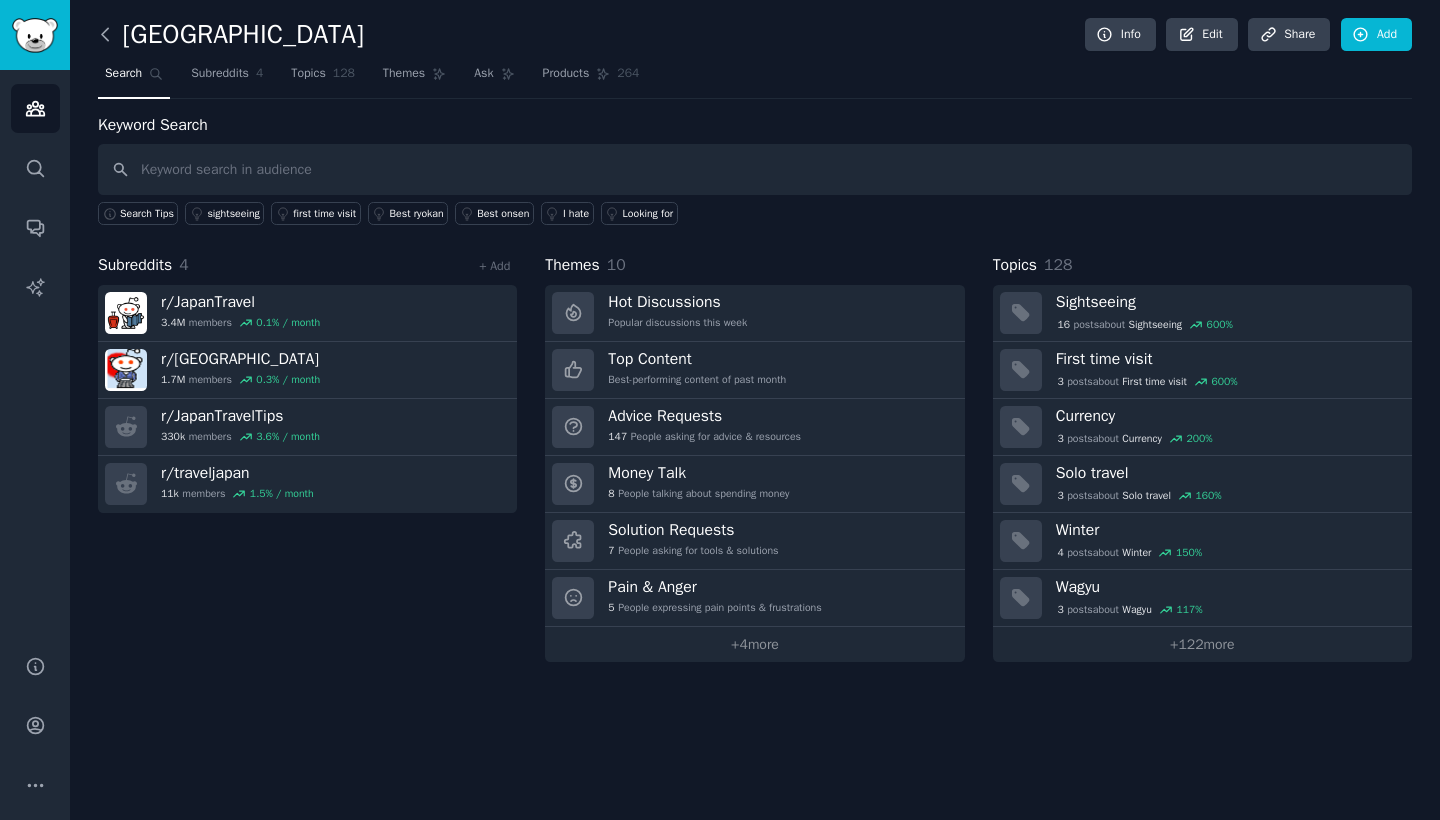 click 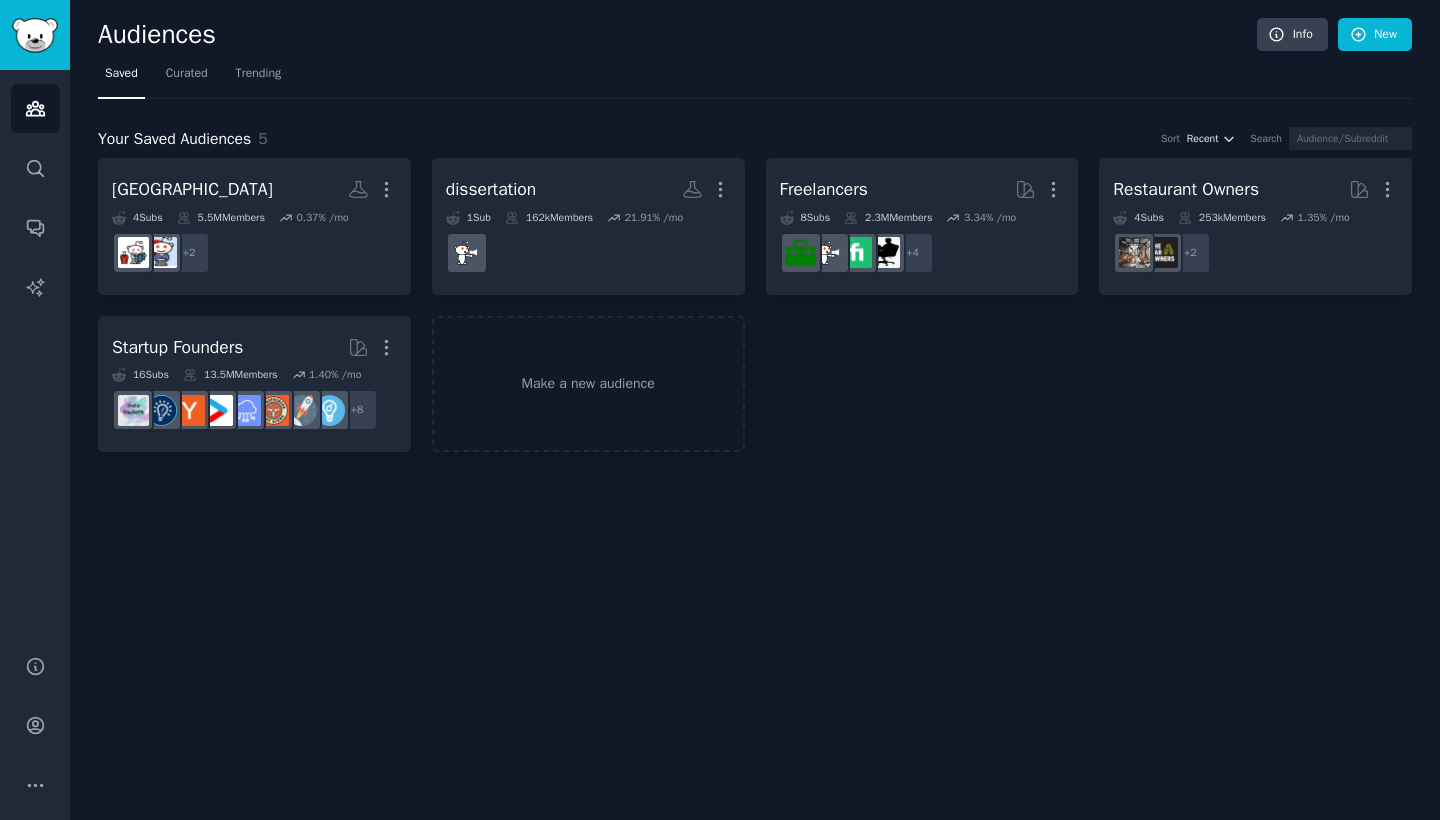 click on "Recent" at bounding box center [1203, 139] 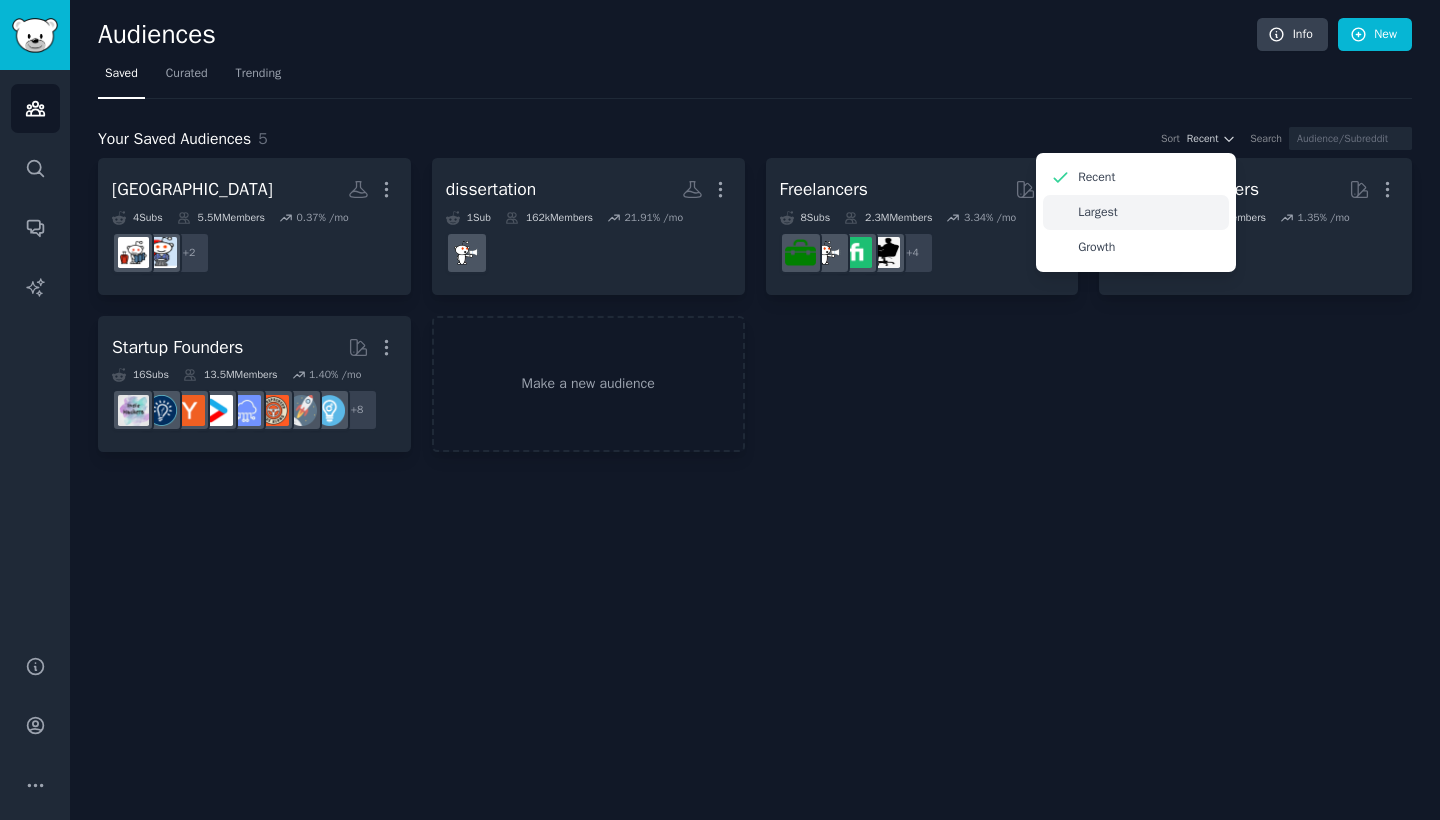 click on "Largest" at bounding box center (1098, 213) 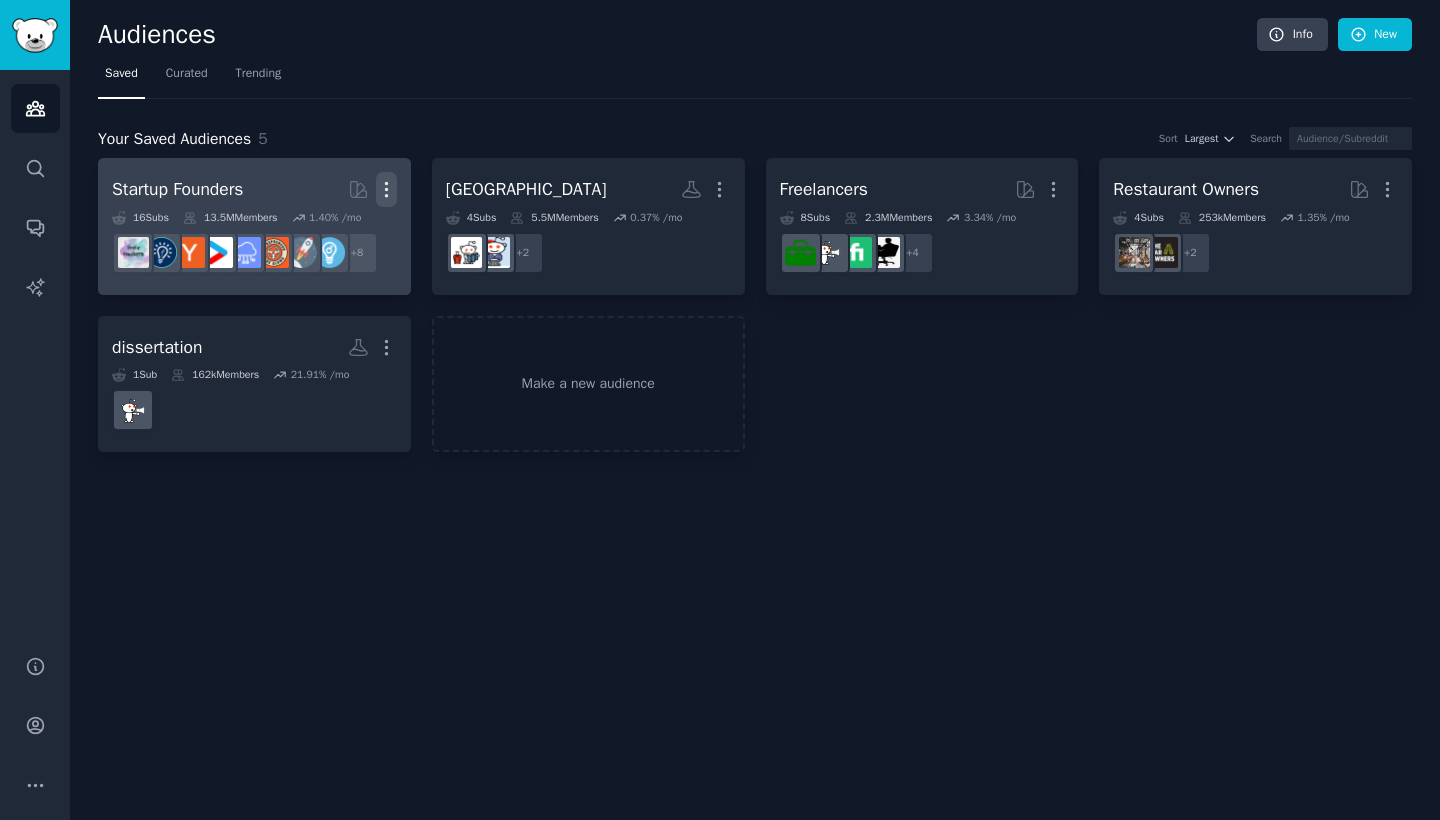 click 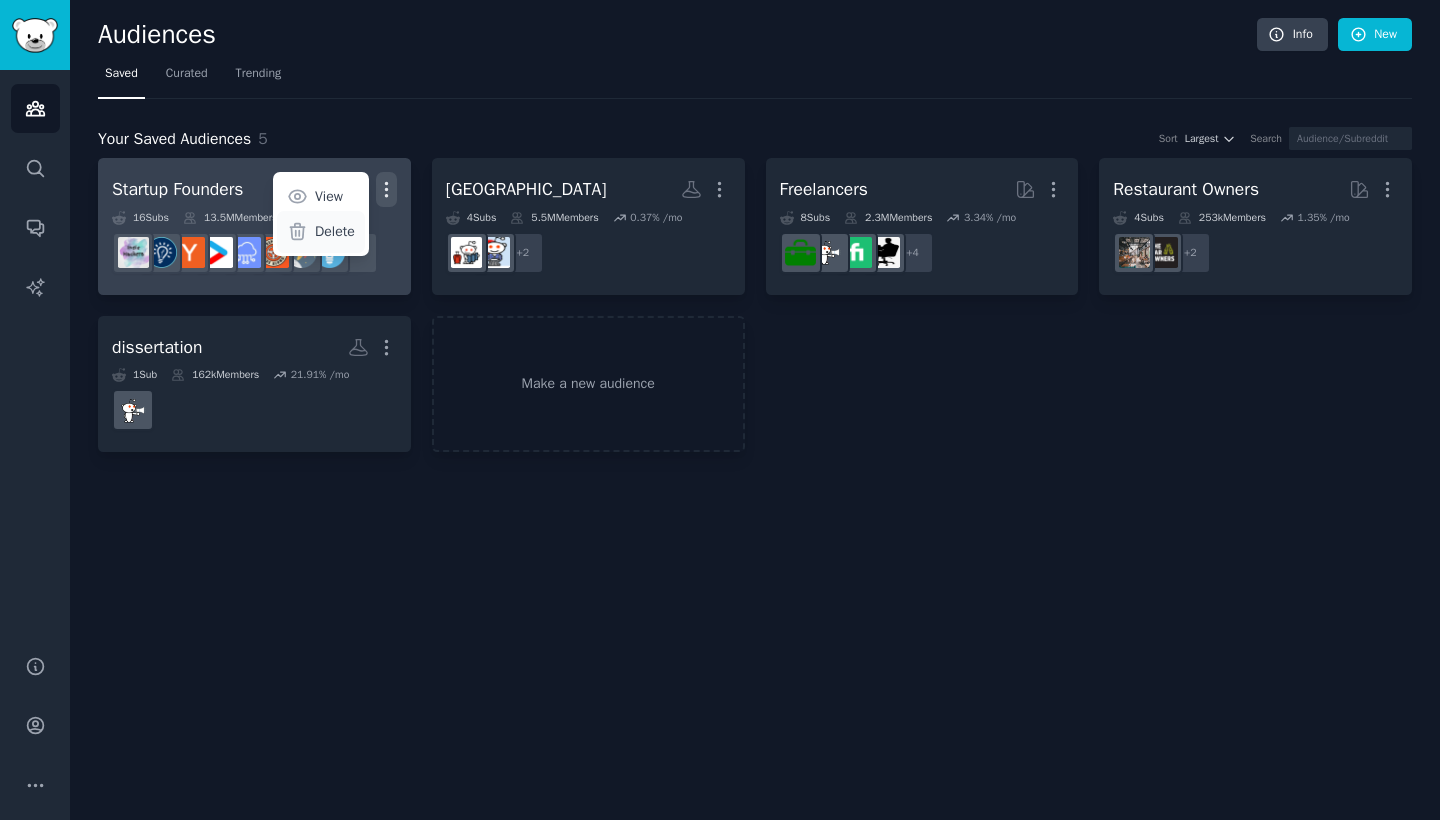 click on "Delete" at bounding box center (335, 231) 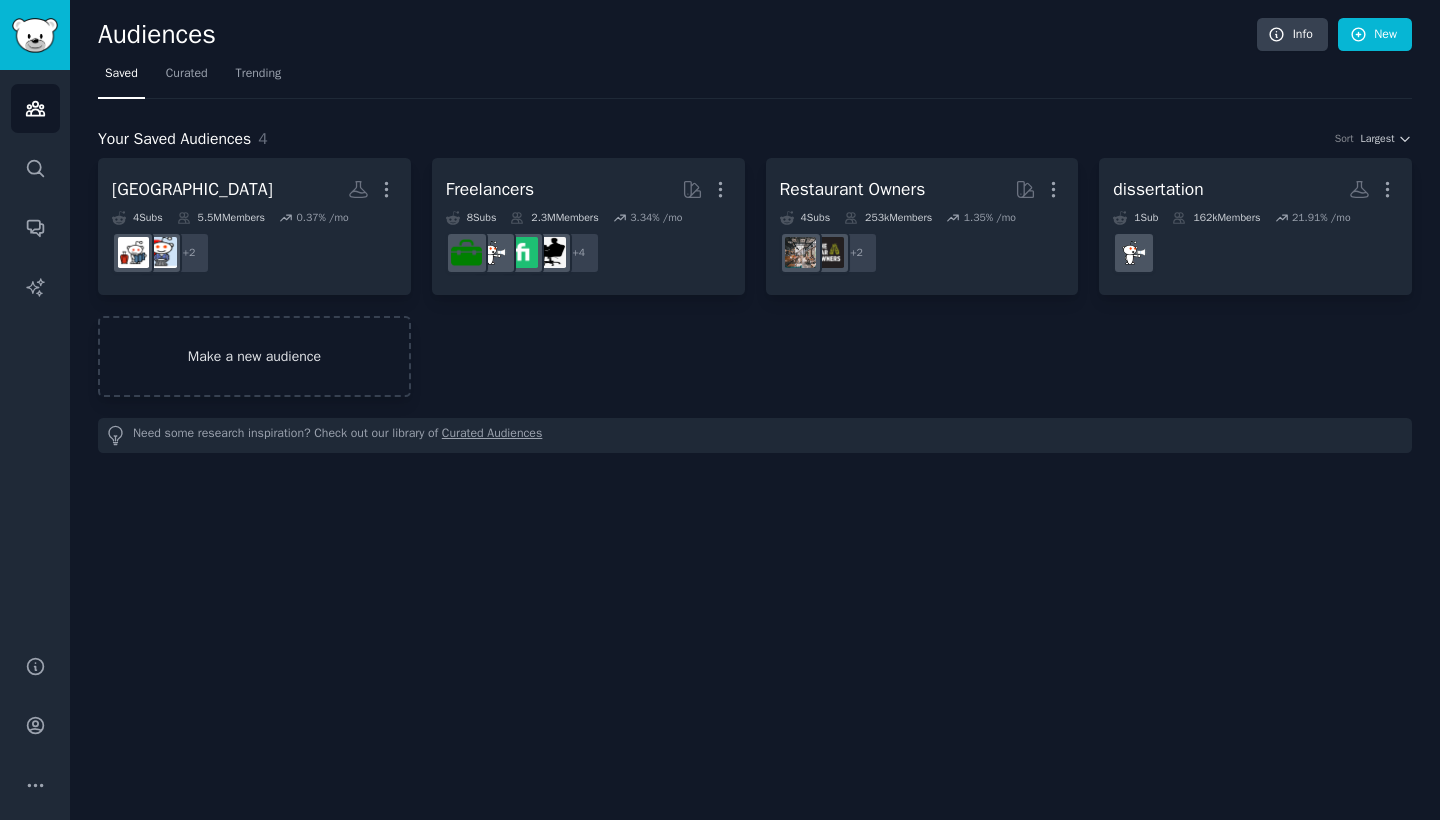 click on "Make a new audience" at bounding box center [254, 356] 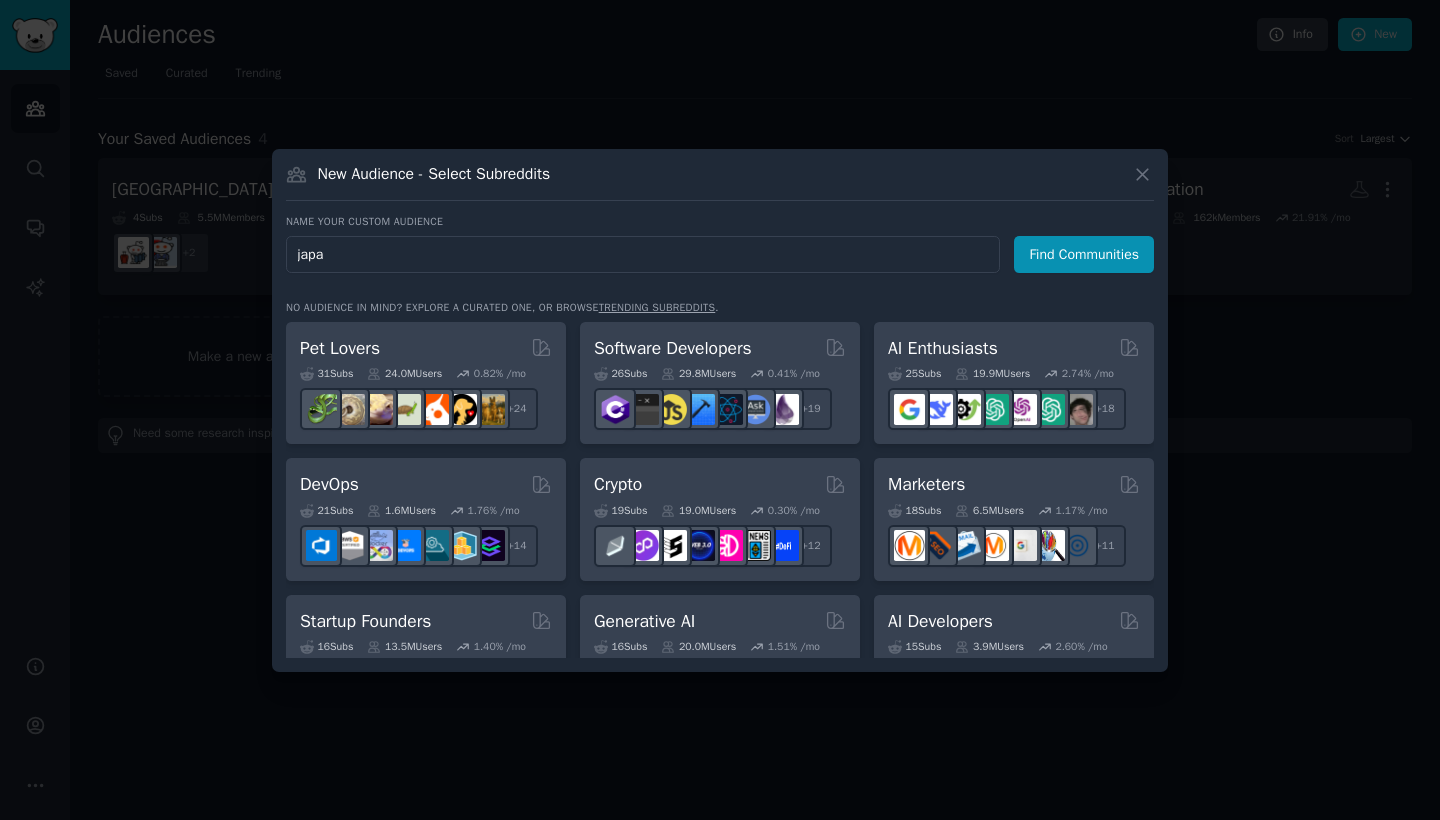 type on "[GEOGRAPHIC_DATA]" 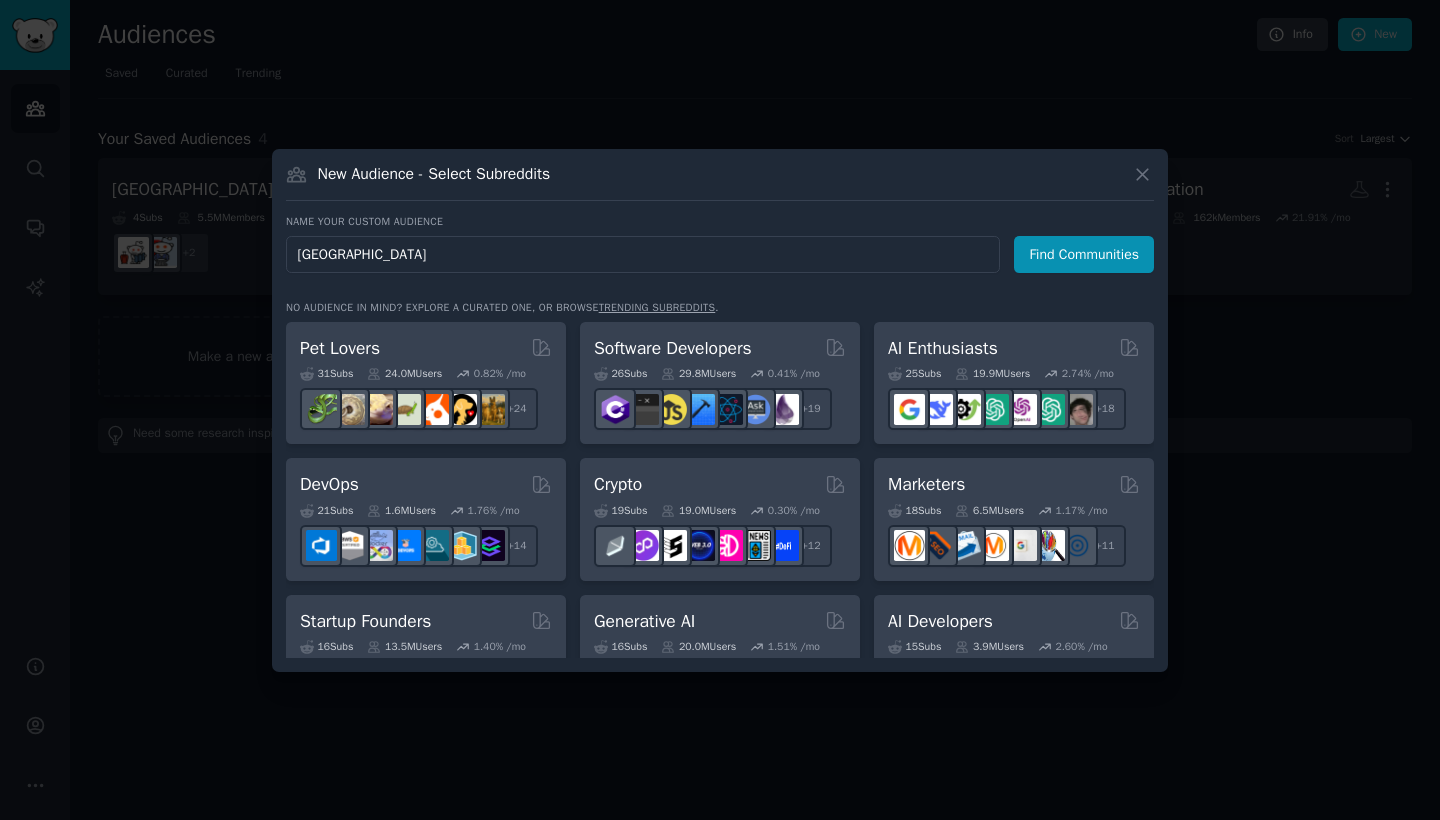 click on "Find Communities" at bounding box center (1084, 254) 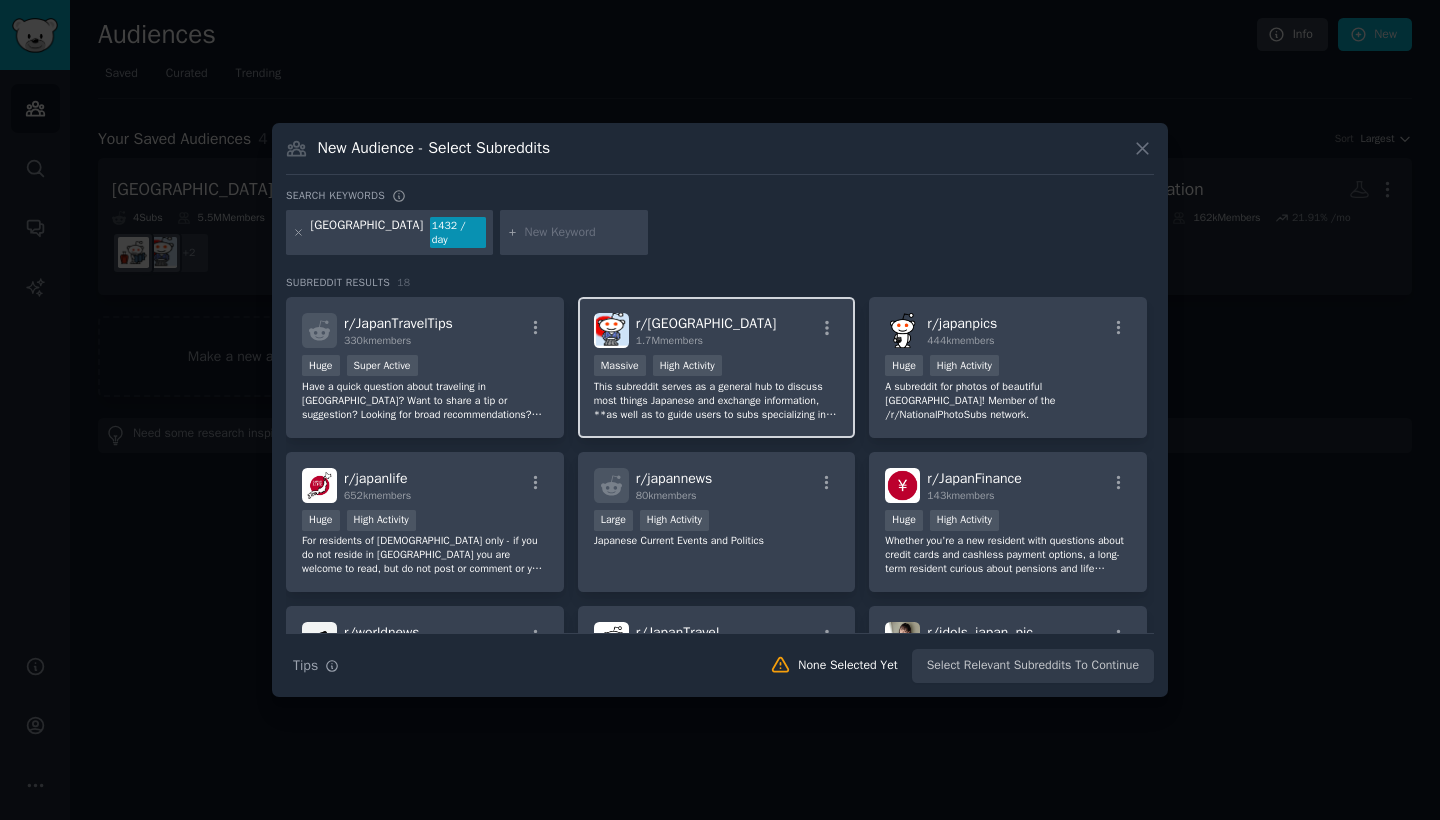 click on ">= 80th percentile for submissions / day Massive High Activity" at bounding box center (717, 367) 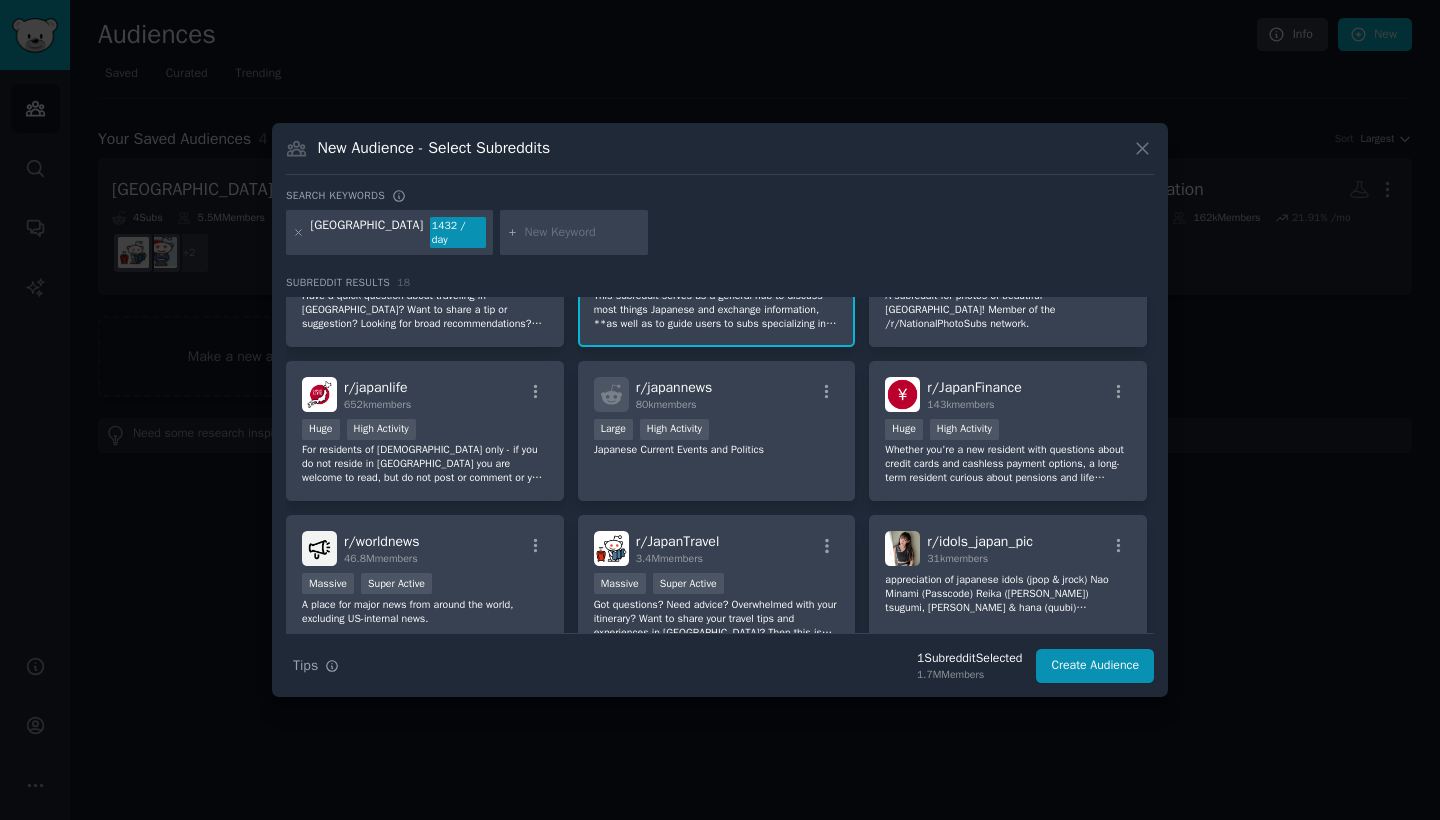scroll, scrollTop: 92, scrollLeft: 0, axis: vertical 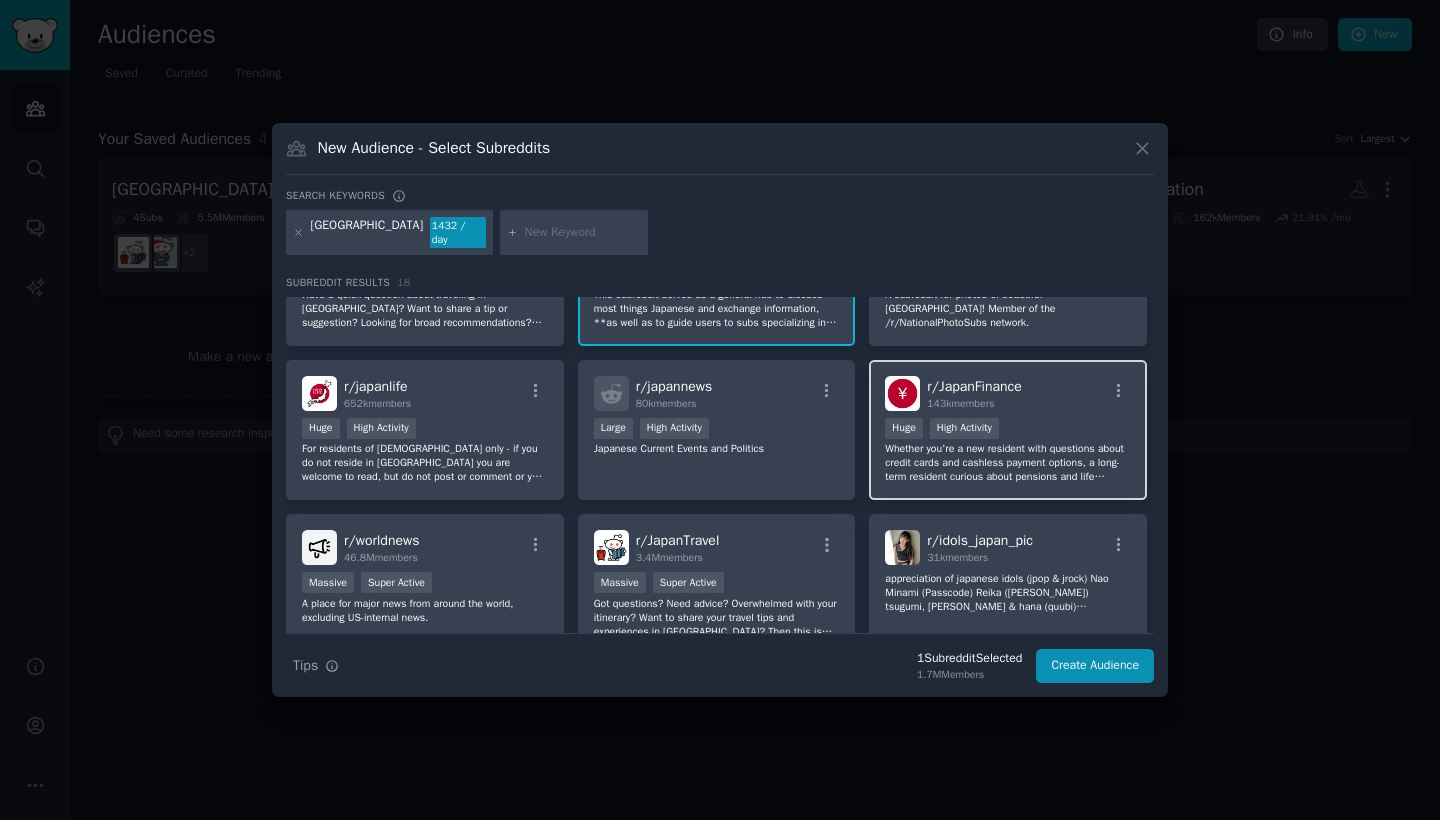 click on "Whether you're a new resident with questions about credit cards and cashless payment options, a long-term resident curious about pensions and life insurance, or a digital nomad wanting to talk crypto gains and tax treaties, this is the sub where you'll find informed discussion, friendly advice, and high-quality answers." at bounding box center [1008, 463] 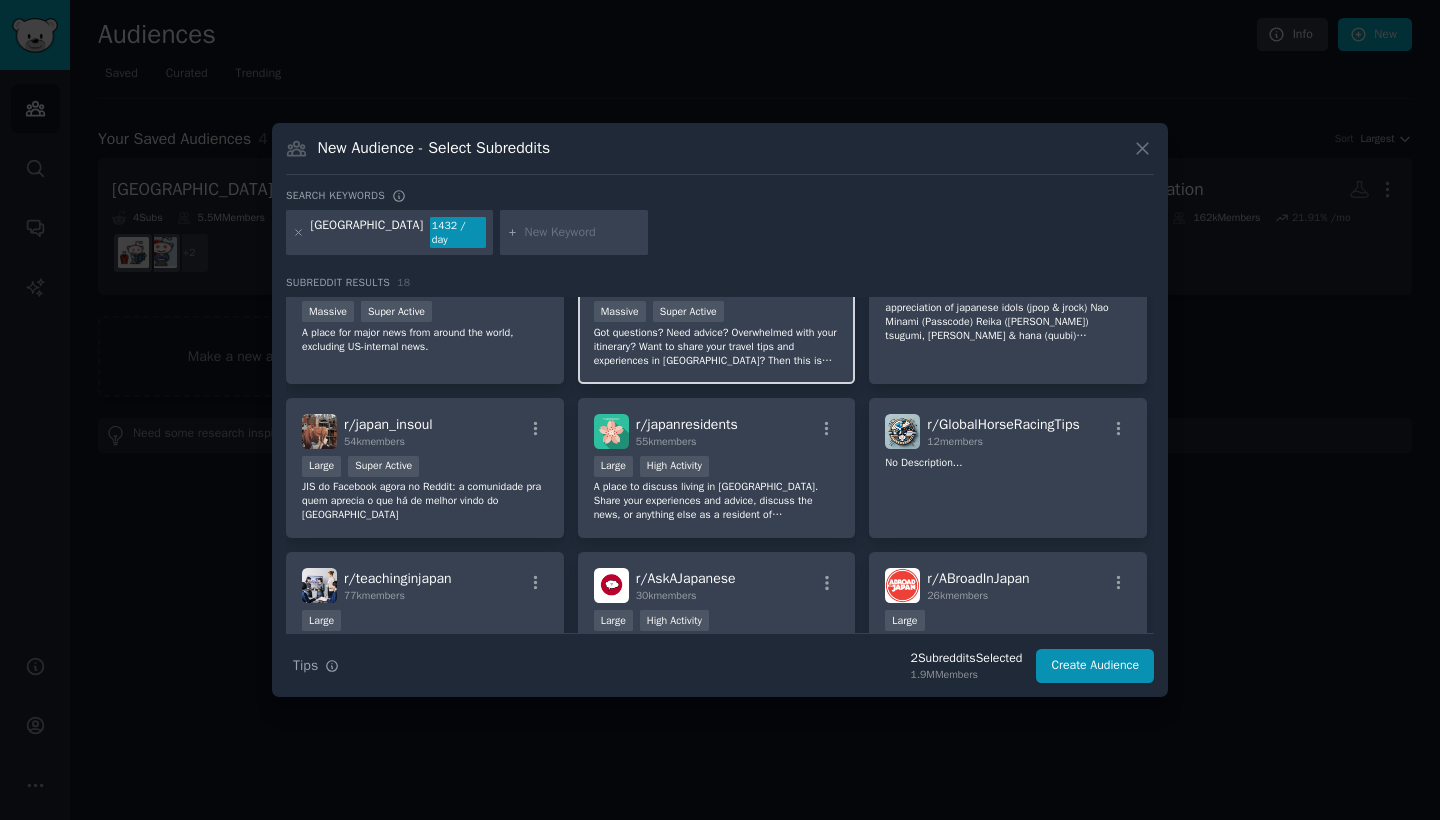 scroll, scrollTop: 369, scrollLeft: 0, axis: vertical 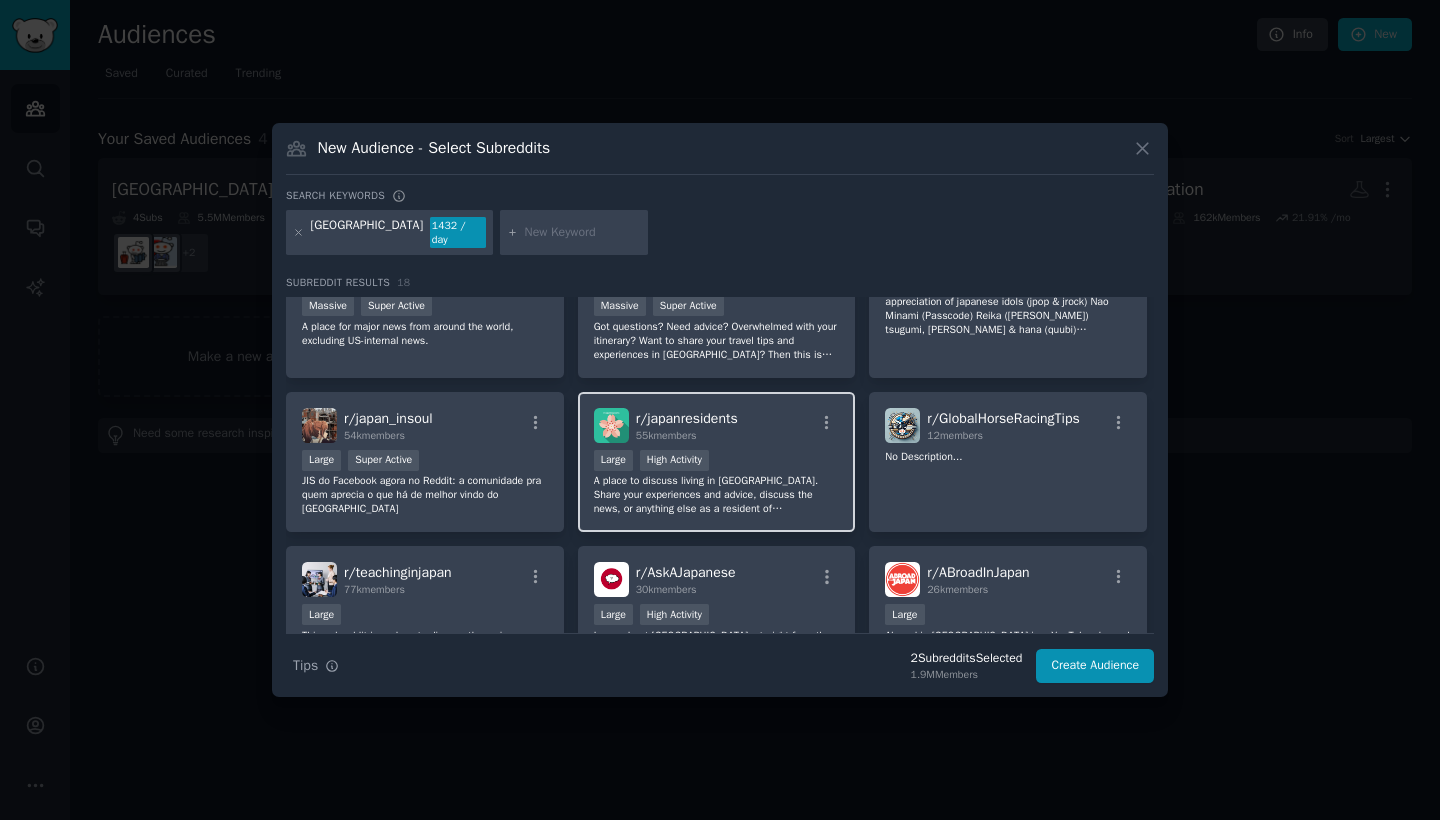 click on "A place to discuss living in [GEOGRAPHIC_DATA]. Share your experiences and advice, discuss the news, or anything else as a resident of [DEMOGRAPHIC_DATA]." at bounding box center [717, 495] 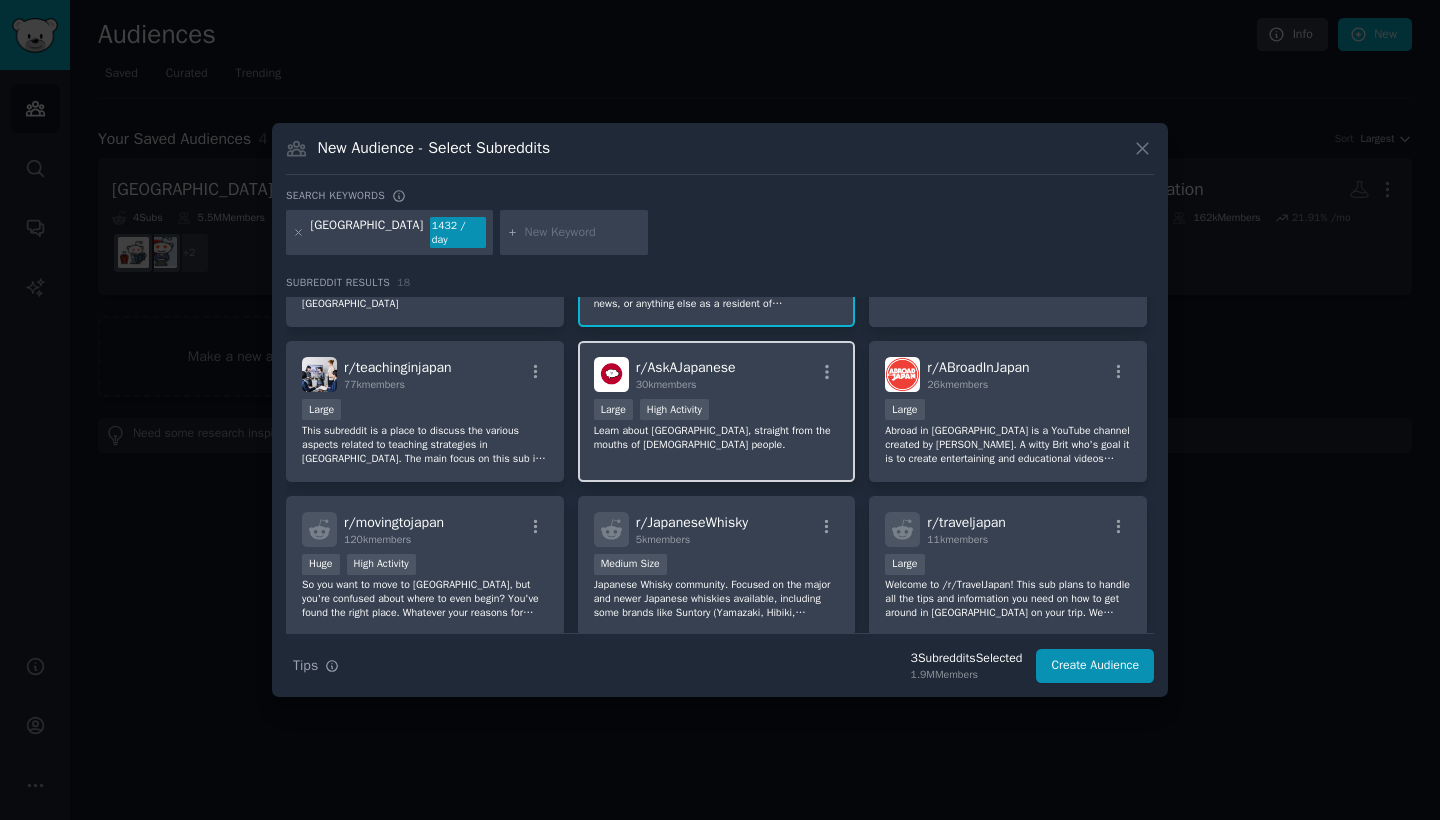 scroll, scrollTop: 584, scrollLeft: 0, axis: vertical 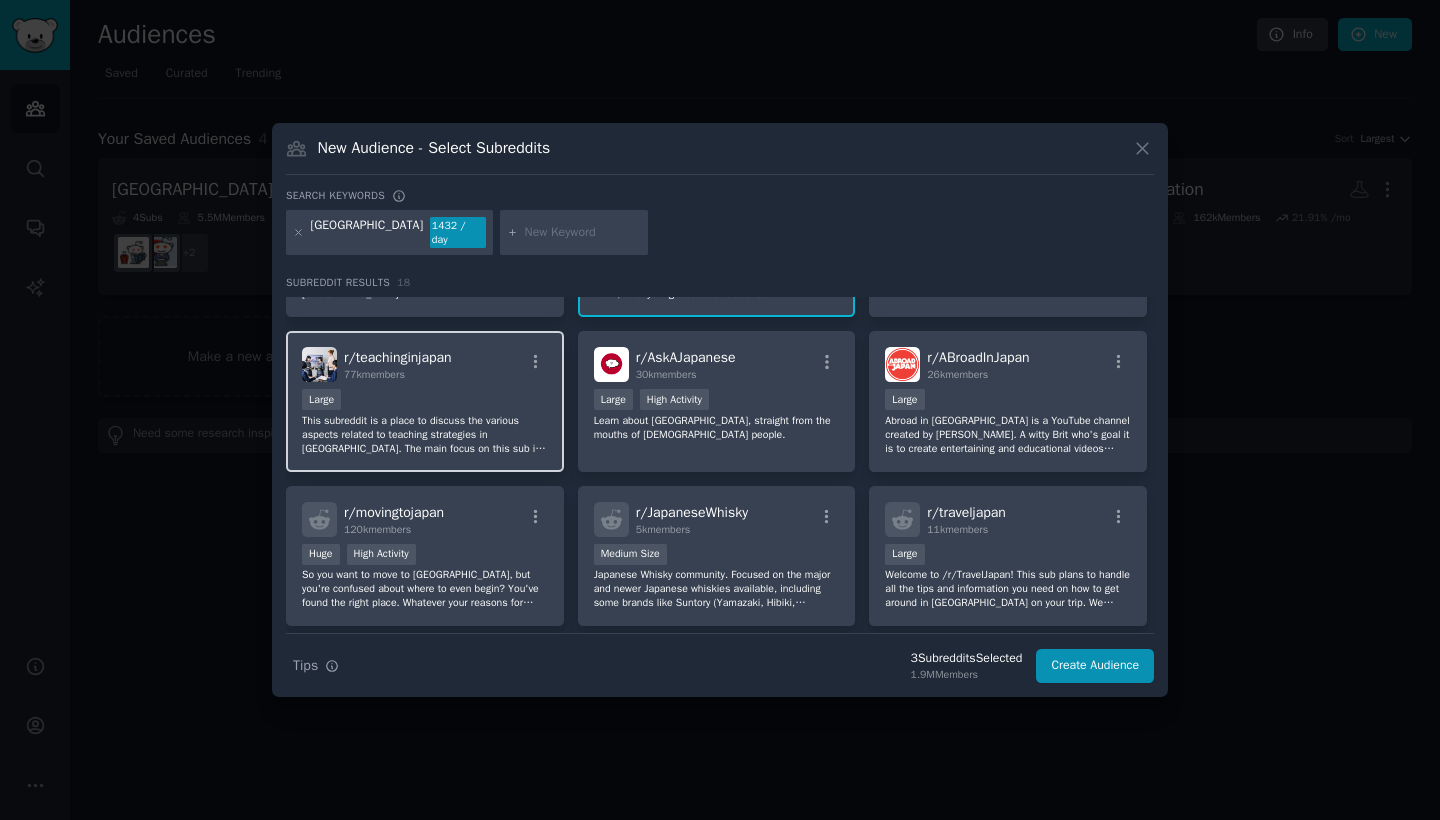 click on "This subreddit is a place to discuss the various aspects related to teaching strategies in [GEOGRAPHIC_DATA].
The main focus on this sub is to provide space for teachers to discuss various aspects of their jobs and industry in greater depth than other forums provide.
All are welcome to participate, and we hope to be a great resource for teachers new and experienced." at bounding box center [425, 435] 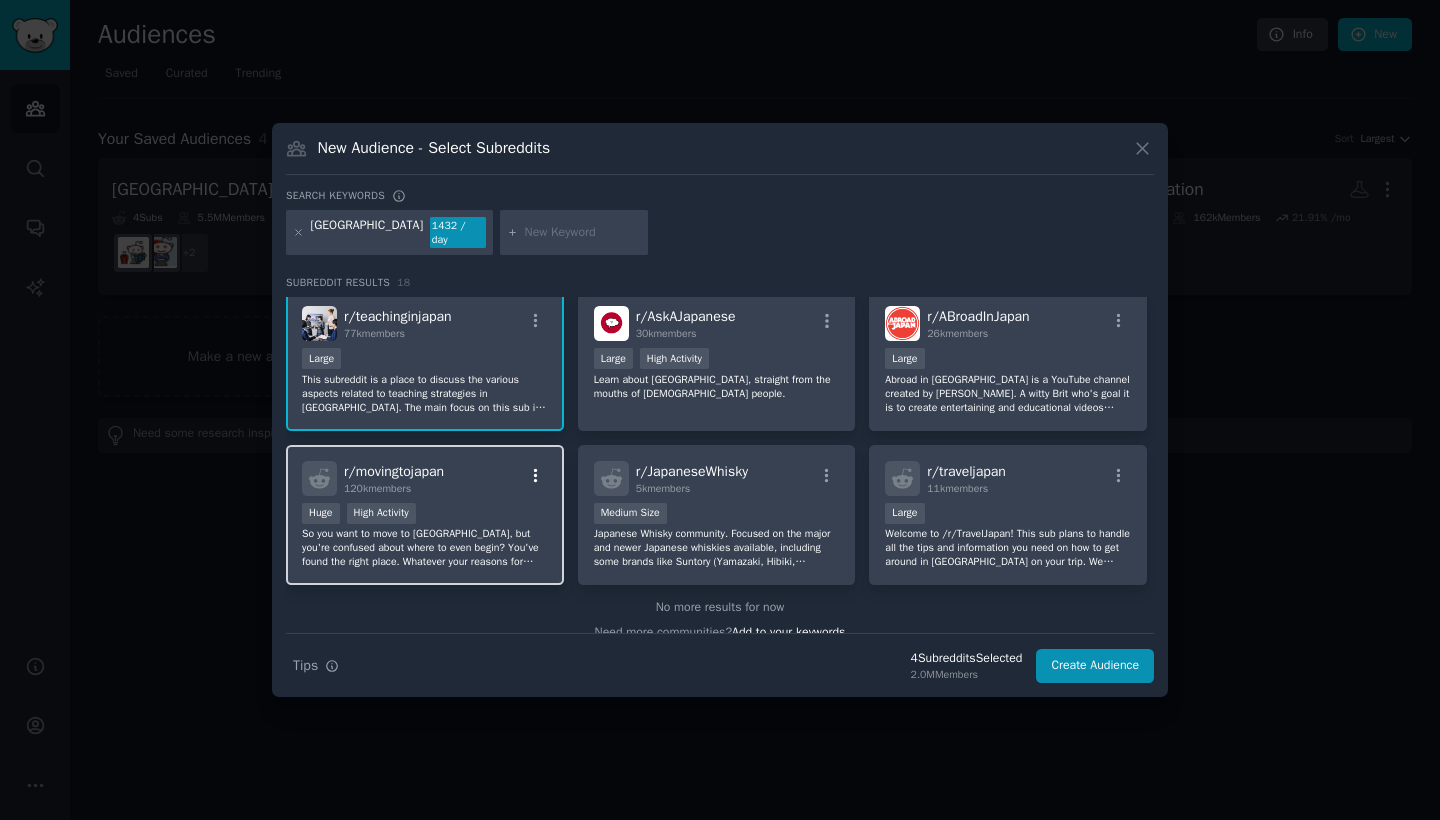scroll, scrollTop: 636, scrollLeft: 0, axis: vertical 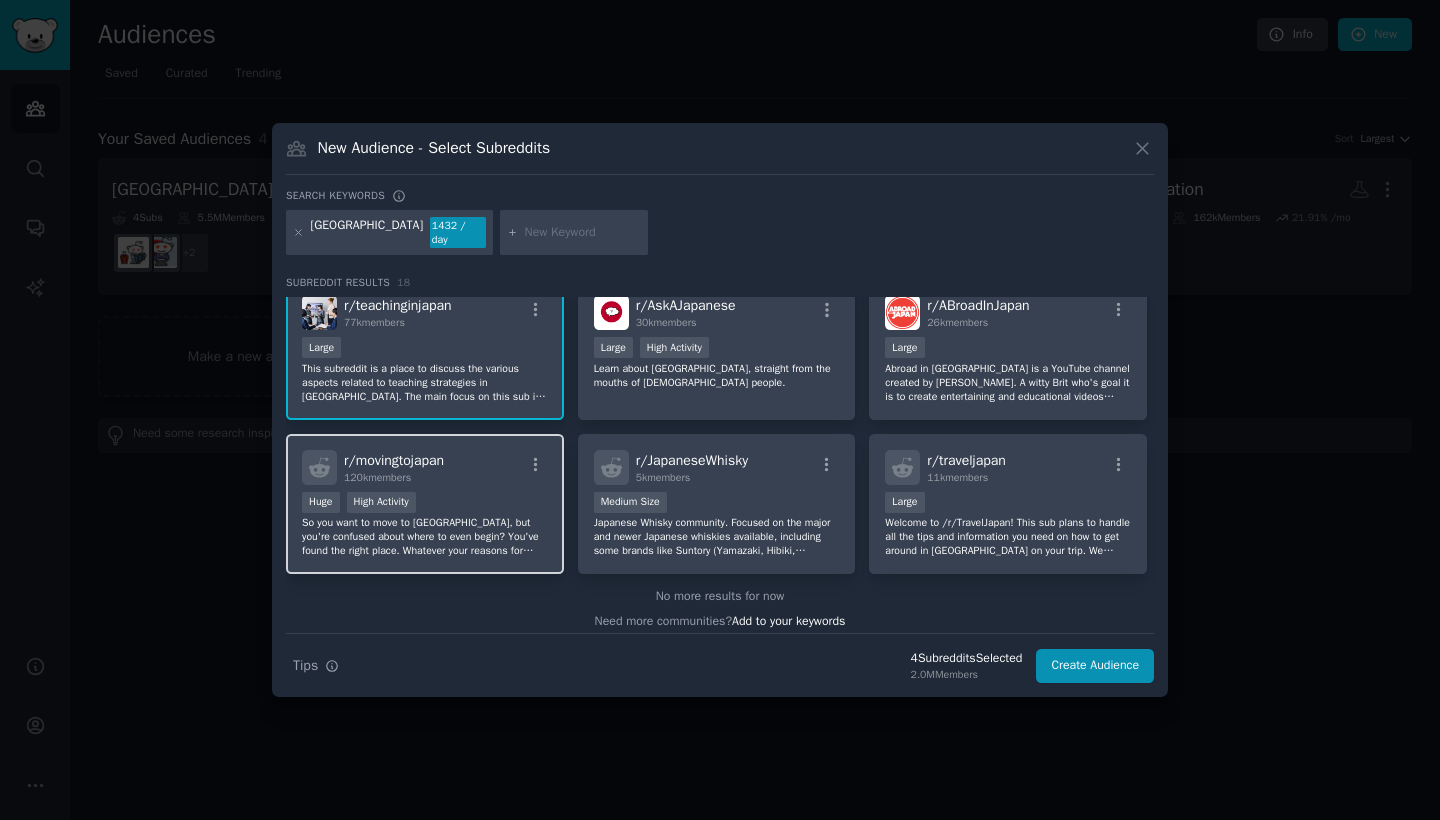 click on "Huge High Activity" at bounding box center [425, 504] 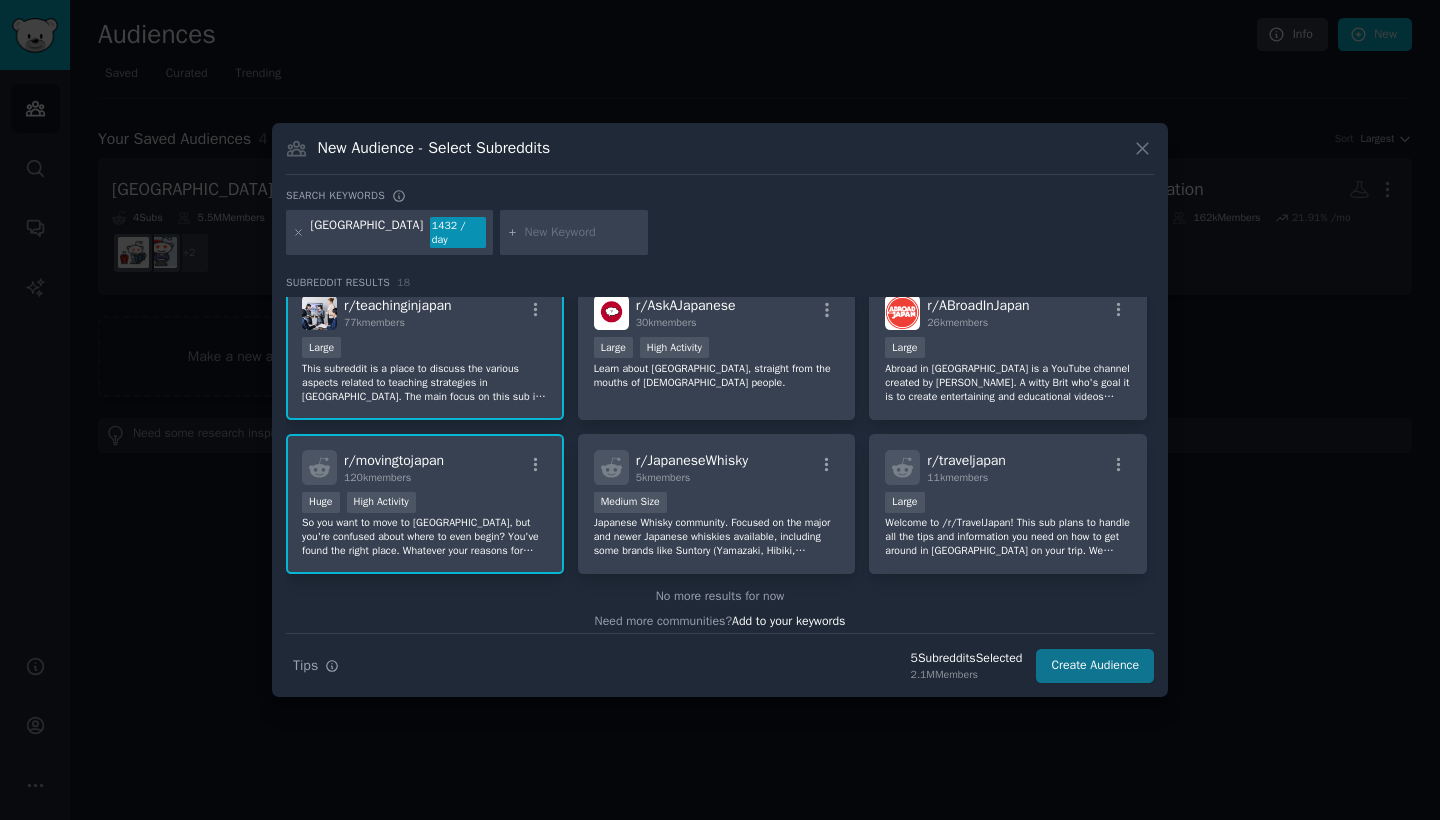 click on "Create Audience" at bounding box center [1095, 666] 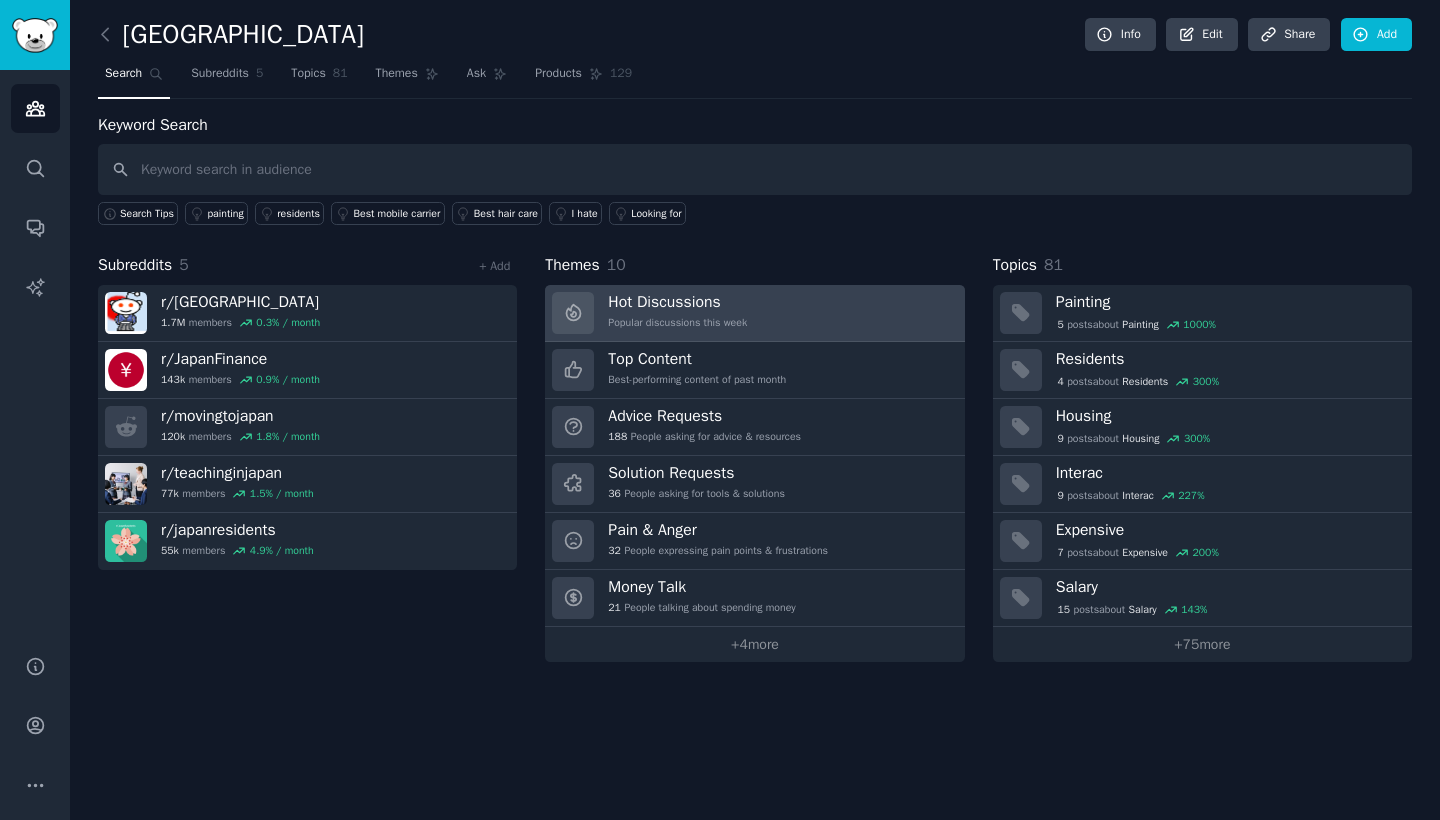 click on "Hot Discussions Popular discussions this week" at bounding box center [754, 313] 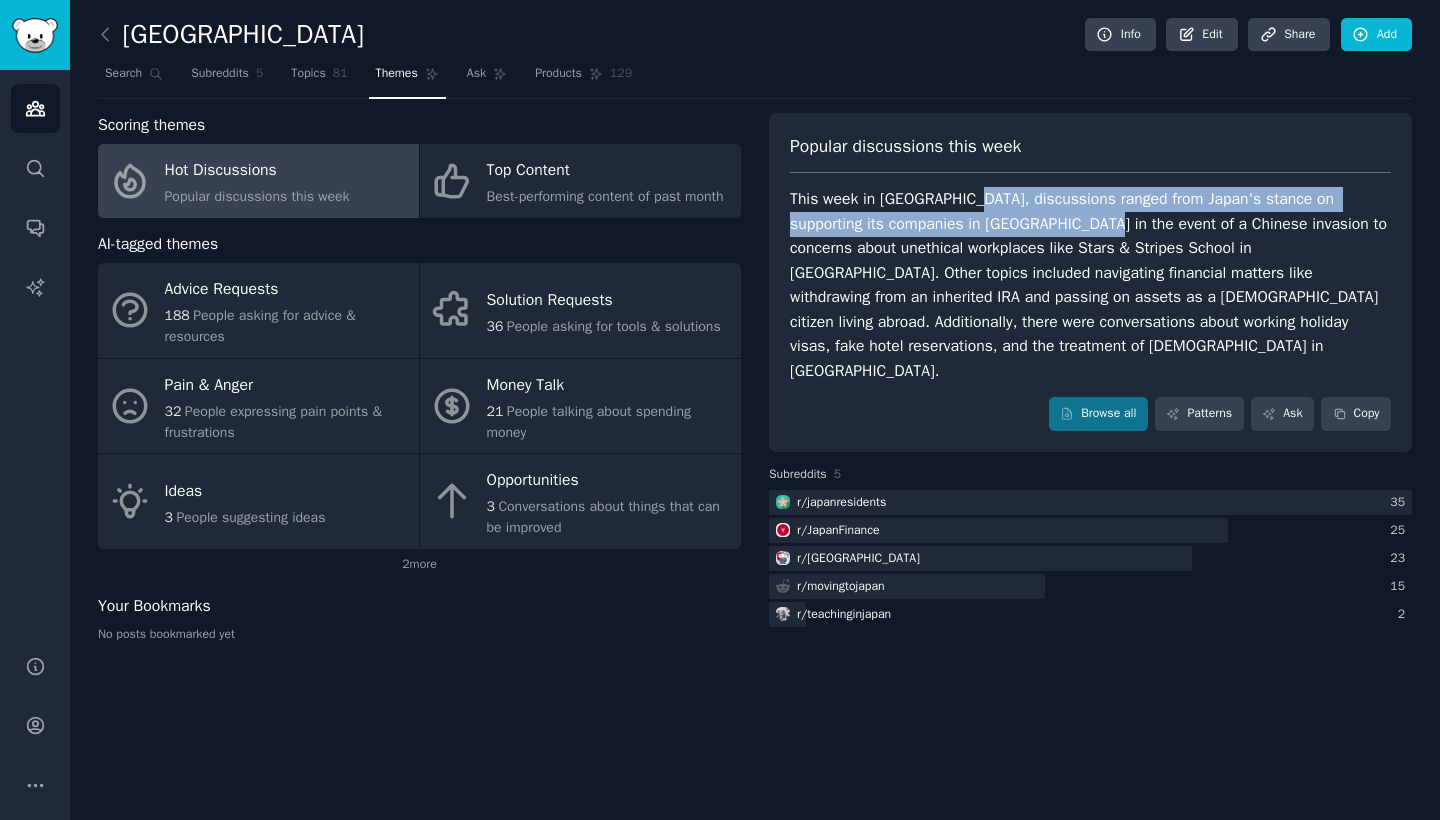 drag, startPoint x: 972, startPoint y: 202, endPoint x: 1085, endPoint y: 220, distance: 114.424644 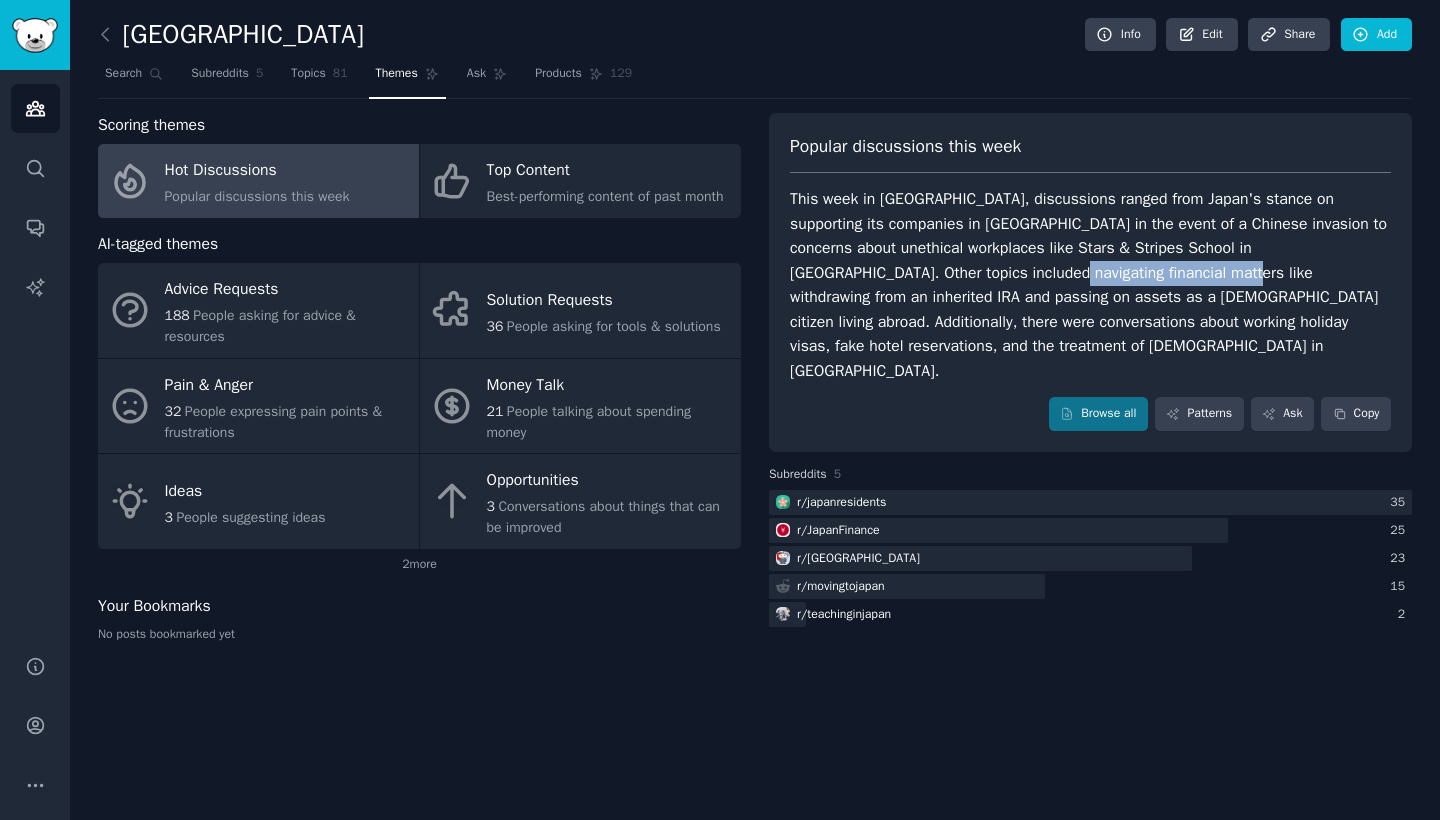 drag, startPoint x: 942, startPoint y: 275, endPoint x: 1131, endPoint y: 275, distance: 189 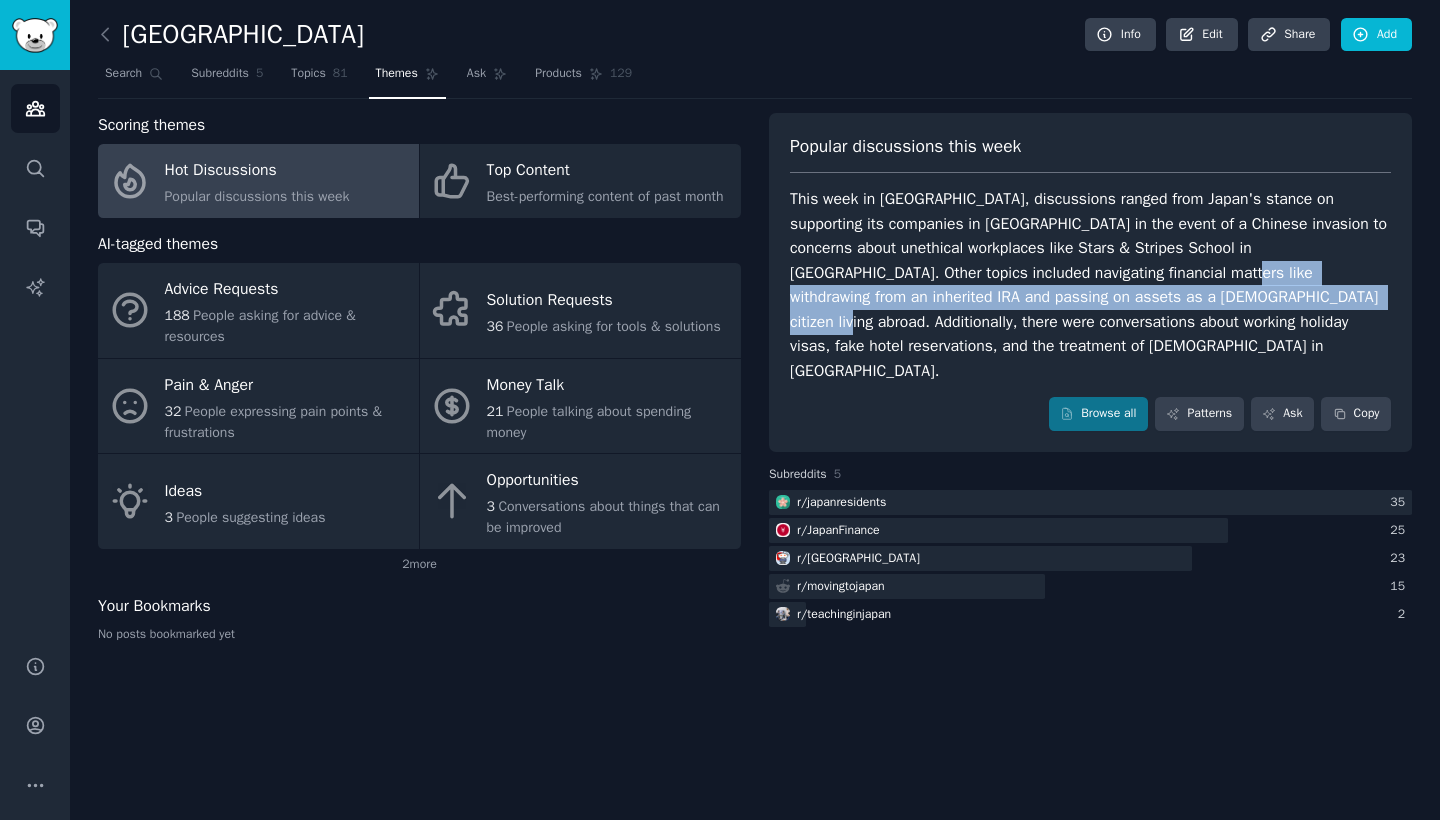 drag, startPoint x: 1131, startPoint y: 275, endPoint x: 1247, endPoint y: 285, distance: 116.43024 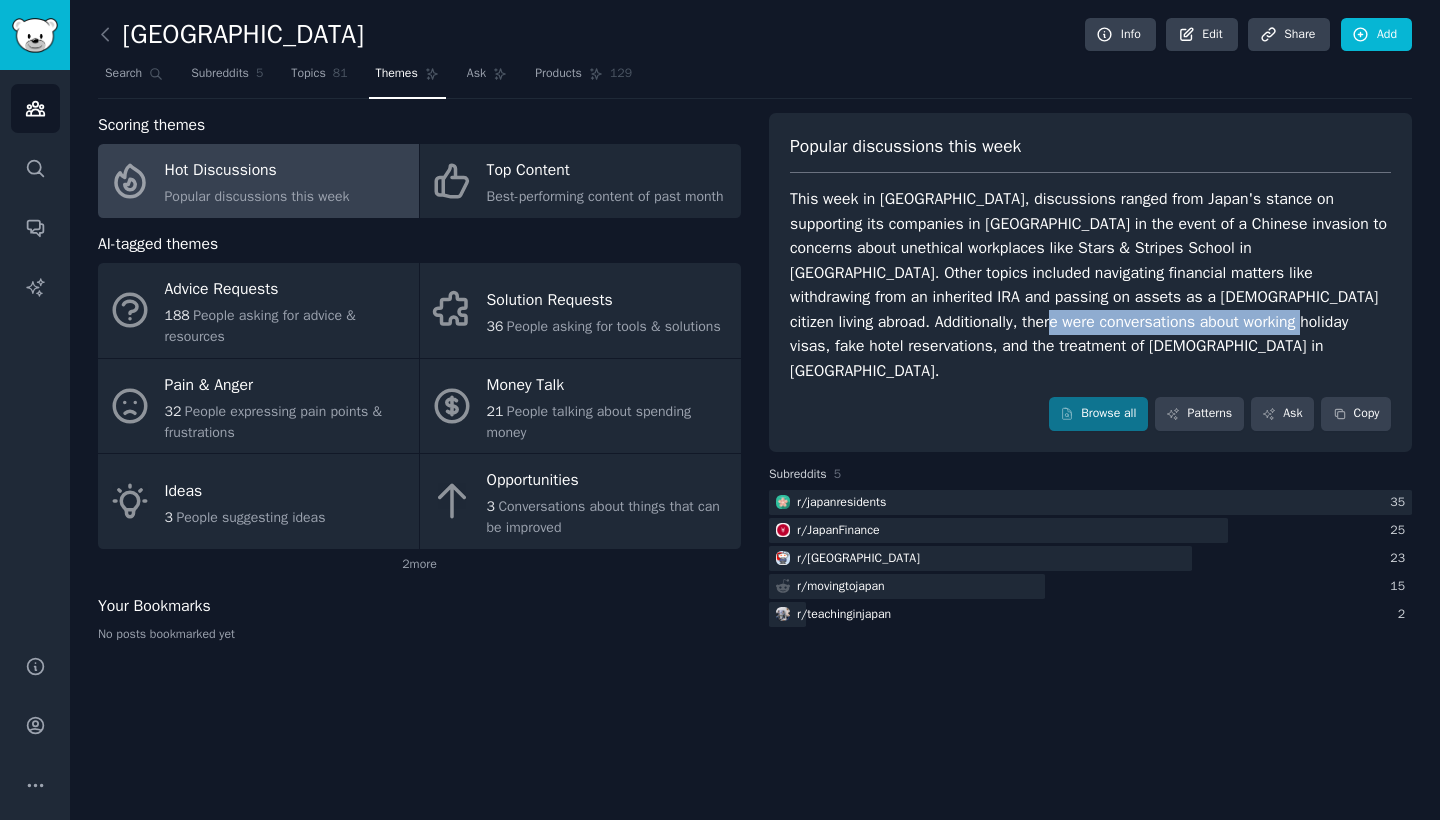 drag, startPoint x: 858, startPoint y: 308, endPoint x: 1093, endPoint y: 316, distance: 235.13612 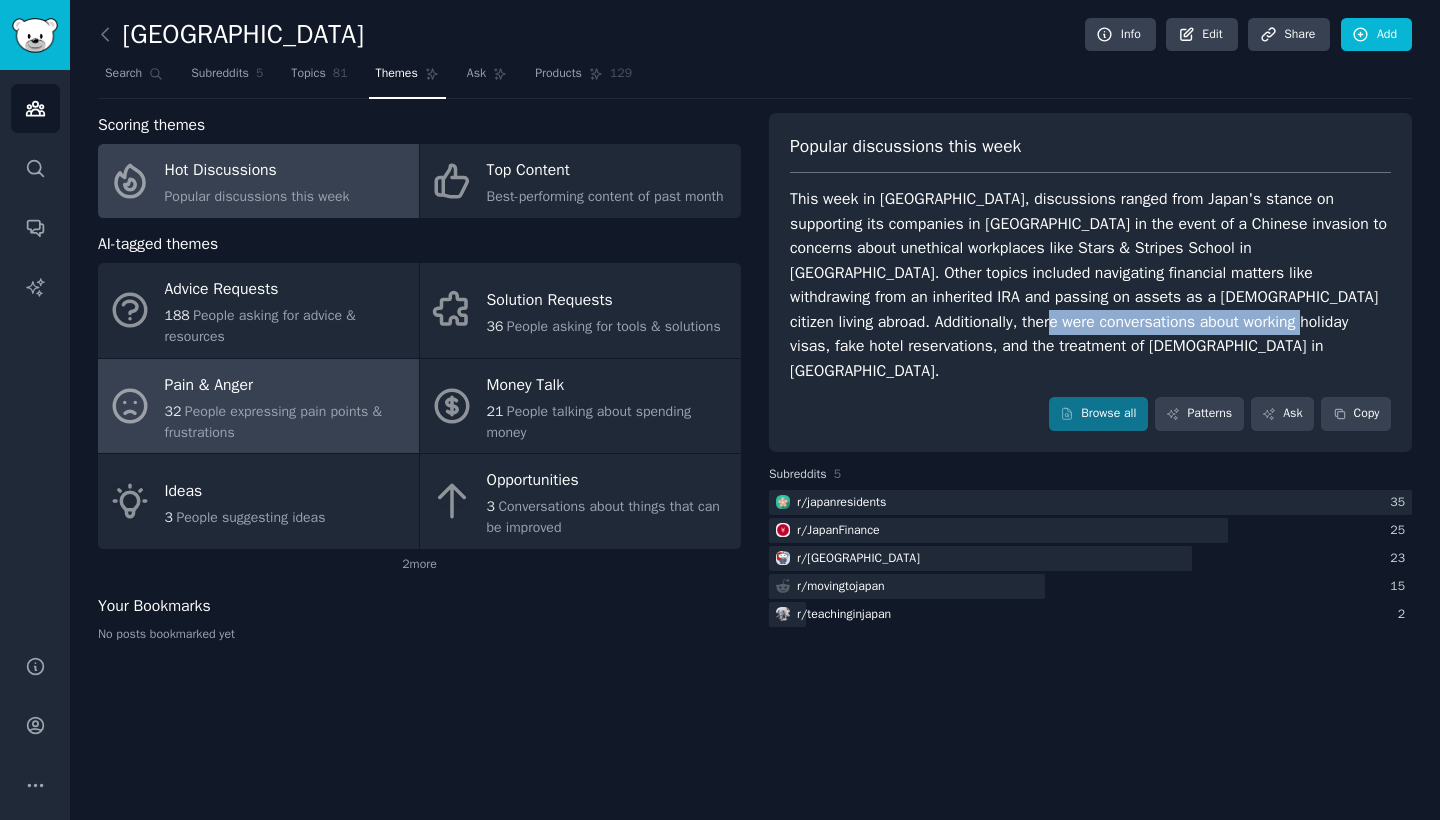 click on "People expressing pain points & frustrations" at bounding box center [273, 422] 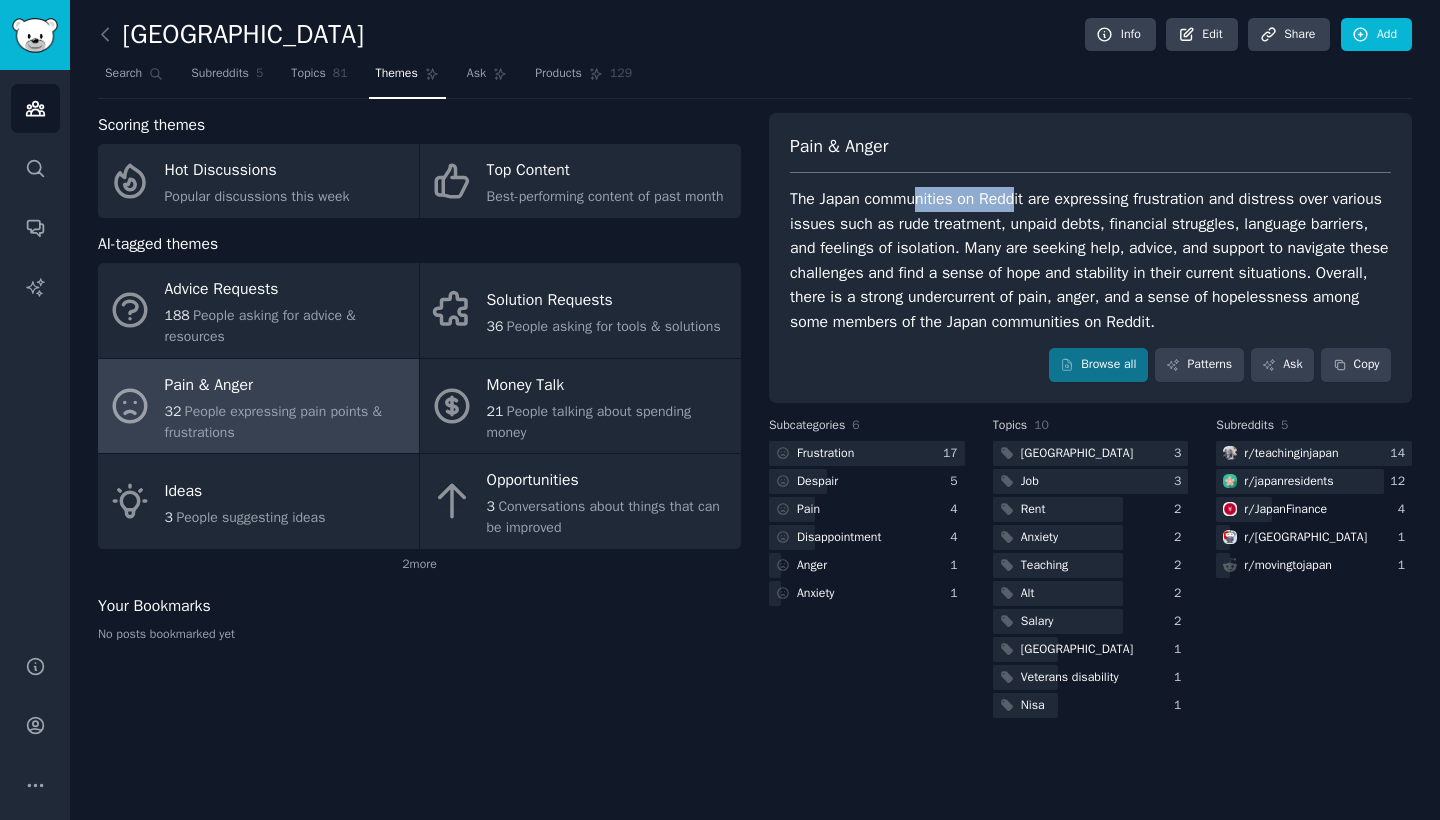 drag, startPoint x: 926, startPoint y: 202, endPoint x: 1022, endPoint y: 206, distance: 96.0833 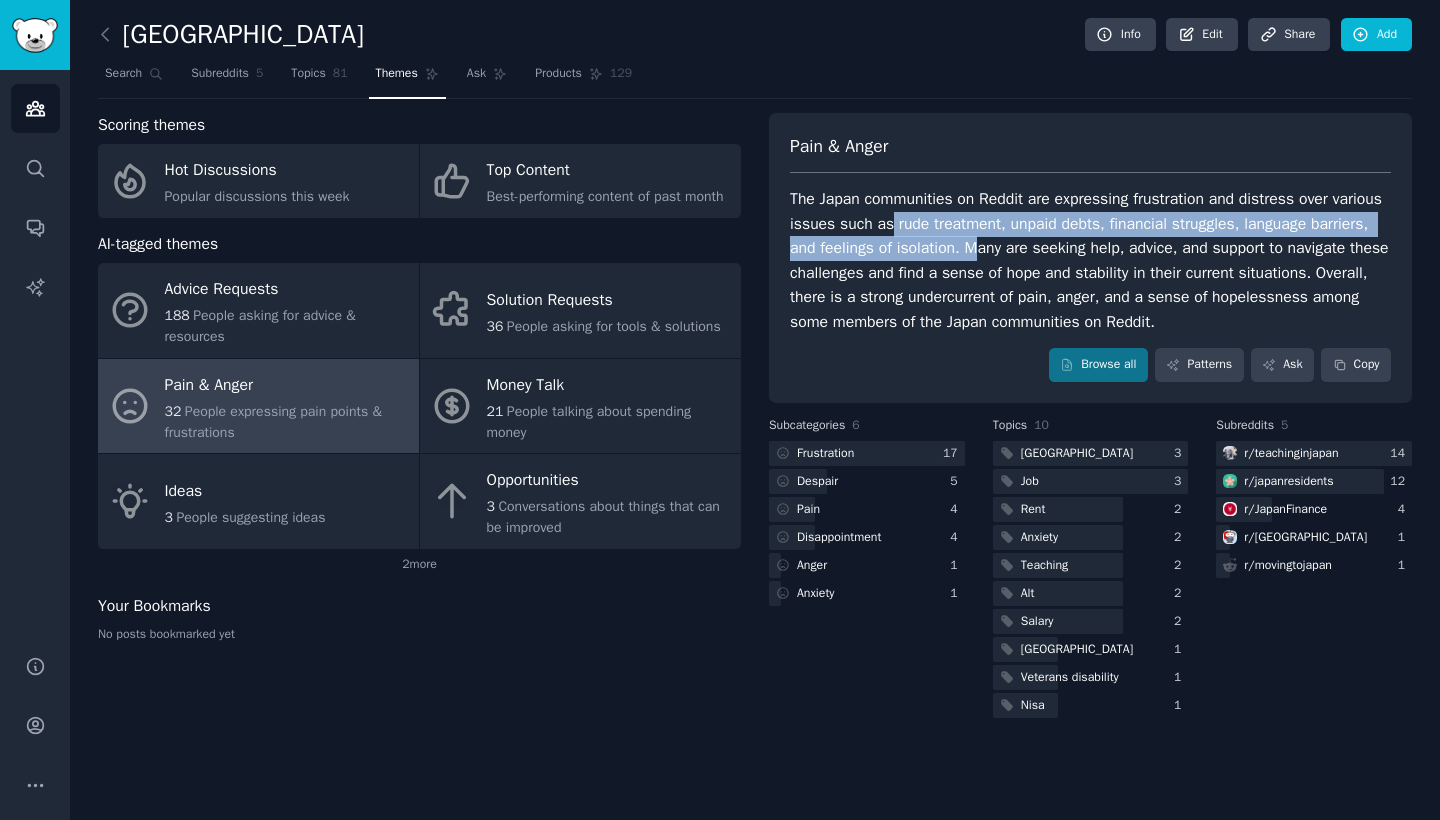 drag, startPoint x: 946, startPoint y: 221, endPoint x: 1044, endPoint y: 239, distance: 99.63935 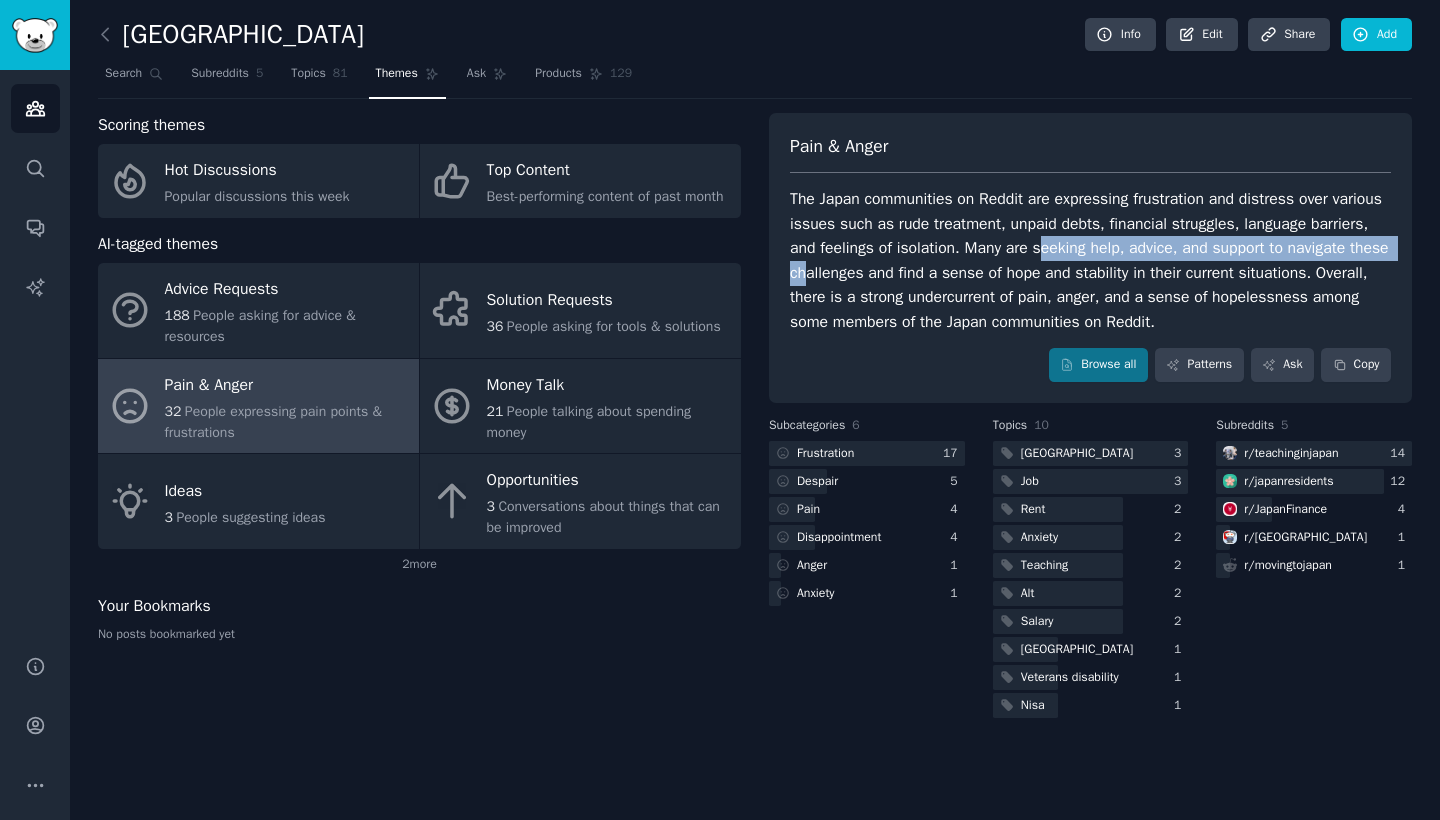 drag, startPoint x: 1109, startPoint y: 243, endPoint x: 920, endPoint y: 270, distance: 190.91884 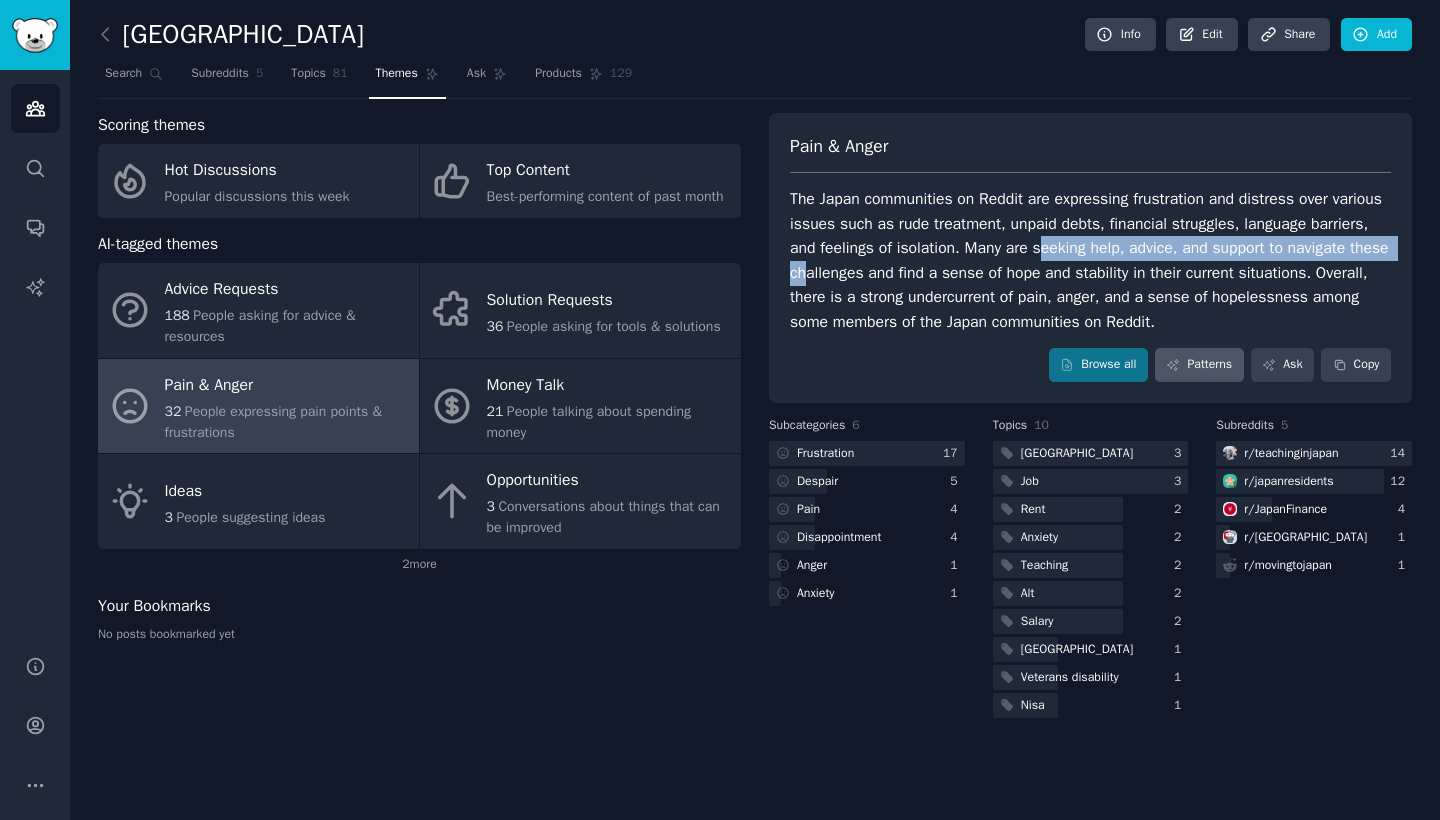click on "Patterns" at bounding box center [1199, 365] 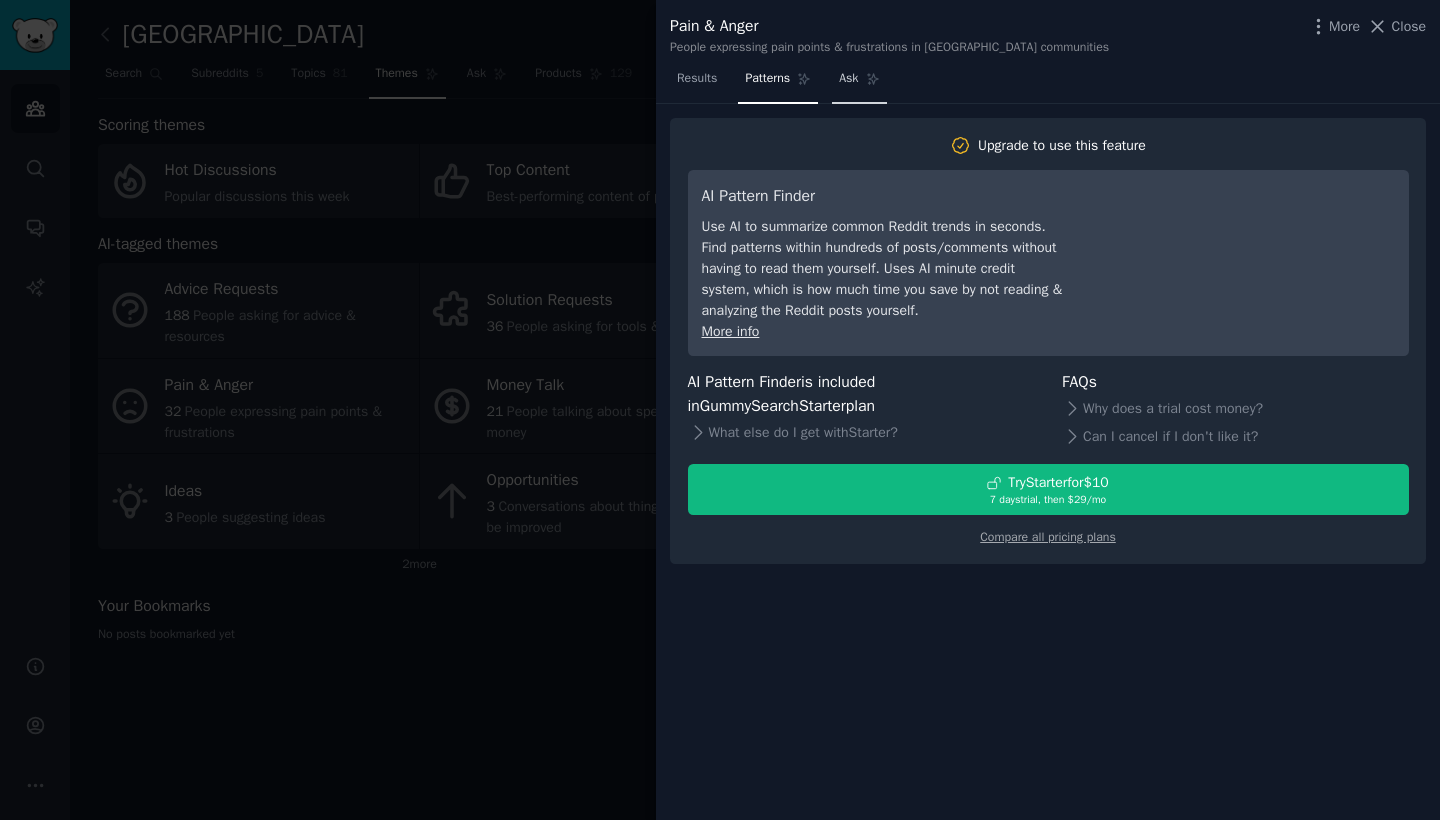 click on "Ask" at bounding box center [859, 83] 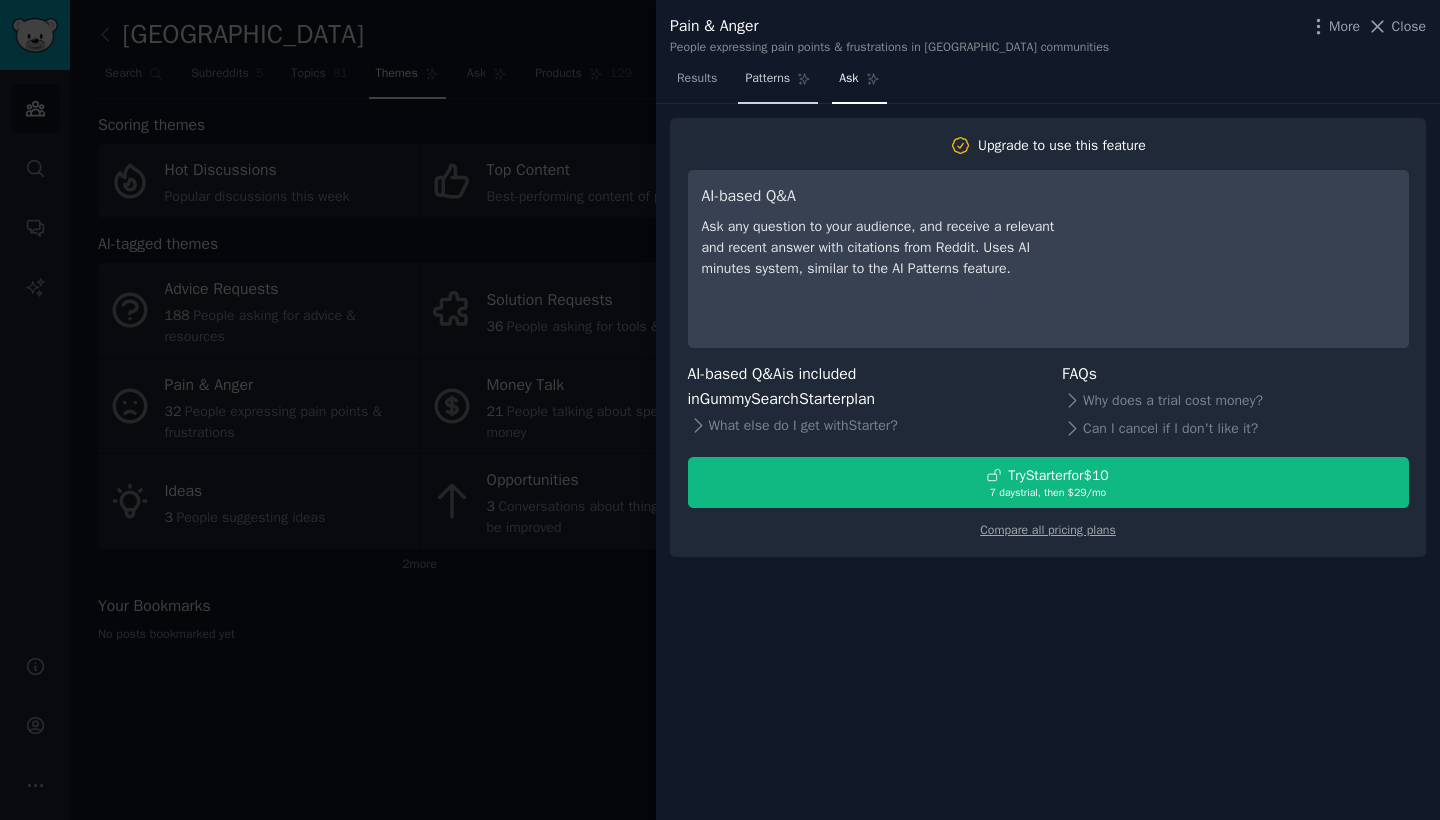 click on "Patterns" at bounding box center (767, 79) 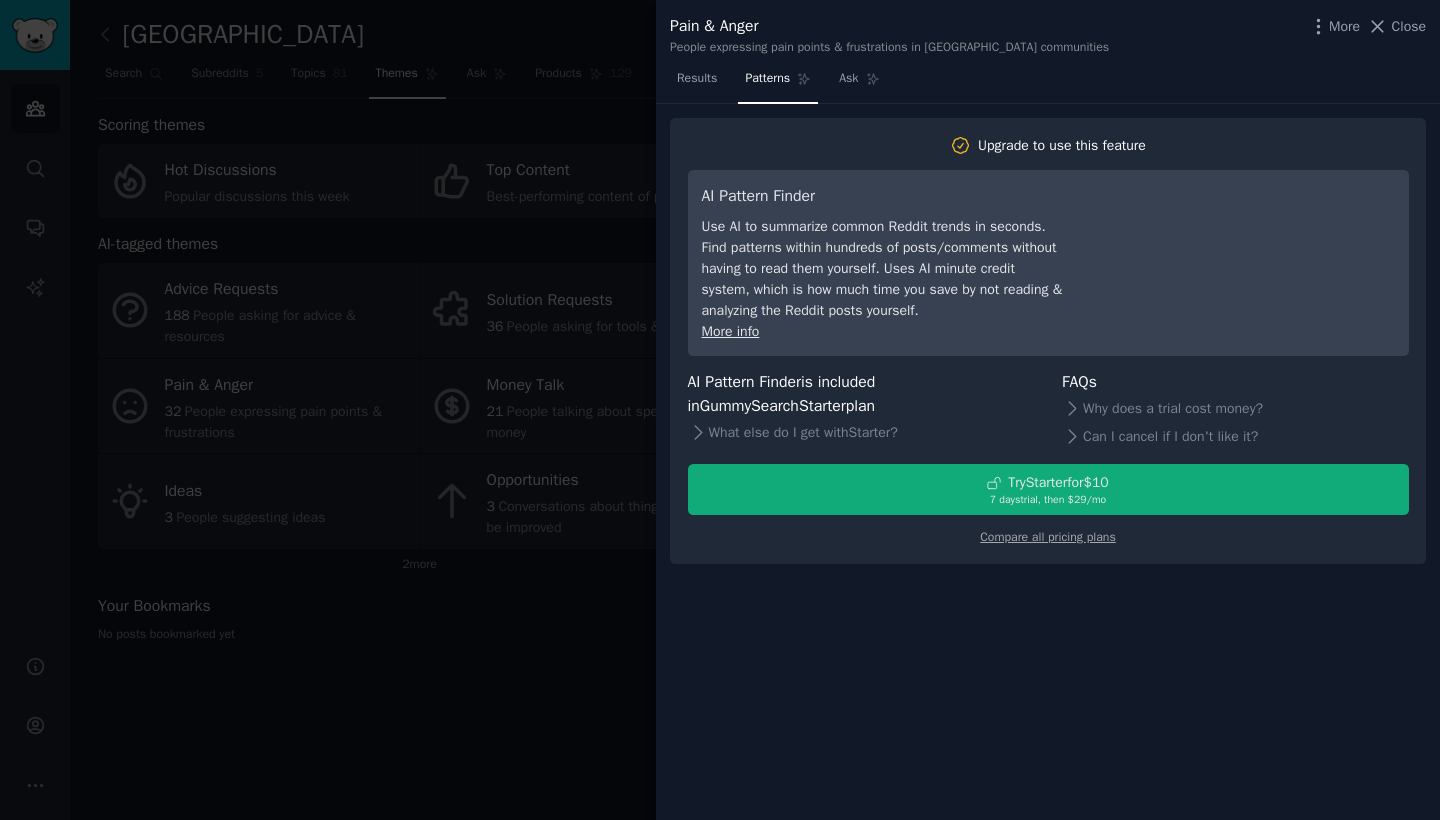 click on "7 days  trial, then $ 29 /mo" at bounding box center (1048, 500) 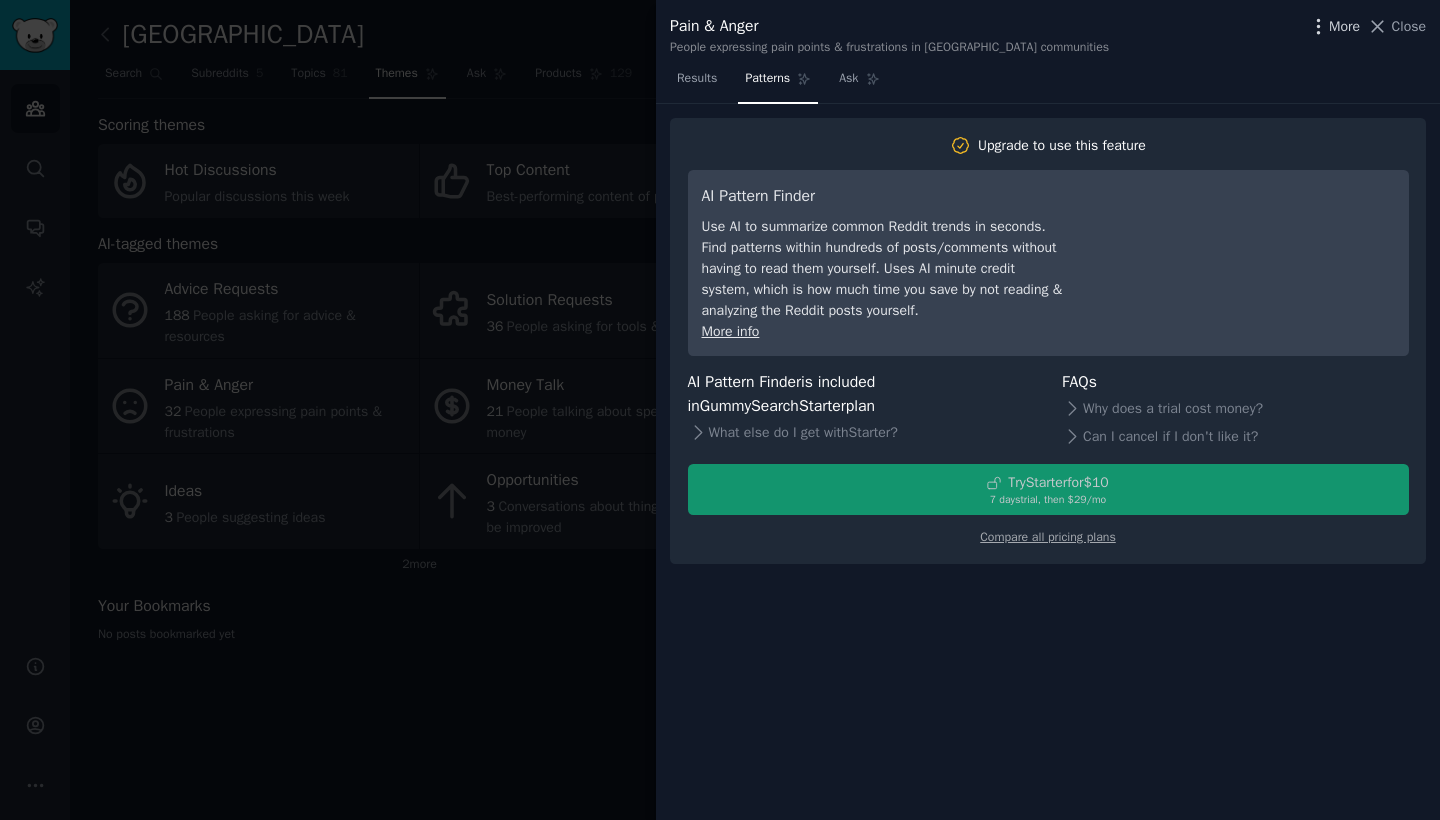 click 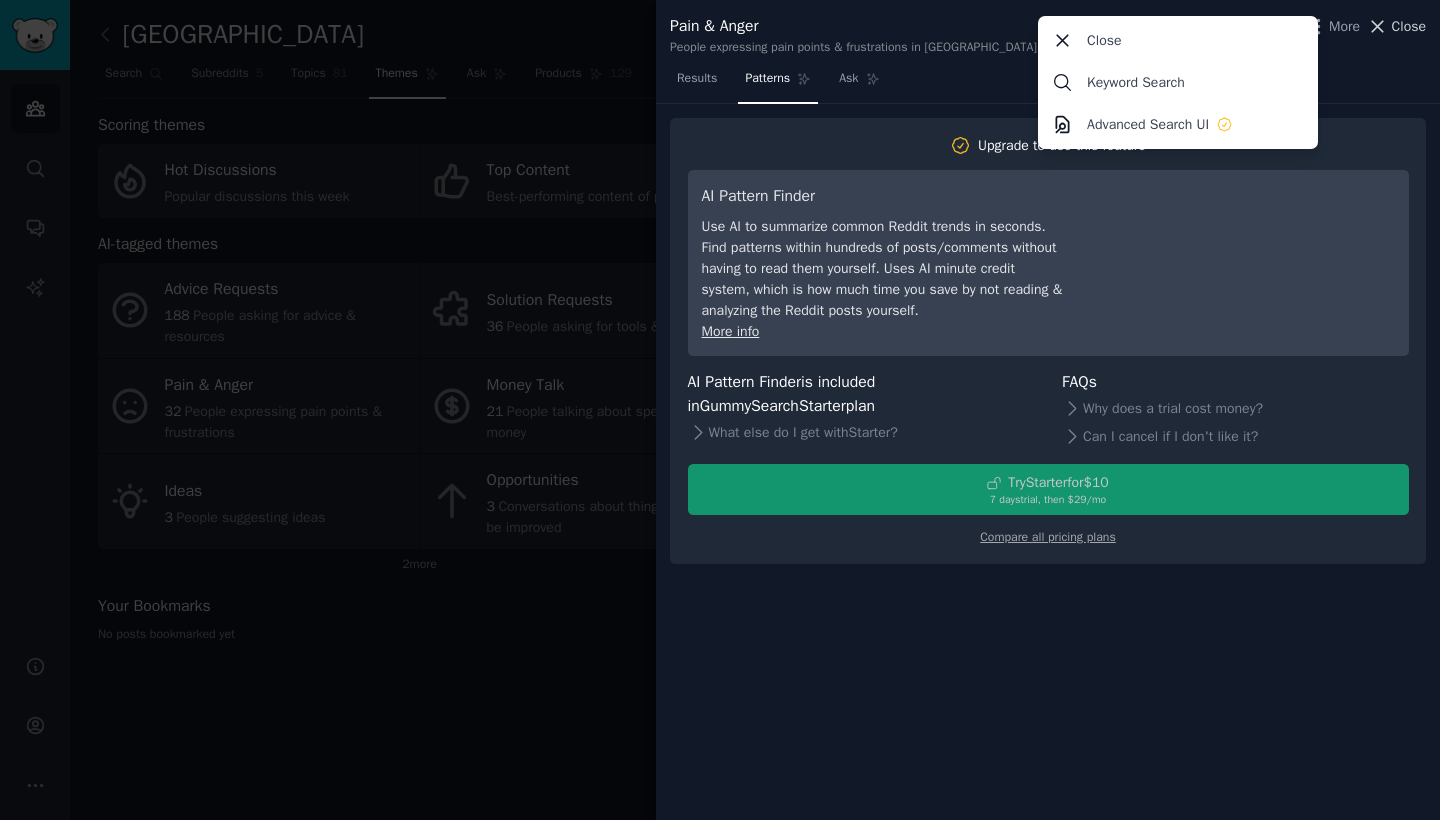 click 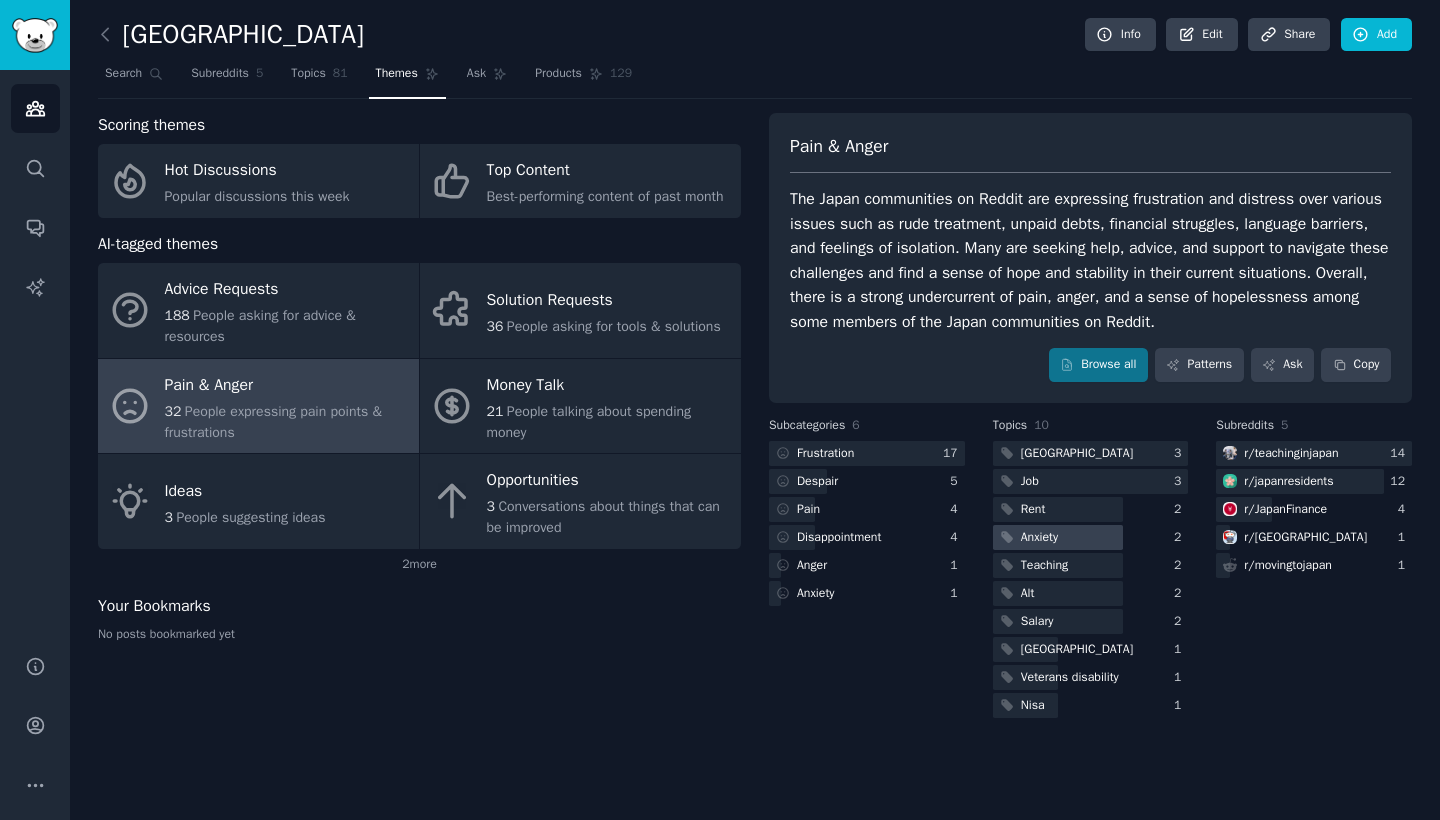 scroll, scrollTop: 0, scrollLeft: 0, axis: both 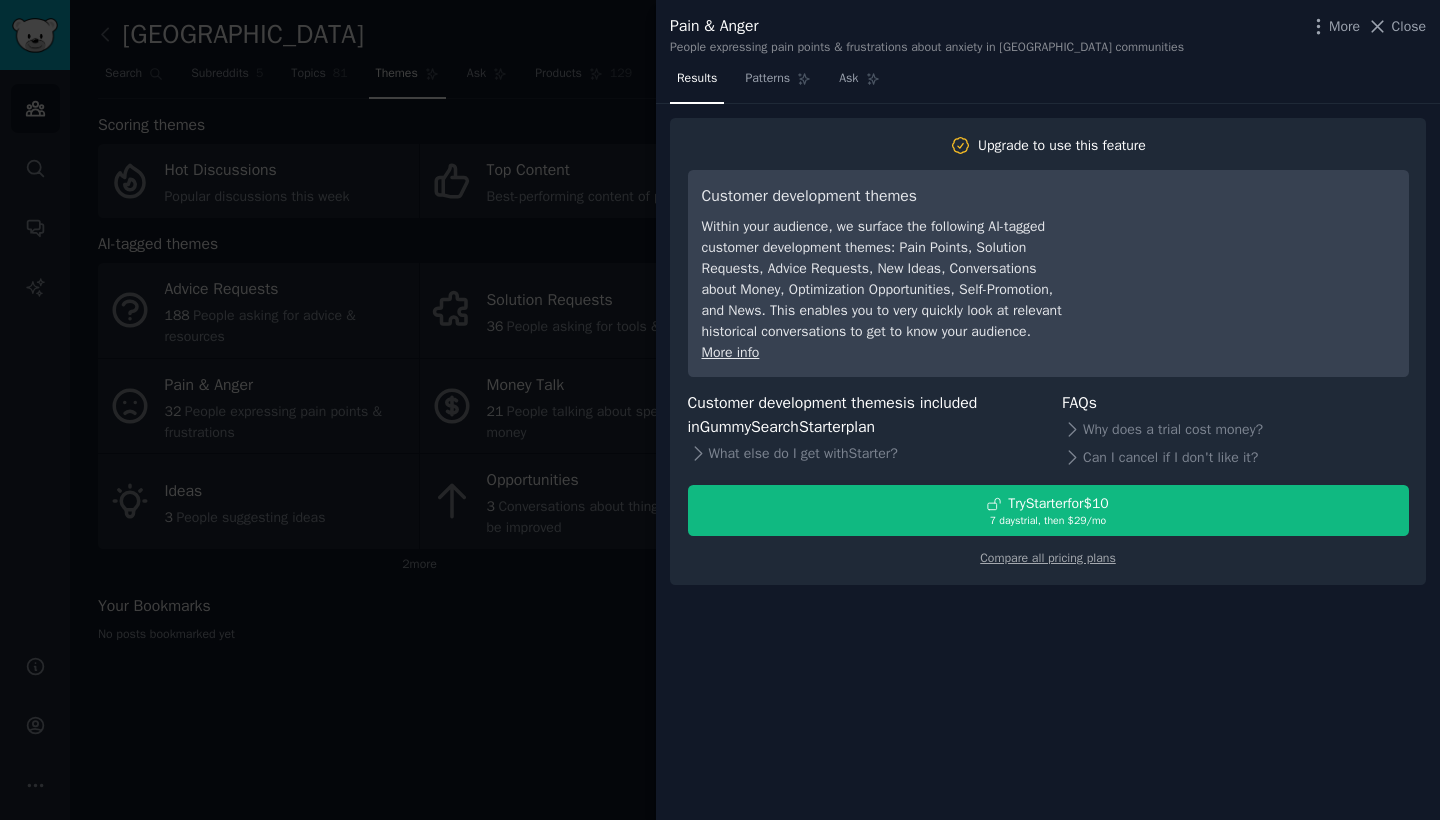 click at bounding box center [720, 410] 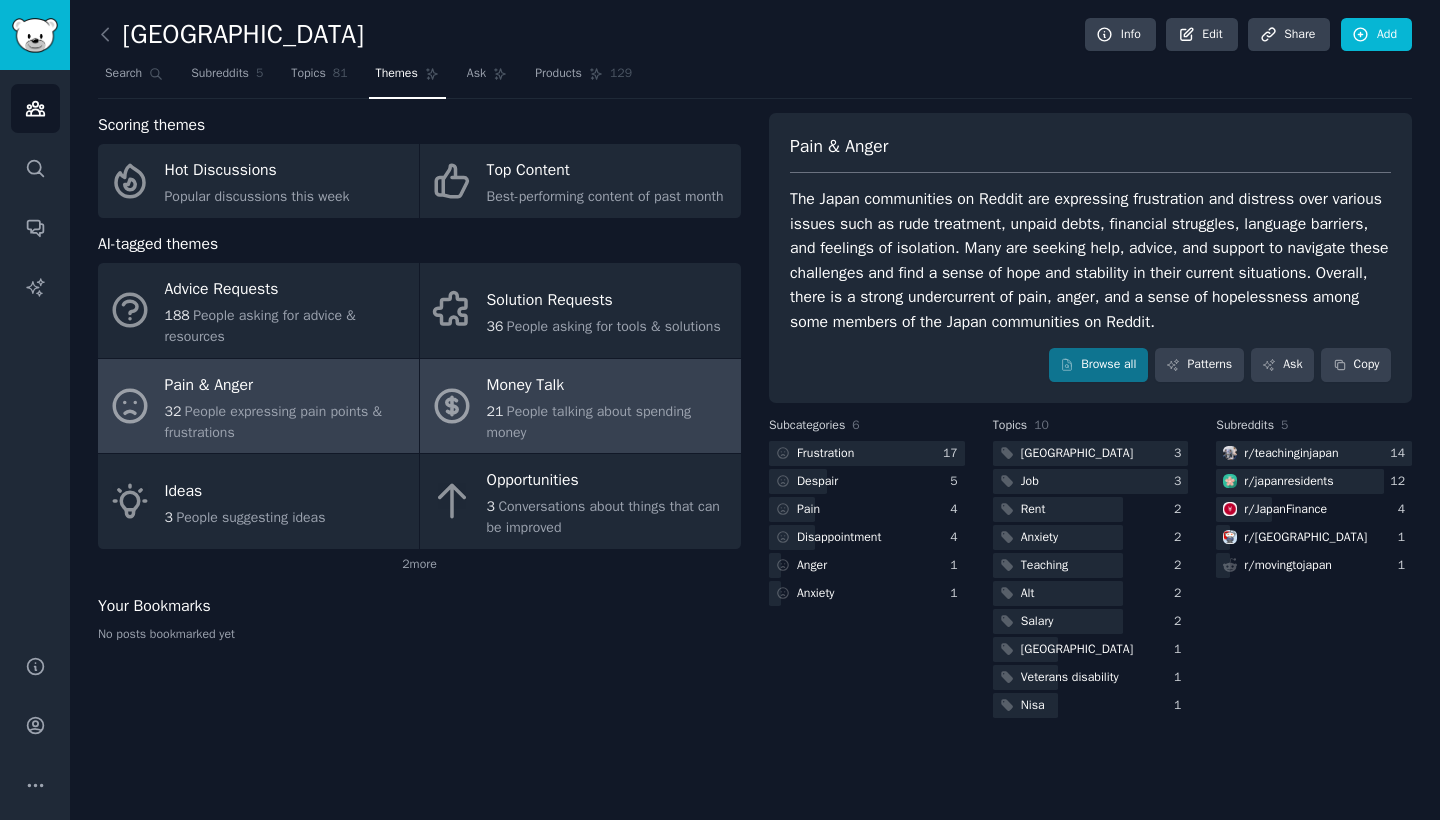click on "People talking about spending money" at bounding box center [589, 422] 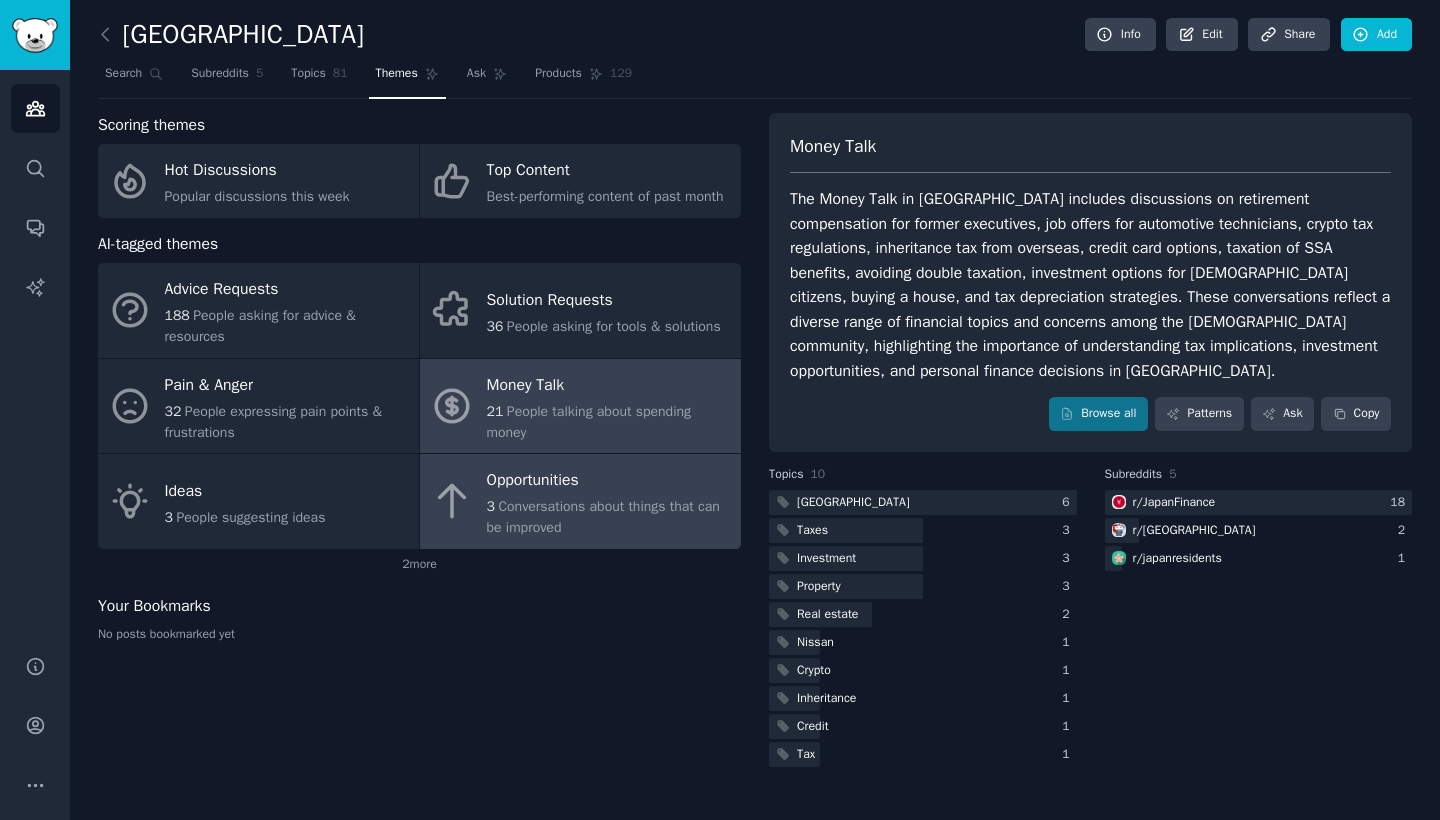 click on "Conversations about things that can be improved" at bounding box center [603, 517] 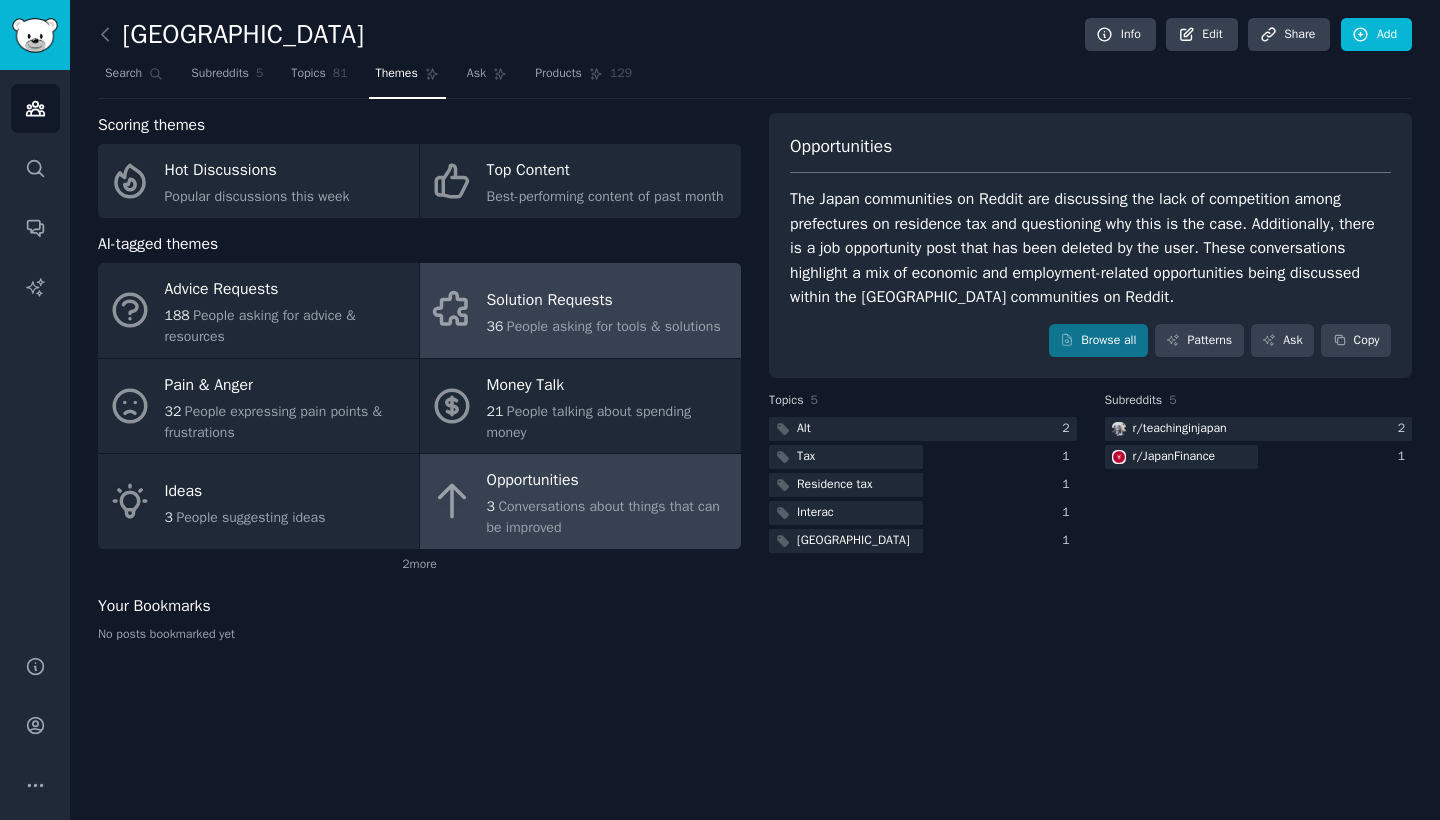 click on "Solution Requests" at bounding box center [604, 300] 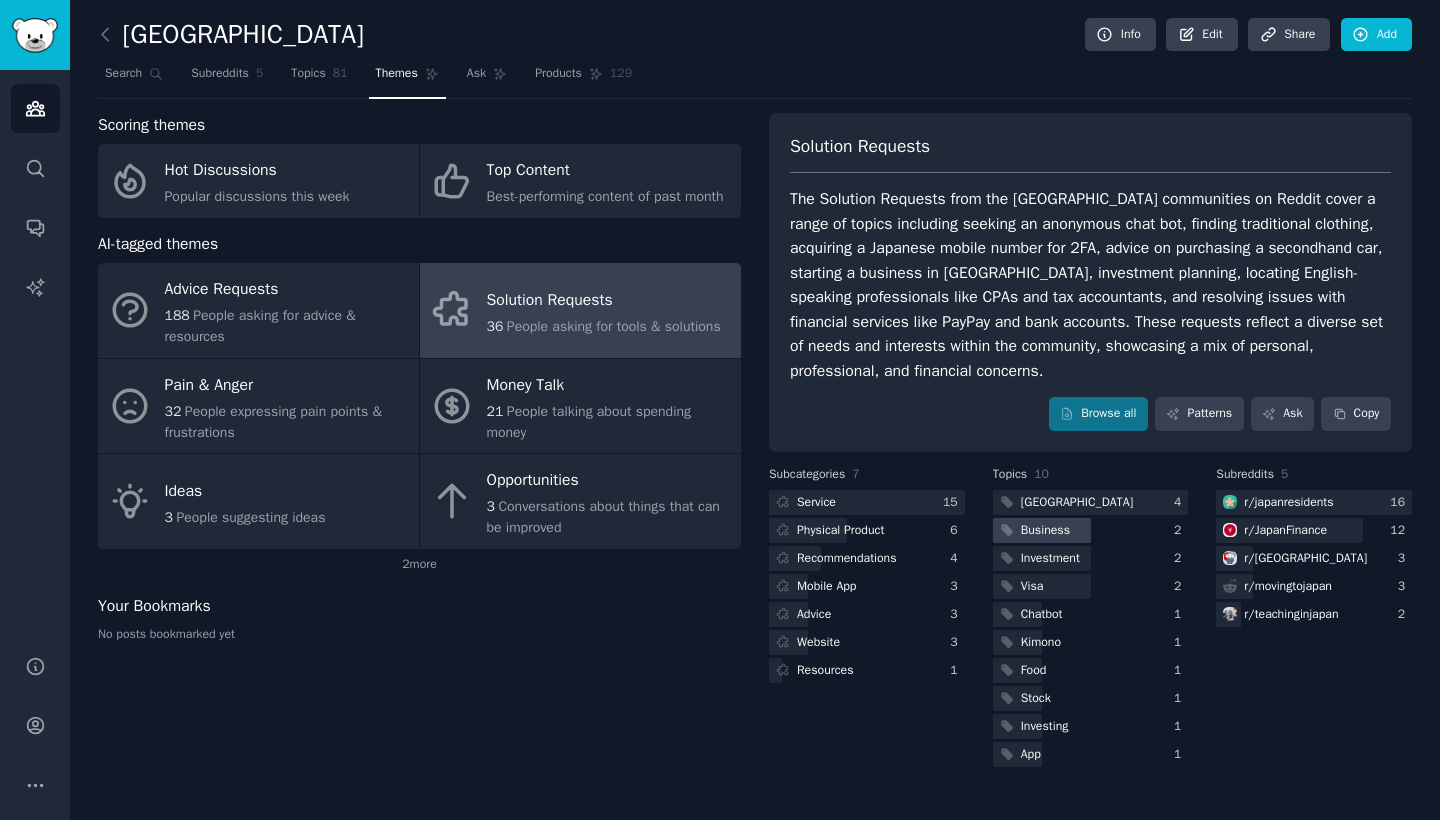 click on "Business" at bounding box center [1045, 531] 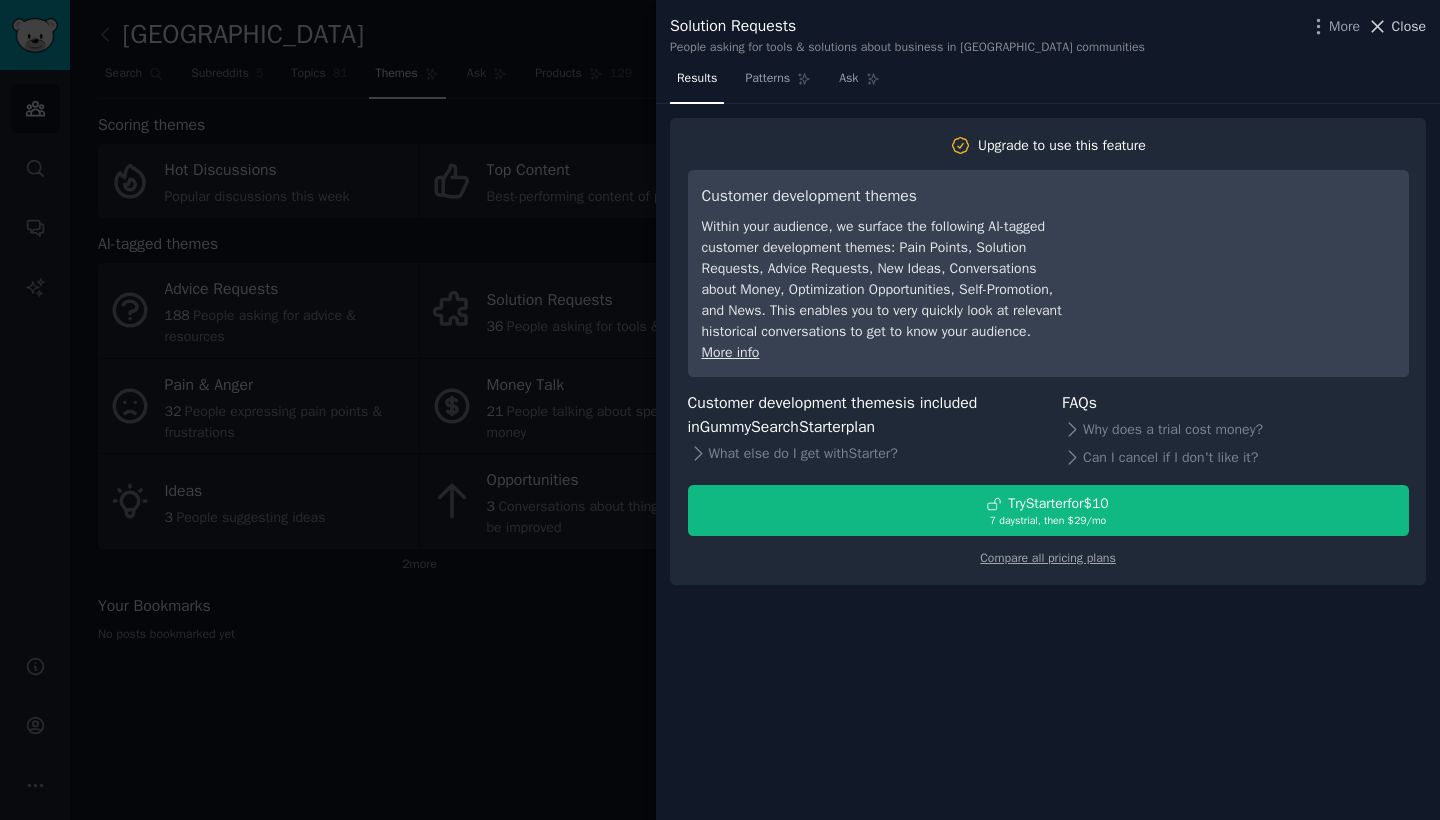 click 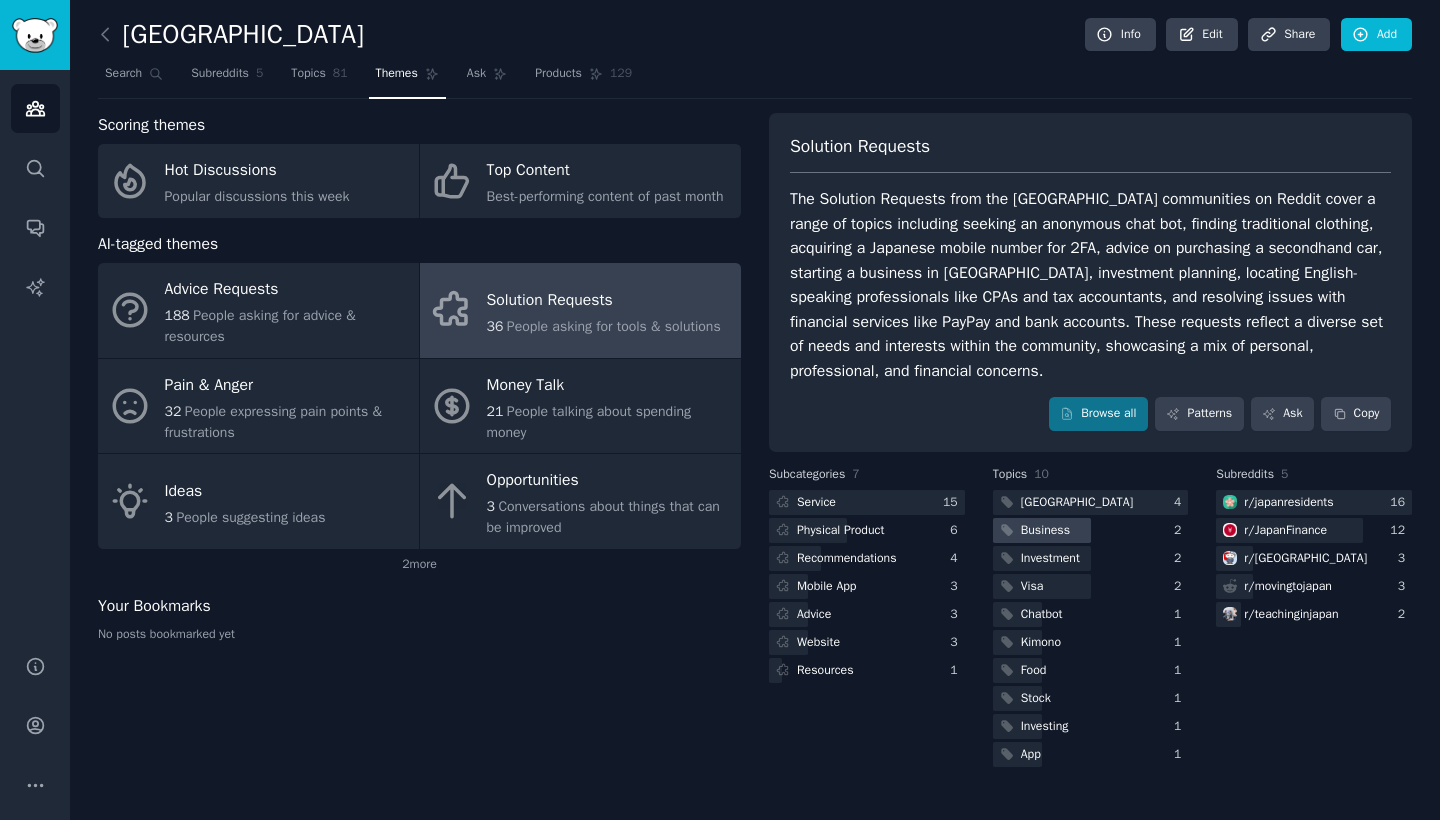 click 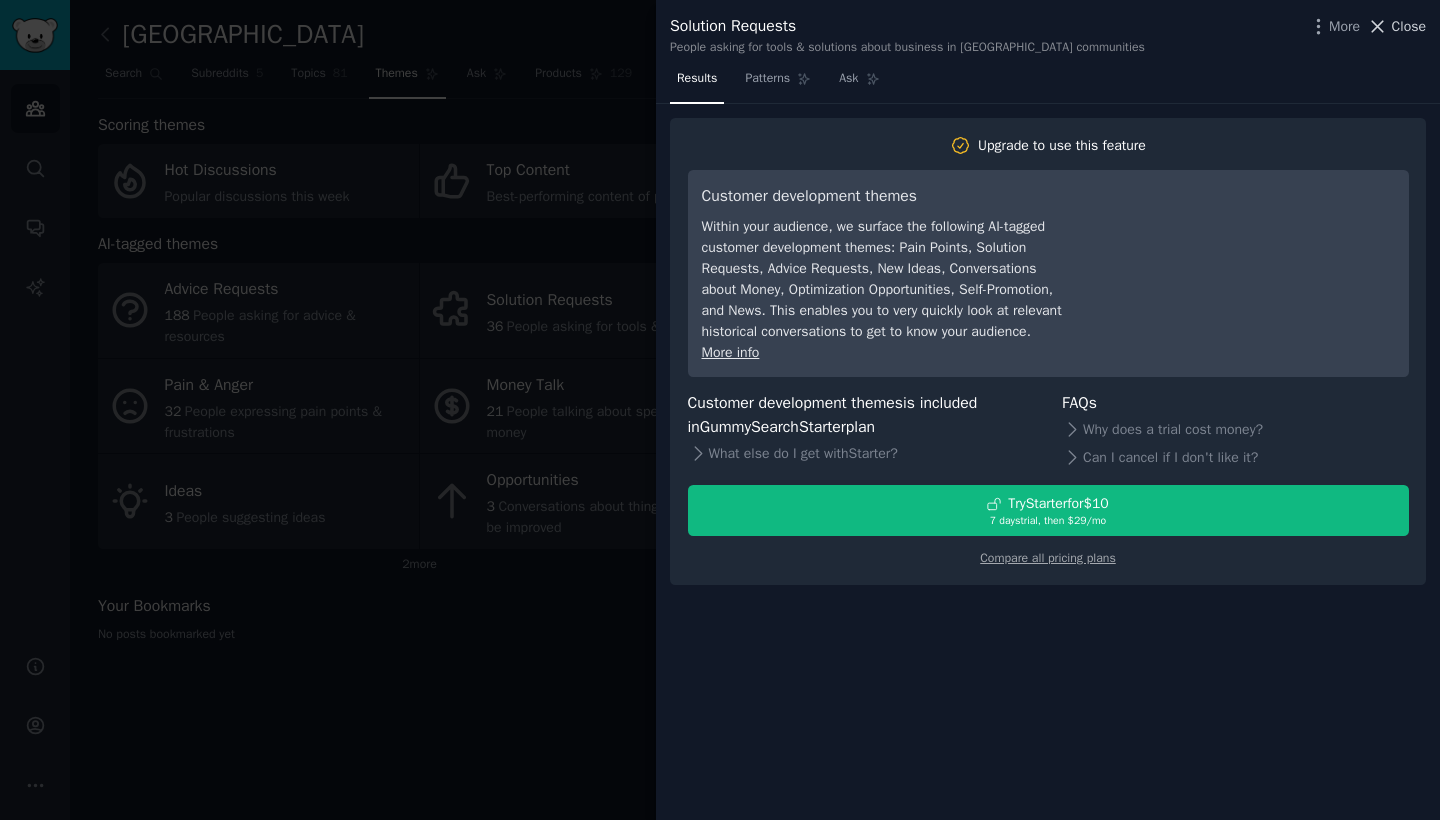 click on "Close" at bounding box center [1409, 26] 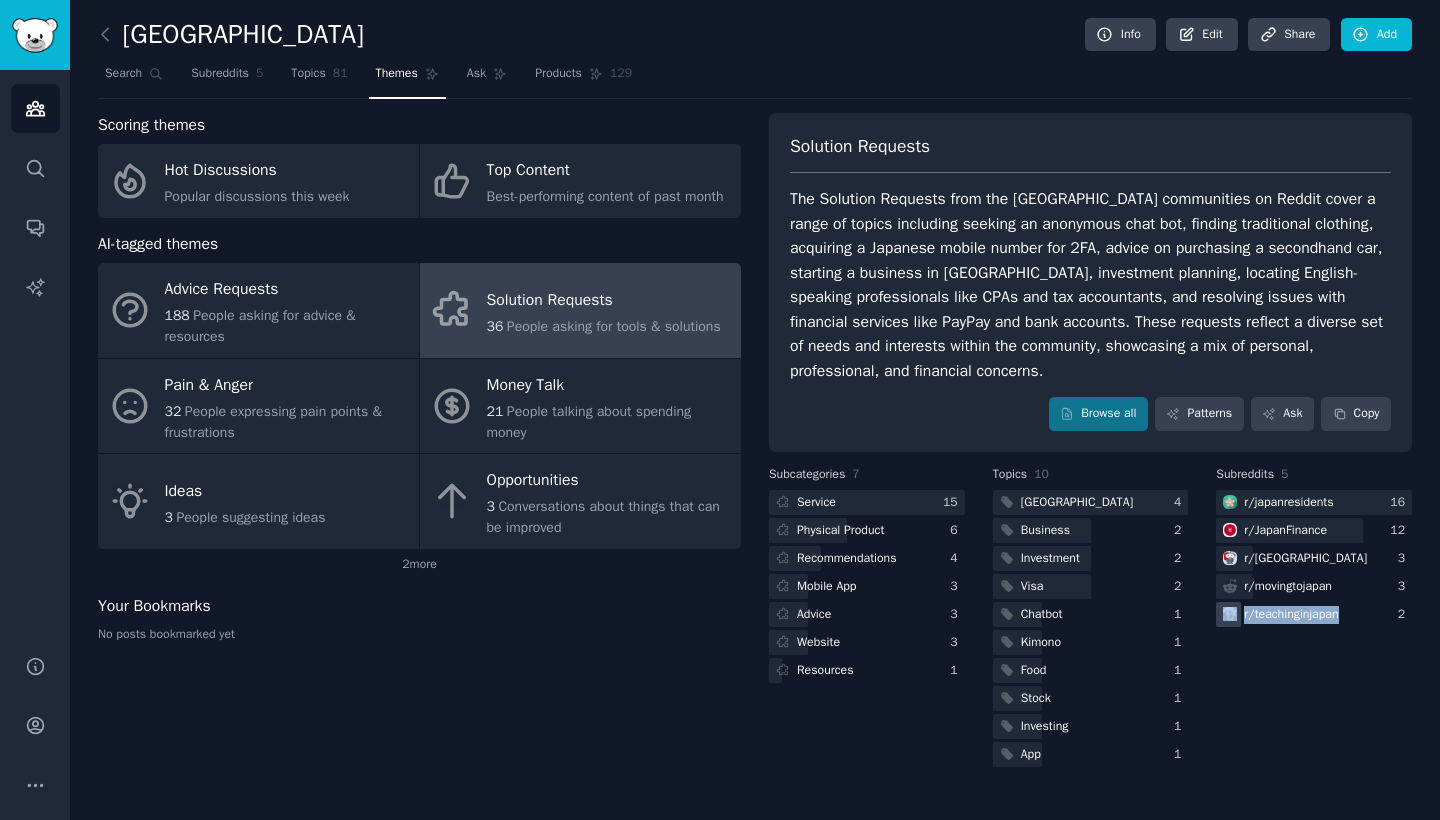 drag, startPoint x: 1412, startPoint y: 640, endPoint x: 1299, endPoint y: 616, distance: 115.52056 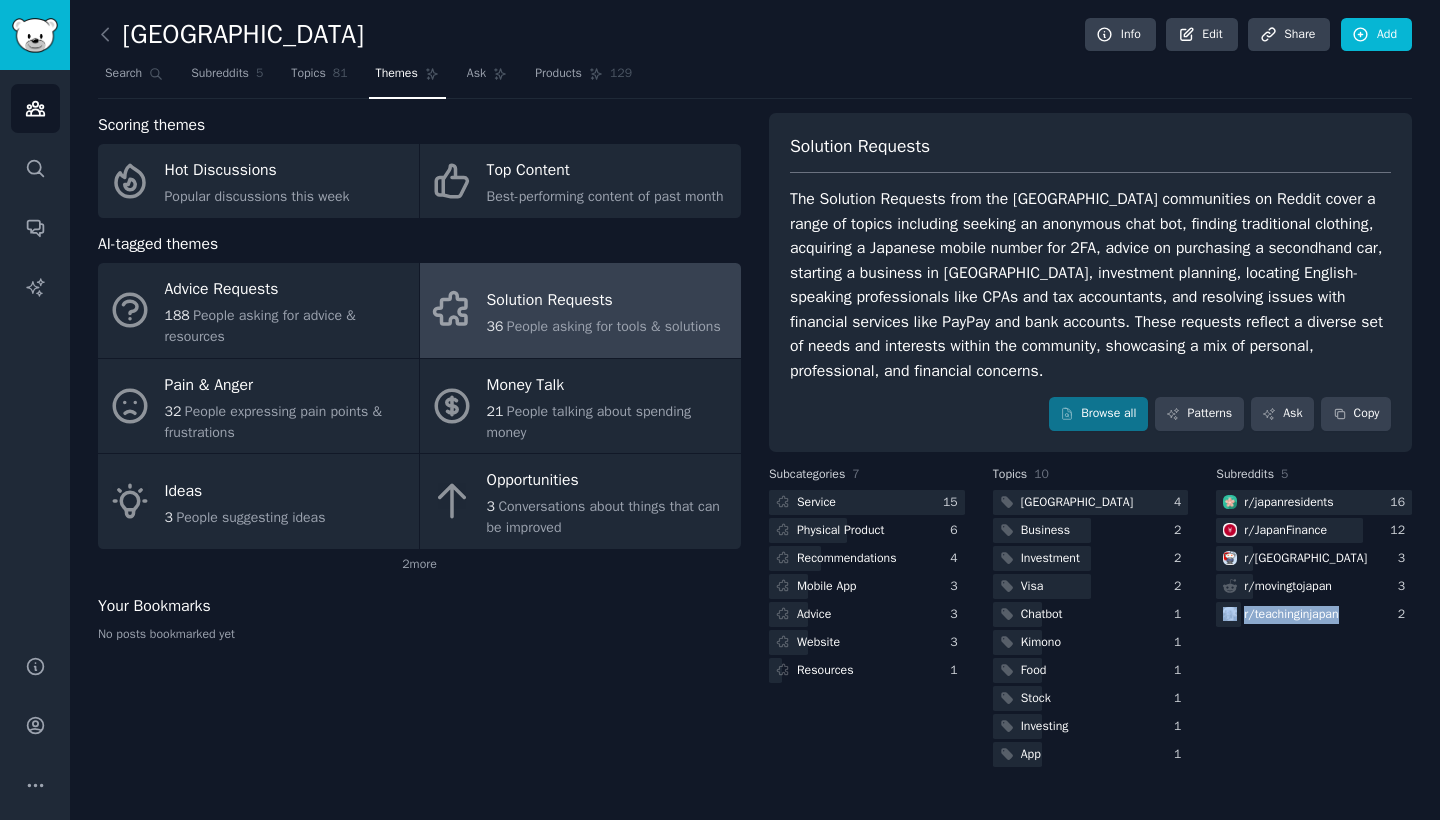 click on "Subreddits 5  r/ japanresidents 16  r/ JapanFinance 12  r/ japan 3  r/ movingtojapan 3  r/ teachinginjapan 2" at bounding box center [1314, 618] 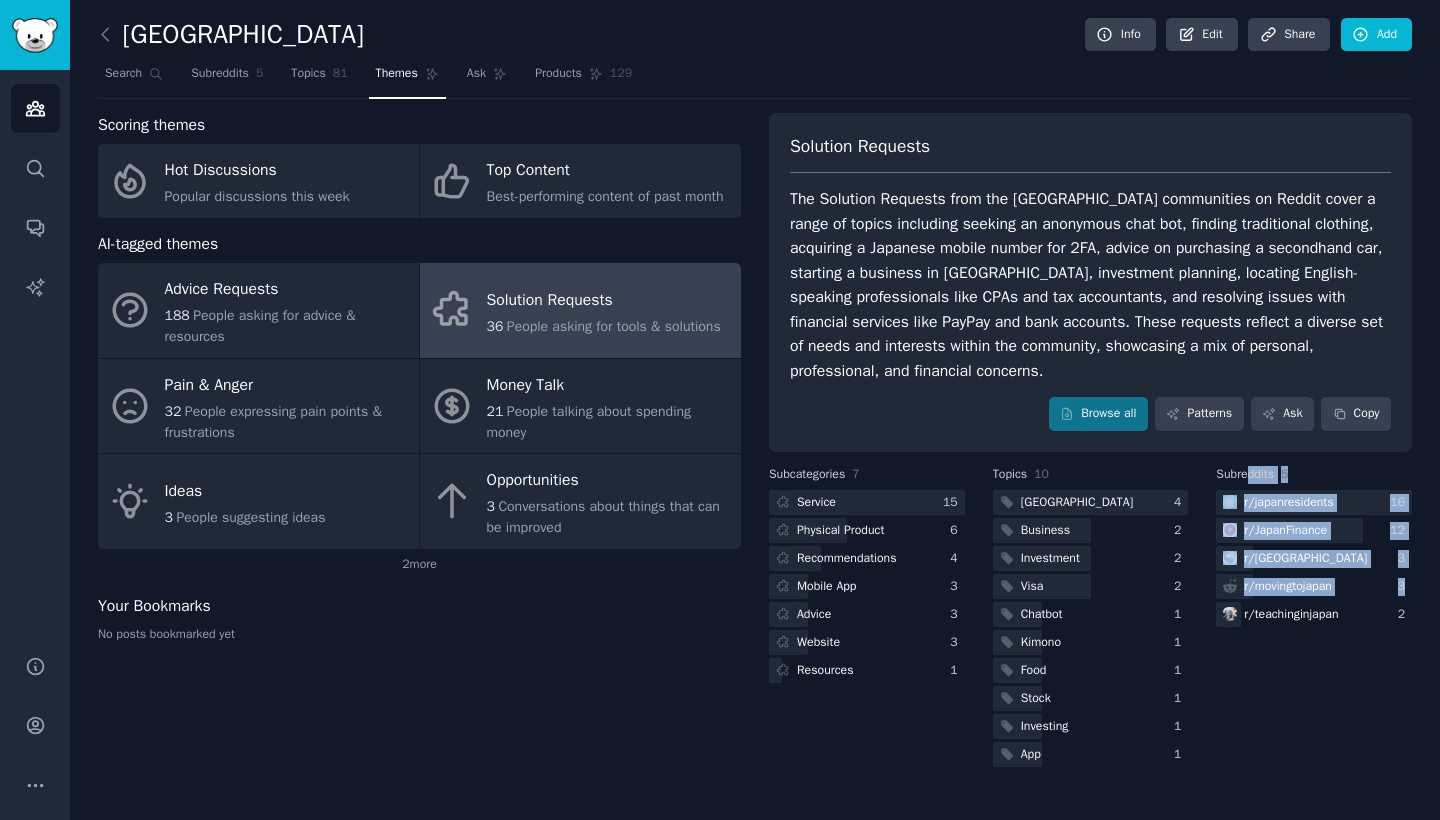 drag, startPoint x: 1372, startPoint y: 652, endPoint x: 1255, endPoint y: 464, distance: 221.43396 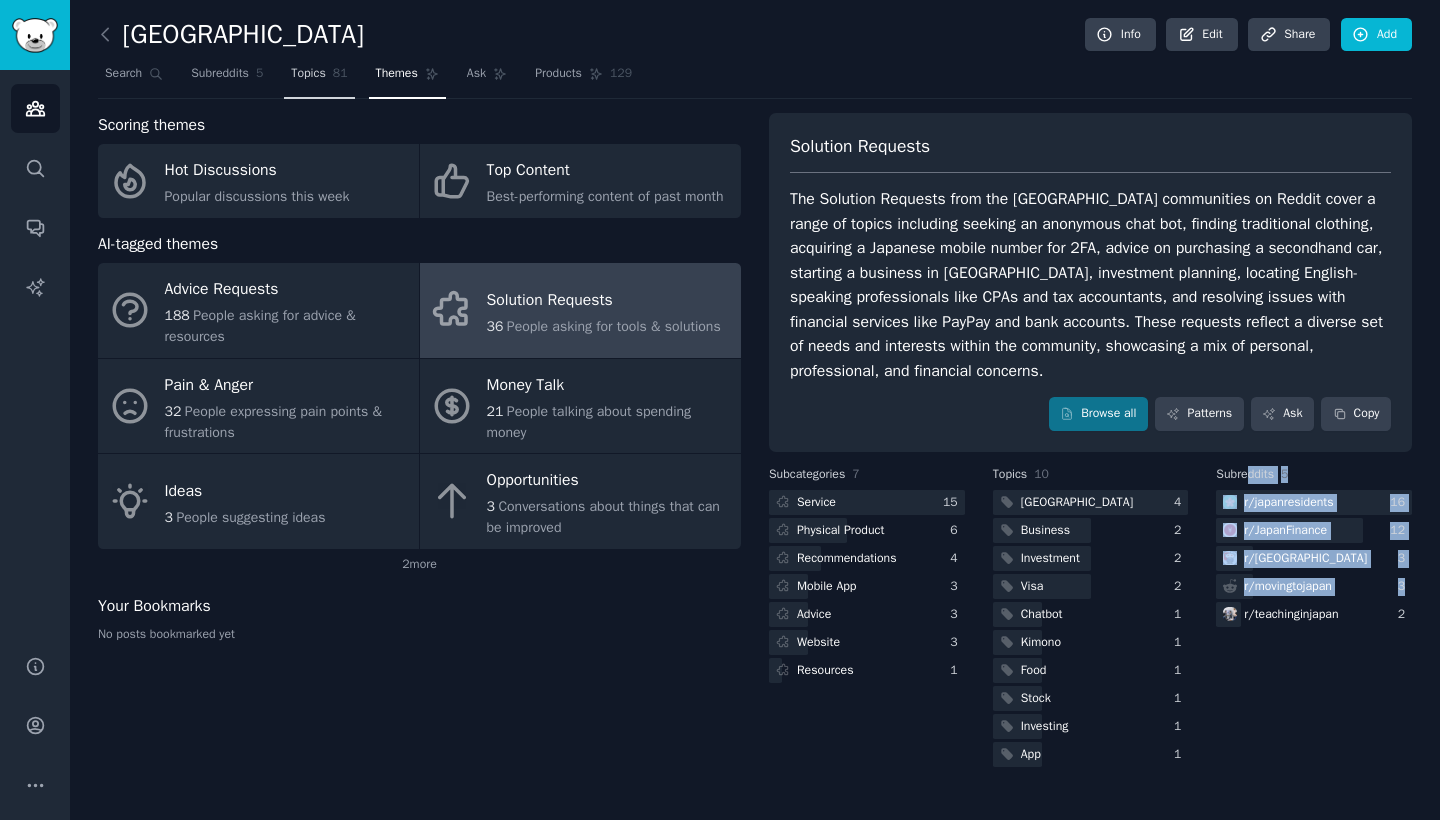 click on "Topics" at bounding box center [308, 74] 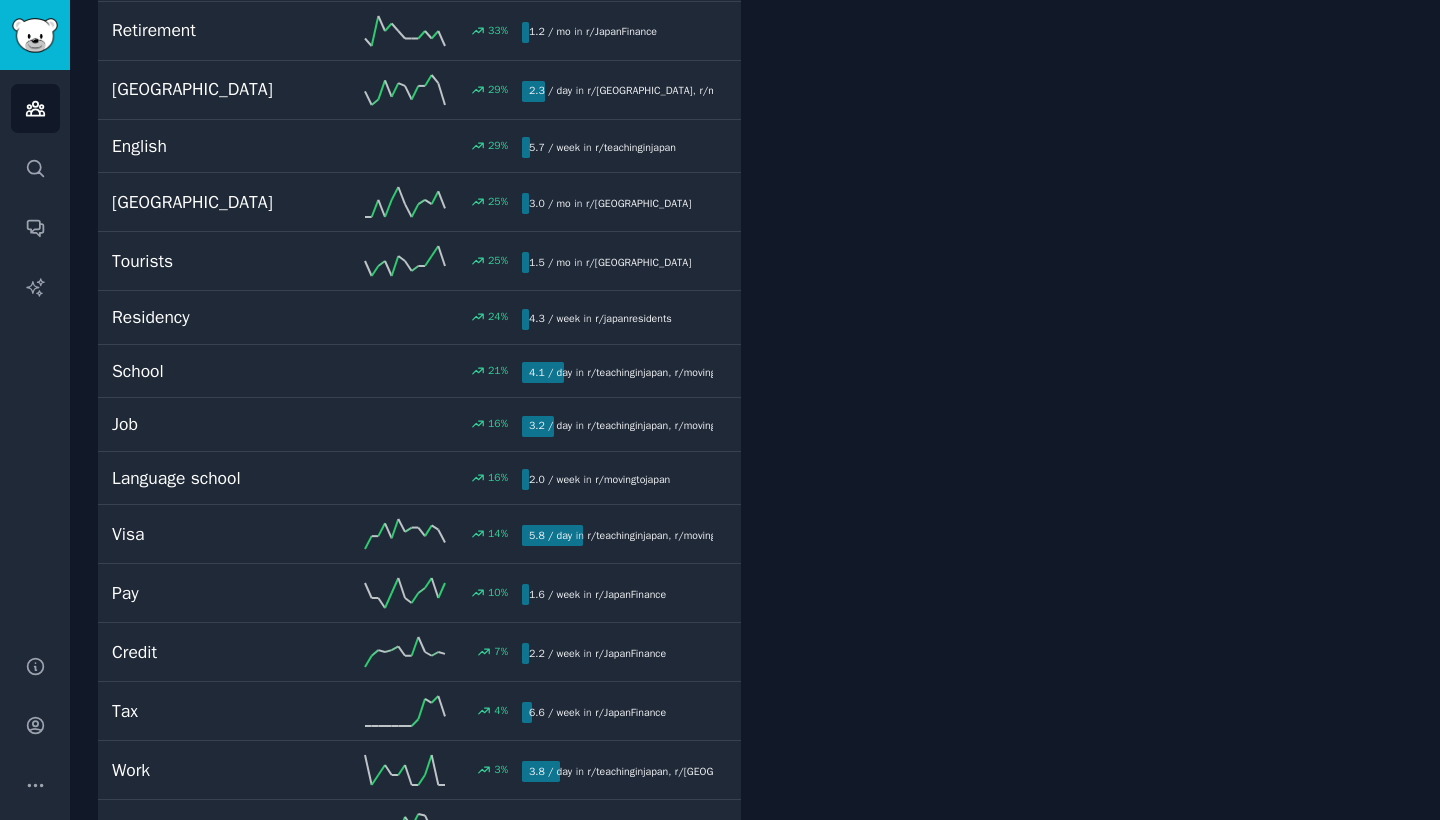 scroll, scrollTop: 1364, scrollLeft: 0, axis: vertical 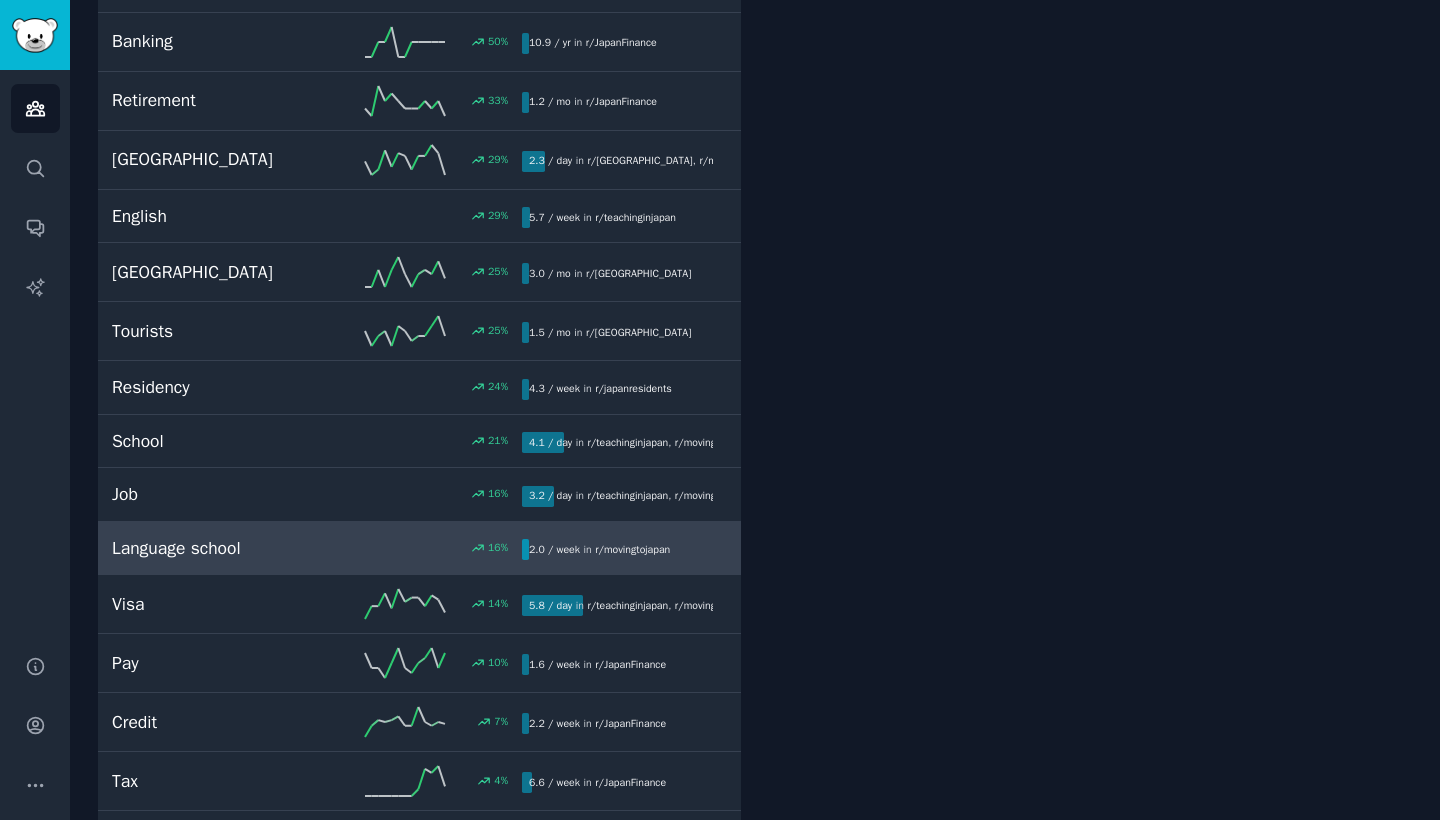 click on "Language school 16 % 2.0 / week  in    r/ movingtojapan" at bounding box center (419, 549) 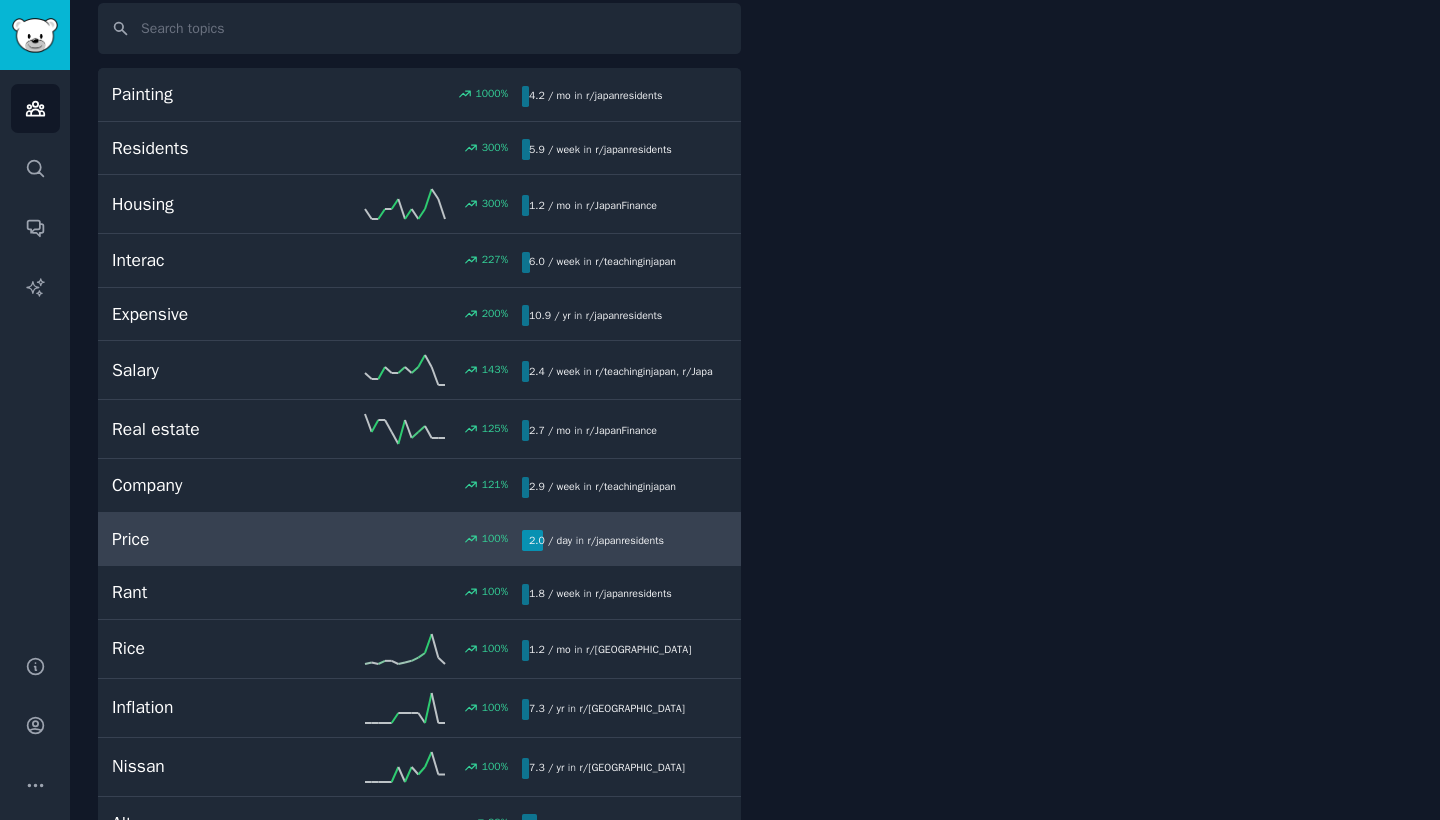 scroll, scrollTop: 112, scrollLeft: 0, axis: vertical 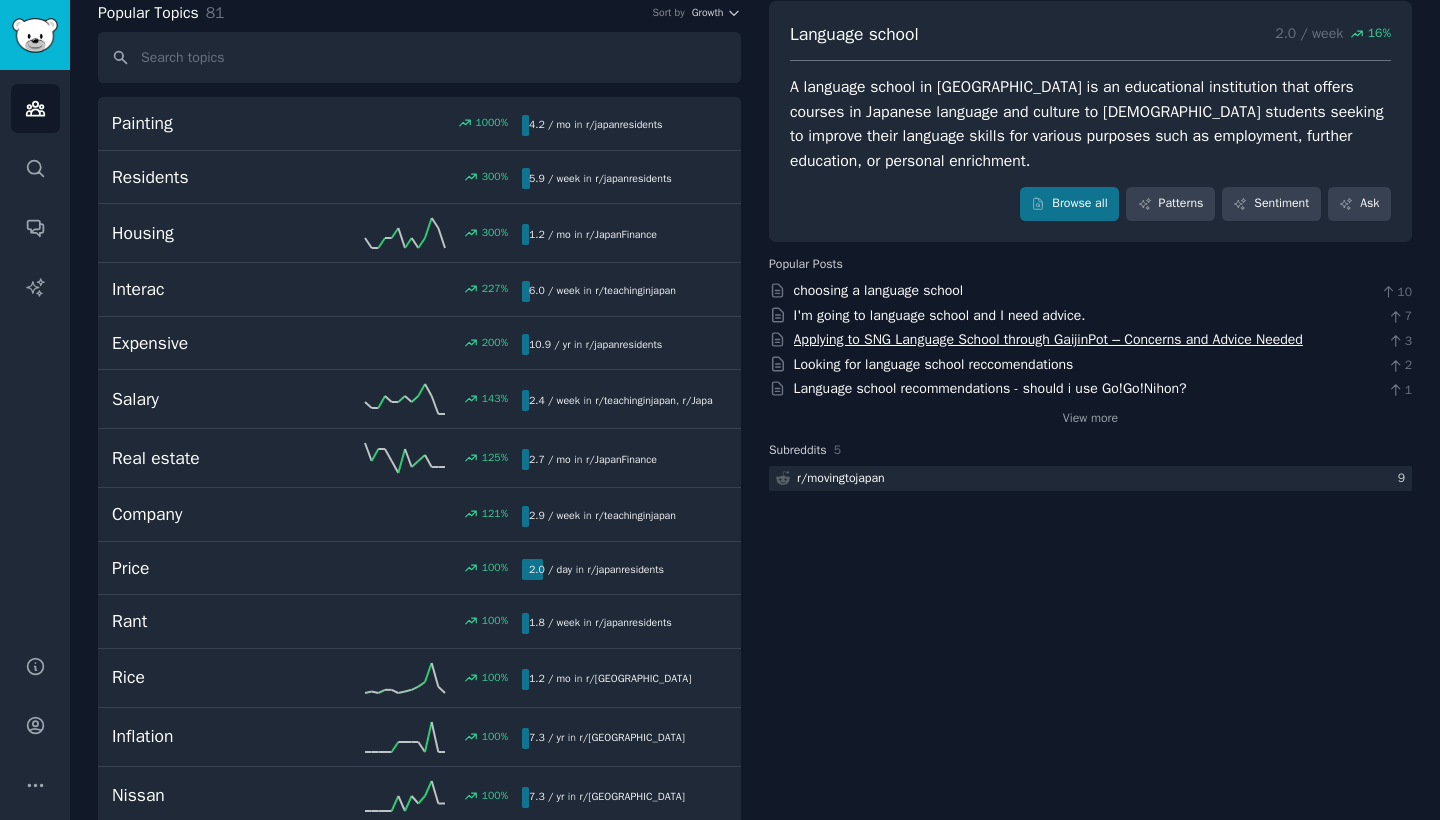 click on "Applying to SNG Language School through GaijinPot – Concerns and Advice Needed" at bounding box center [1048, 339] 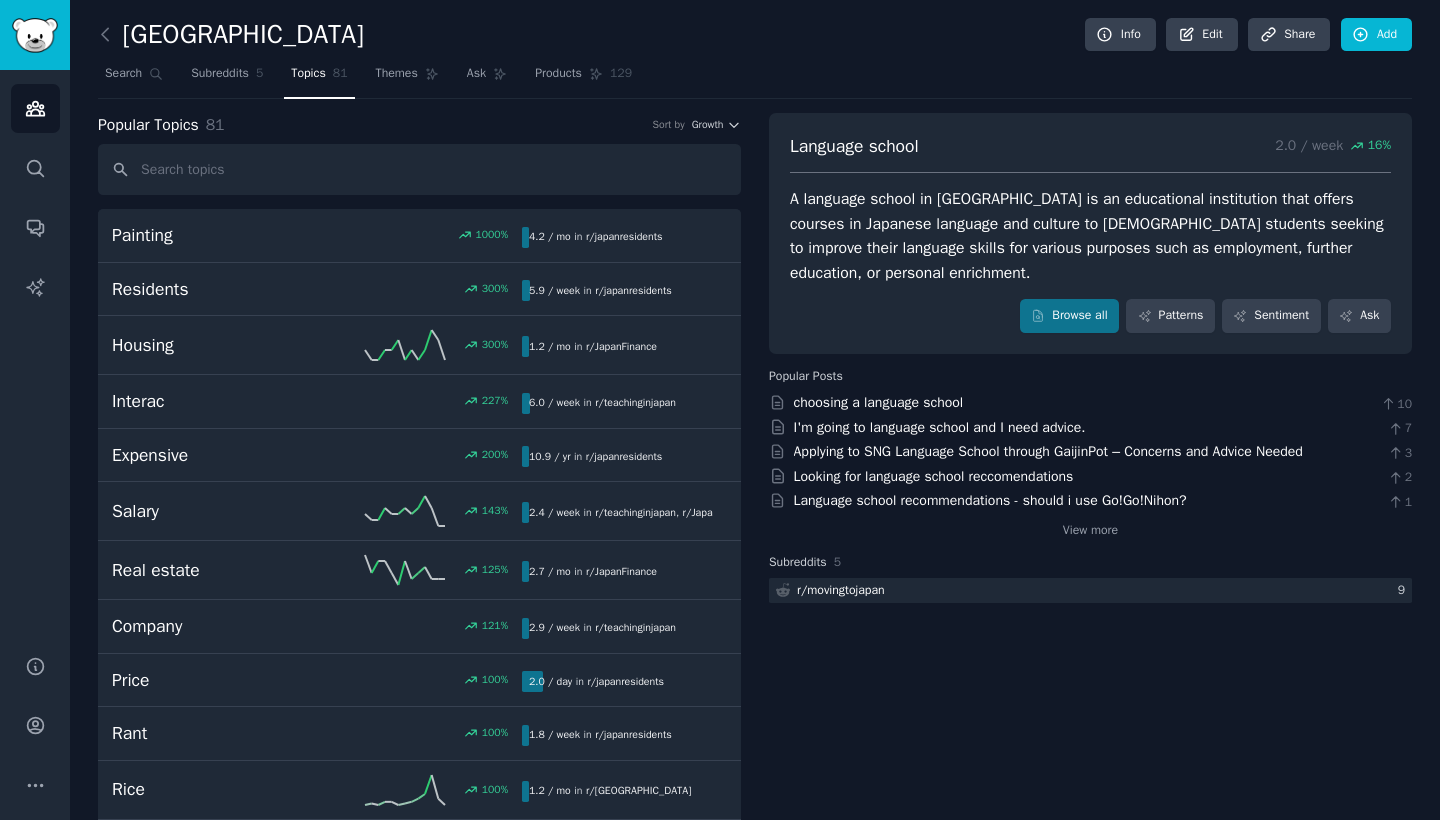 scroll, scrollTop: 0, scrollLeft: 0, axis: both 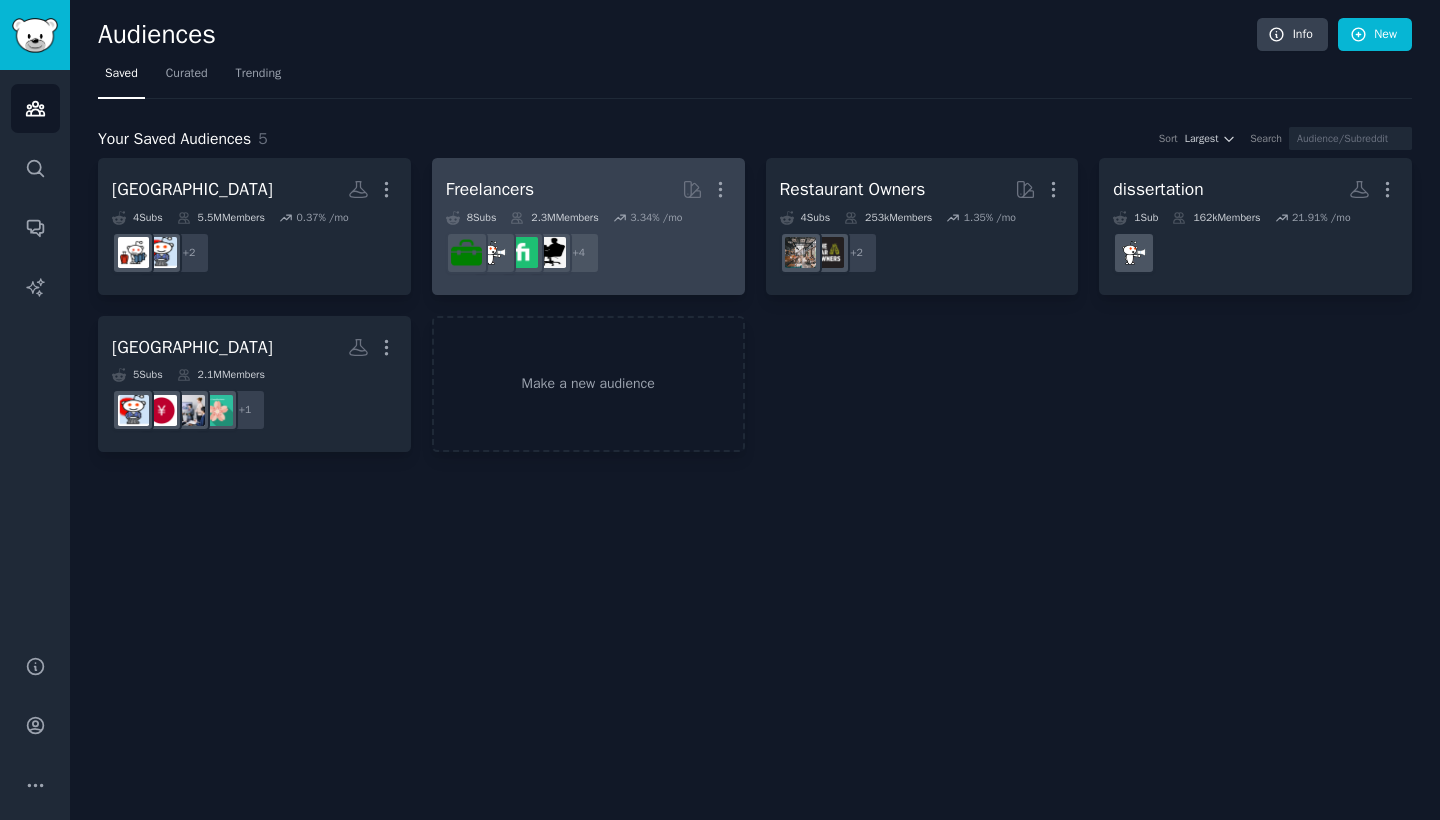 click on "Freelancers More" at bounding box center (588, 189) 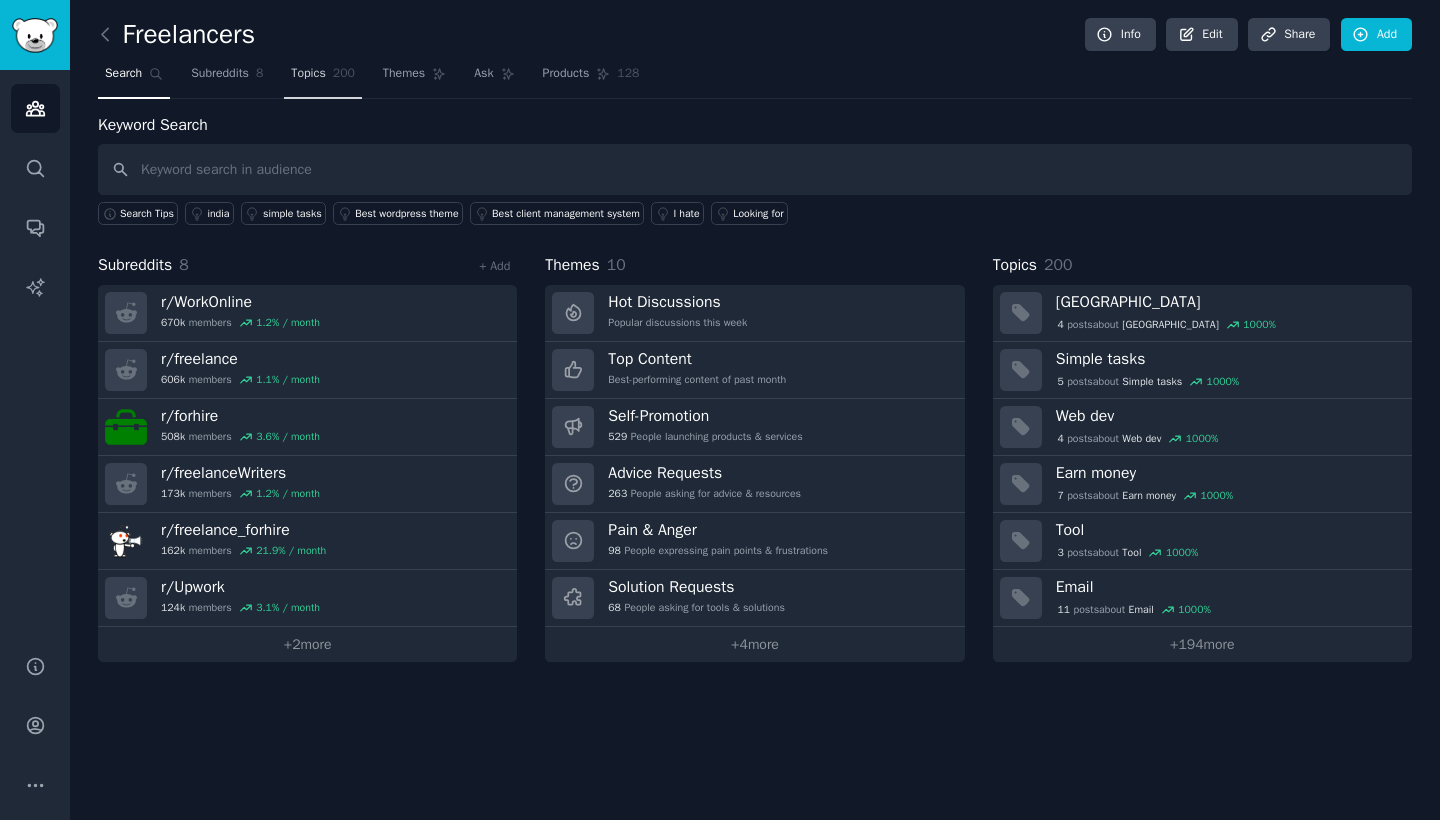 click on "Topics" at bounding box center (308, 74) 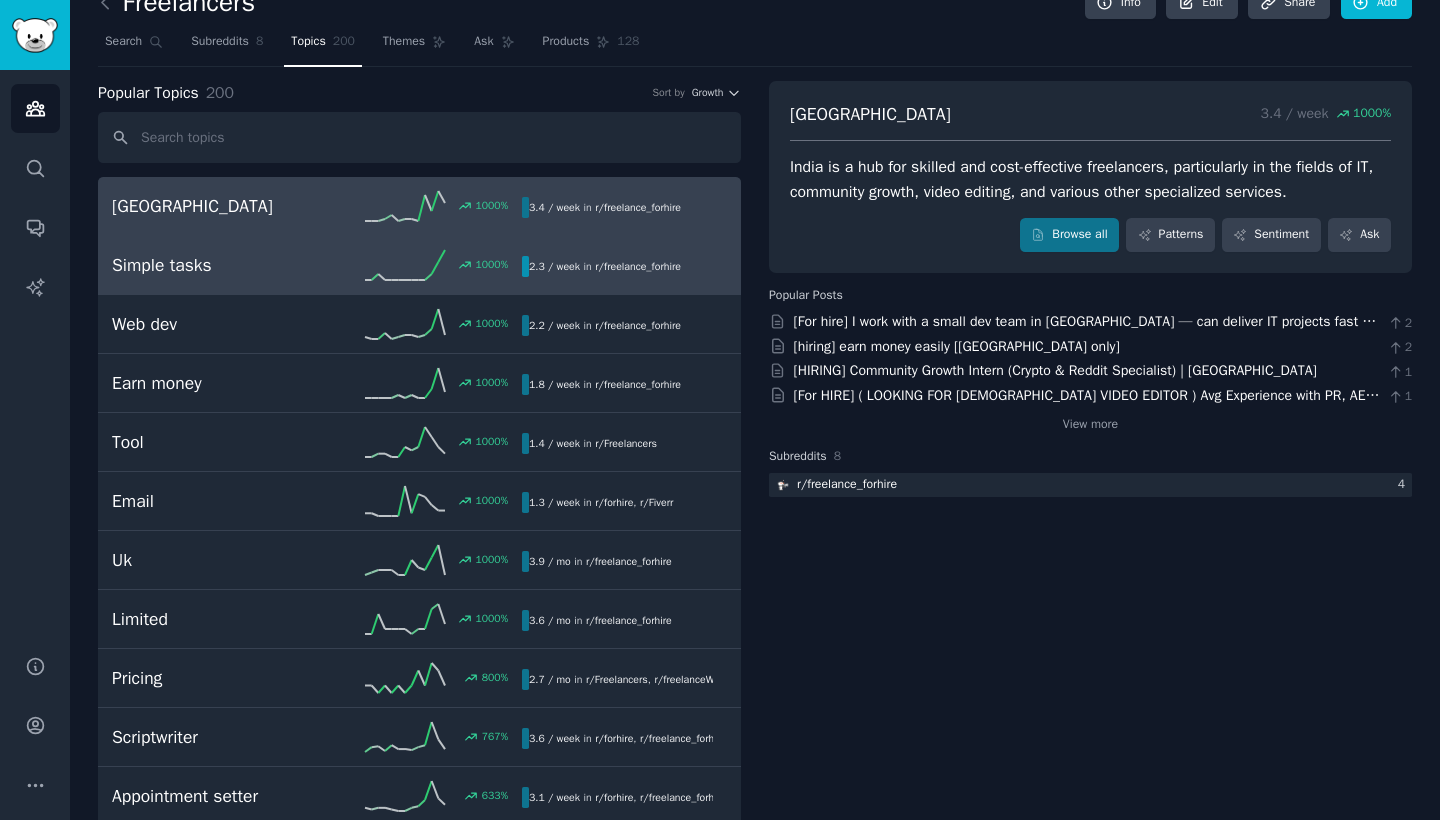 scroll, scrollTop: 34, scrollLeft: 0, axis: vertical 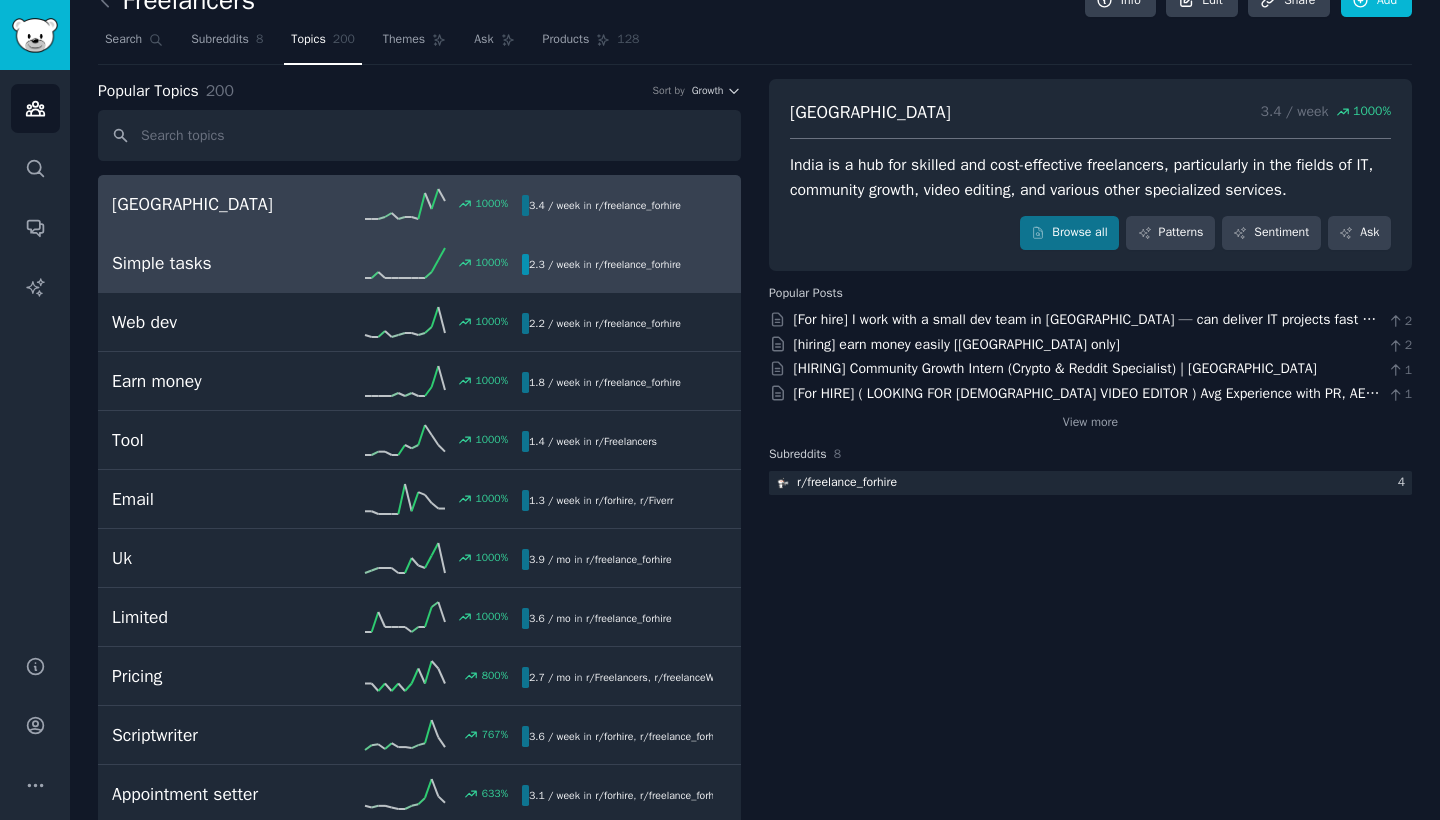 click on "Simple tasks" at bounding box center [214, 263] 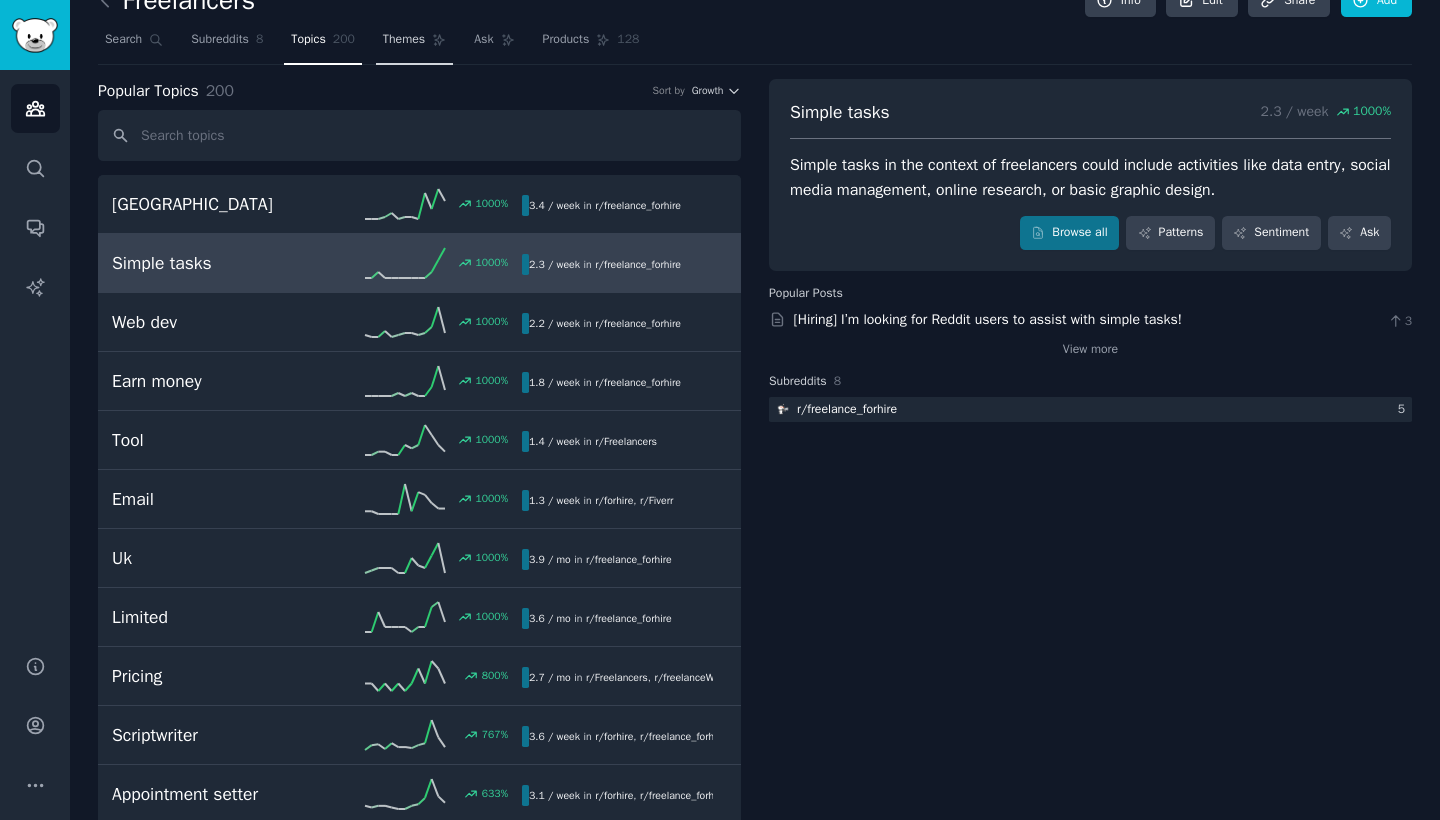click on "Themes" at bounding box center [404, 40] 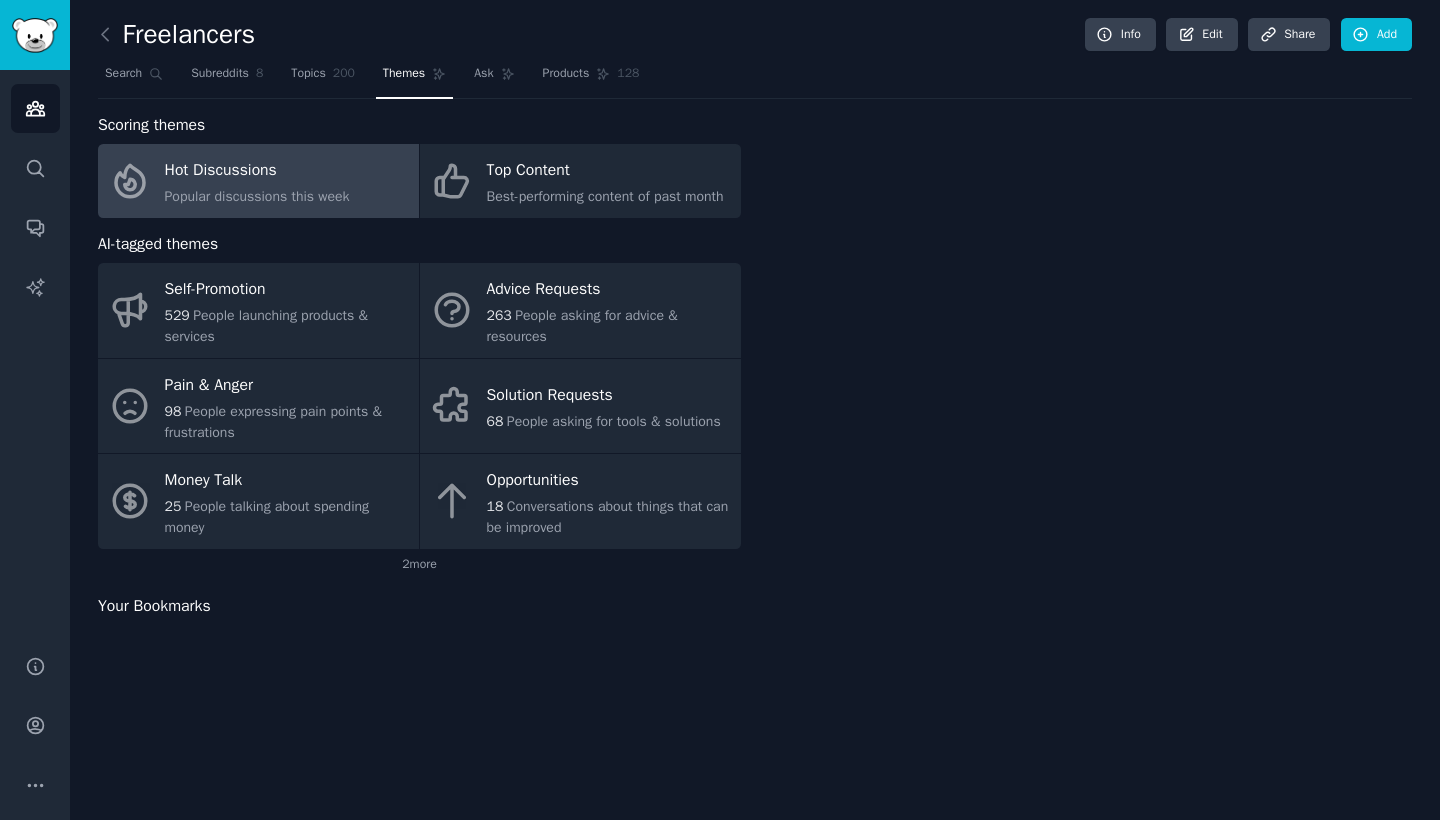 scroll, scrollTop: 0, scrollLeft: 0, axis: both 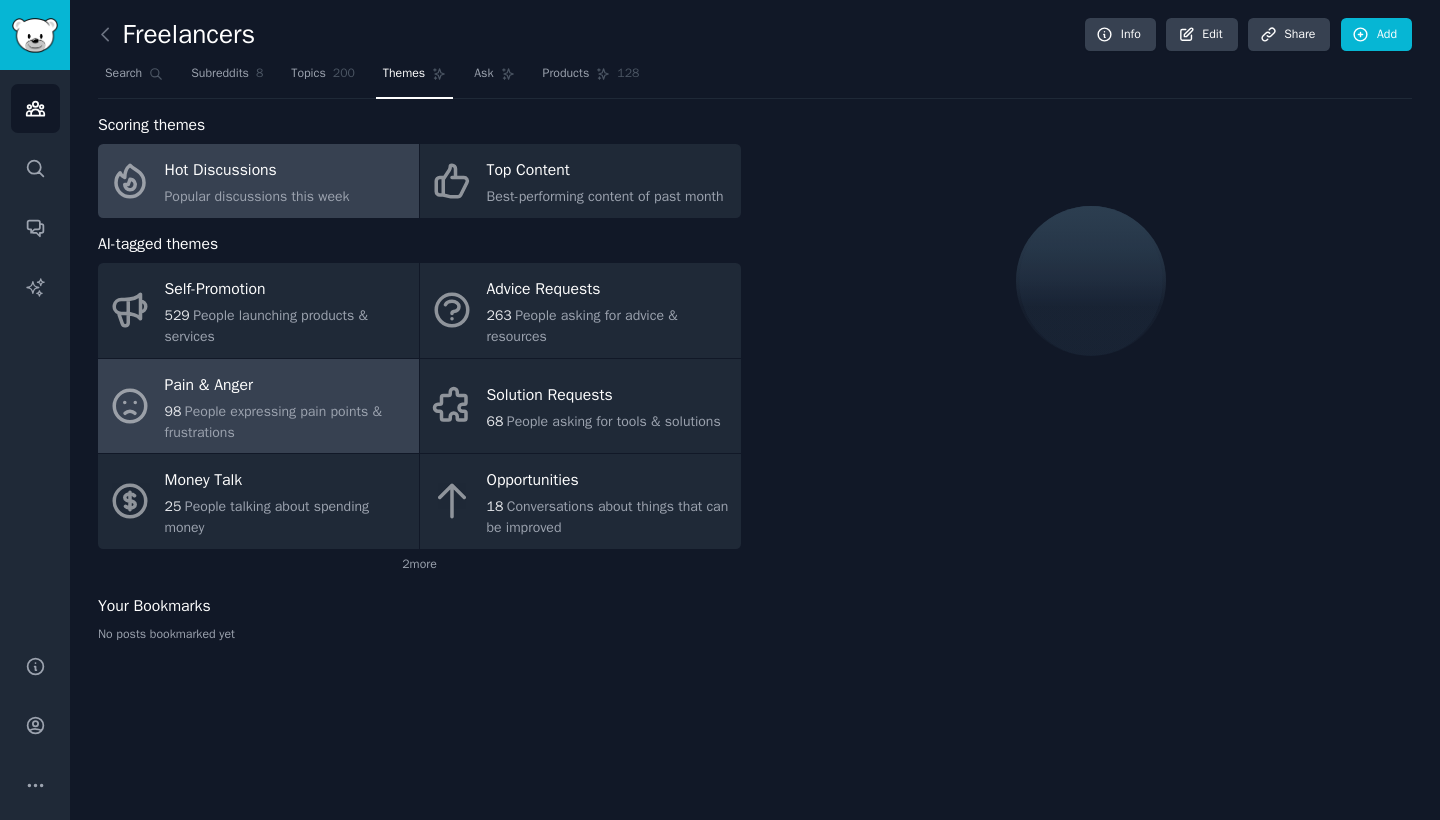 click on "Pain & Anger" at bounding box center [287, 385] 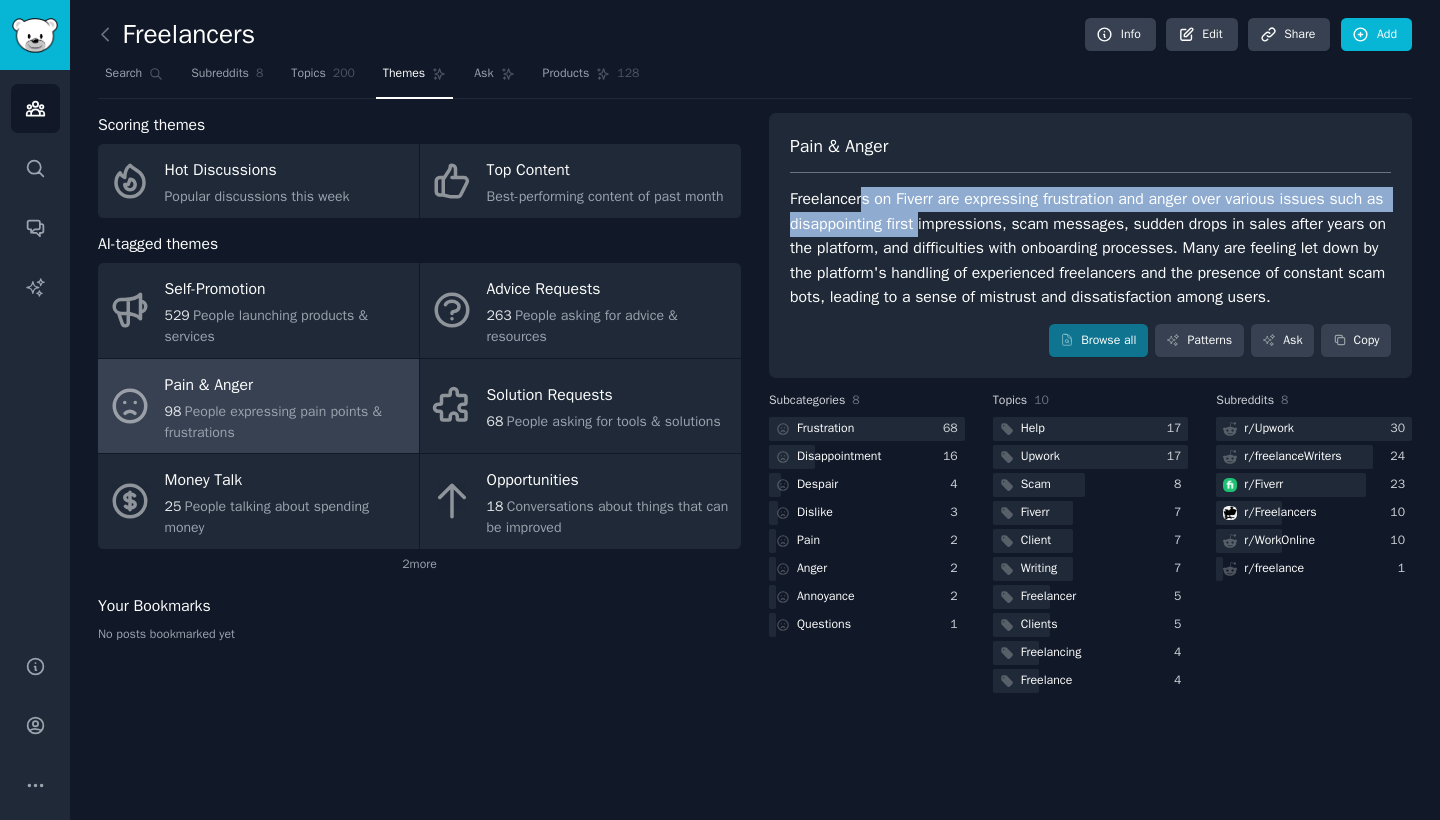drag, startPoint x: 866, startPoint y: 192, endPoint x: 945, endPoint y: 230, distance: 87.66413 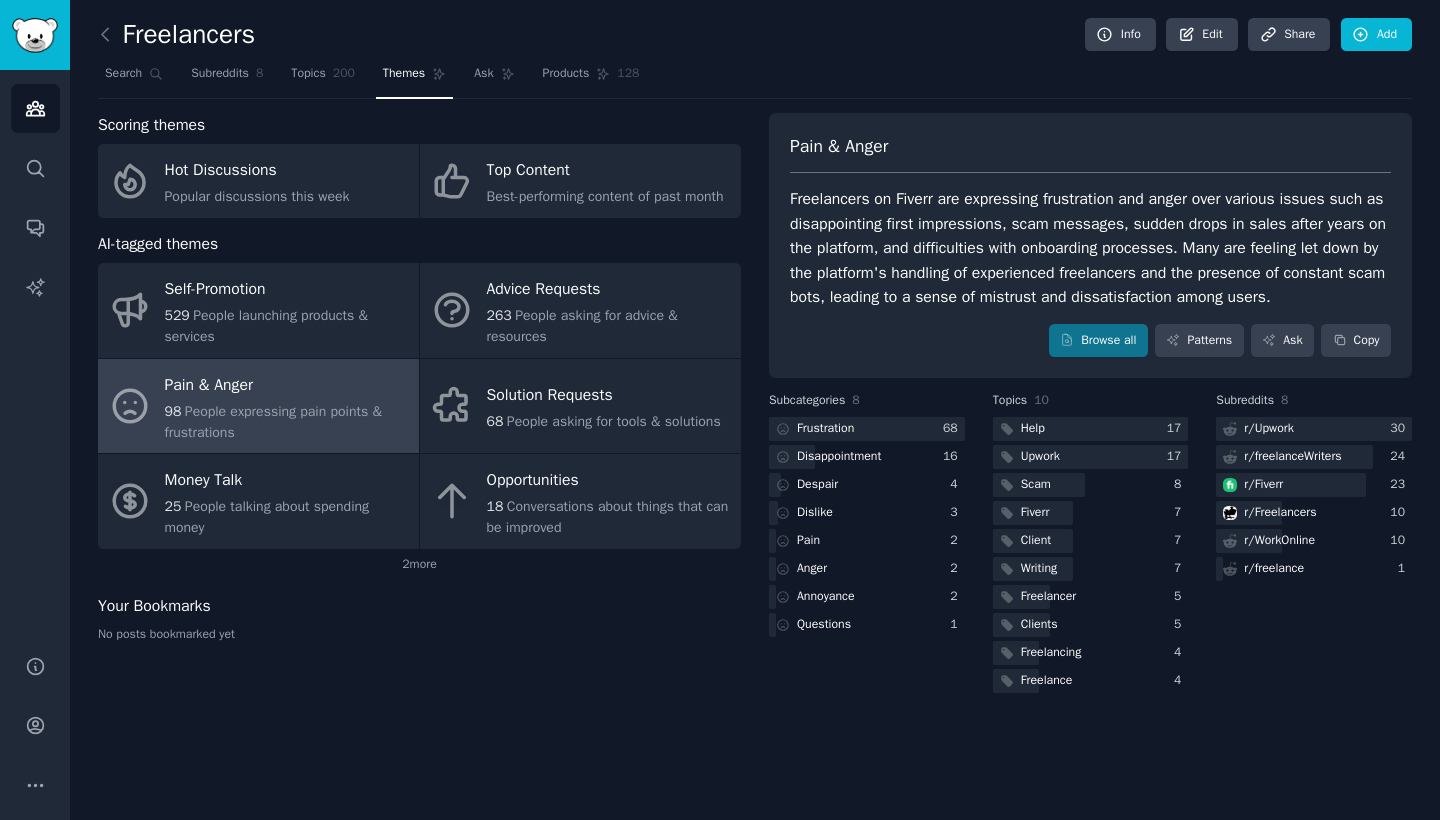 click on "Freelancers on Fiverr are expressing frustration and anger over various issues such as disappointing first impressions, scam messages, sudden drops in sales after years on the platform, and difficulties with onboarding processes. Many are feeling let down by the platform's handling of experienced freelancers and the presence of constant scam bots, leading to a sense of mistrust and dissatisfaction among users." at bounding box center [1090, 248] 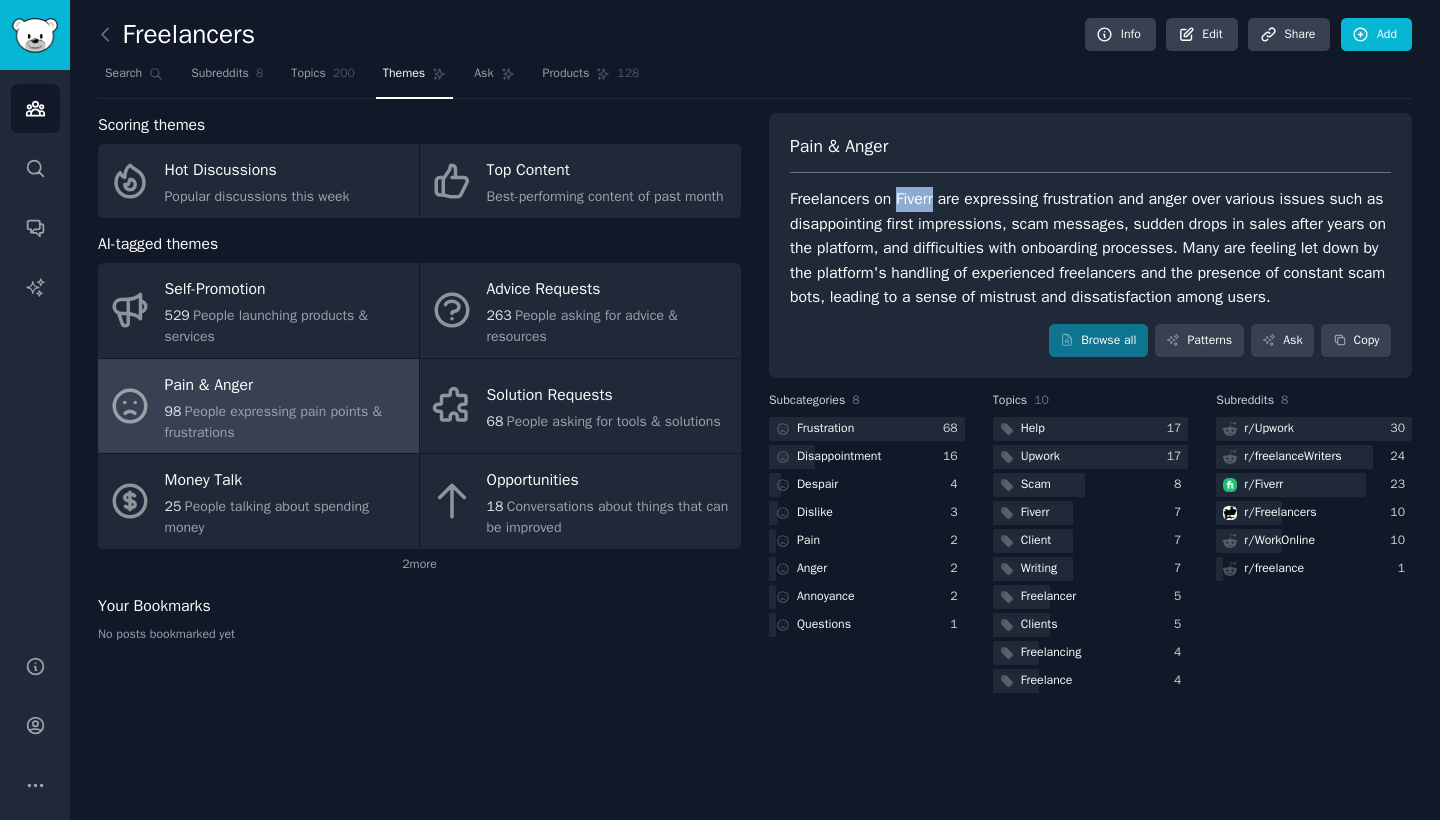 drag, startPoint x: 904, startPoint y: 196, endPoint x: 942, endPoint y: 196, distance: 38 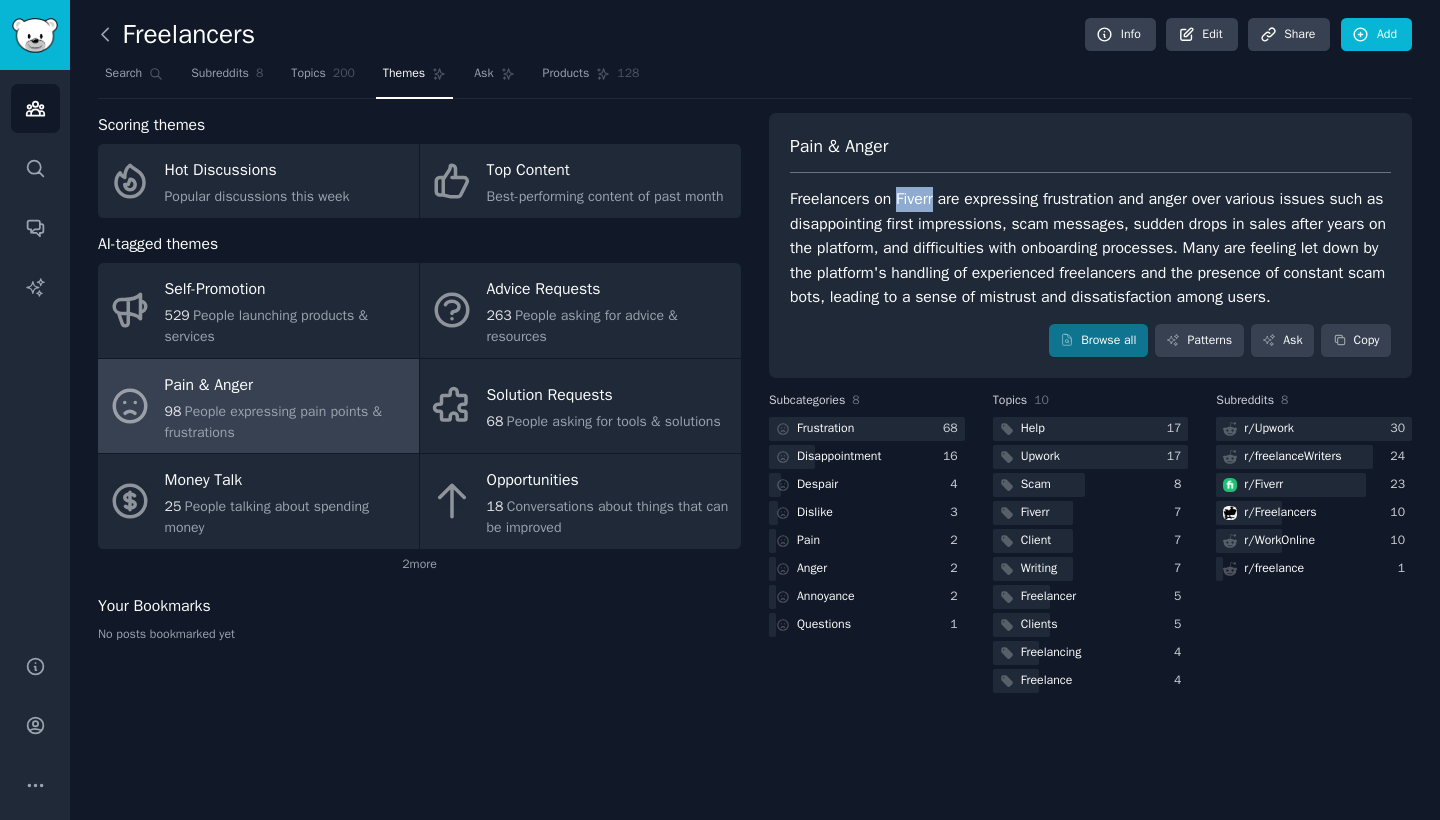 click 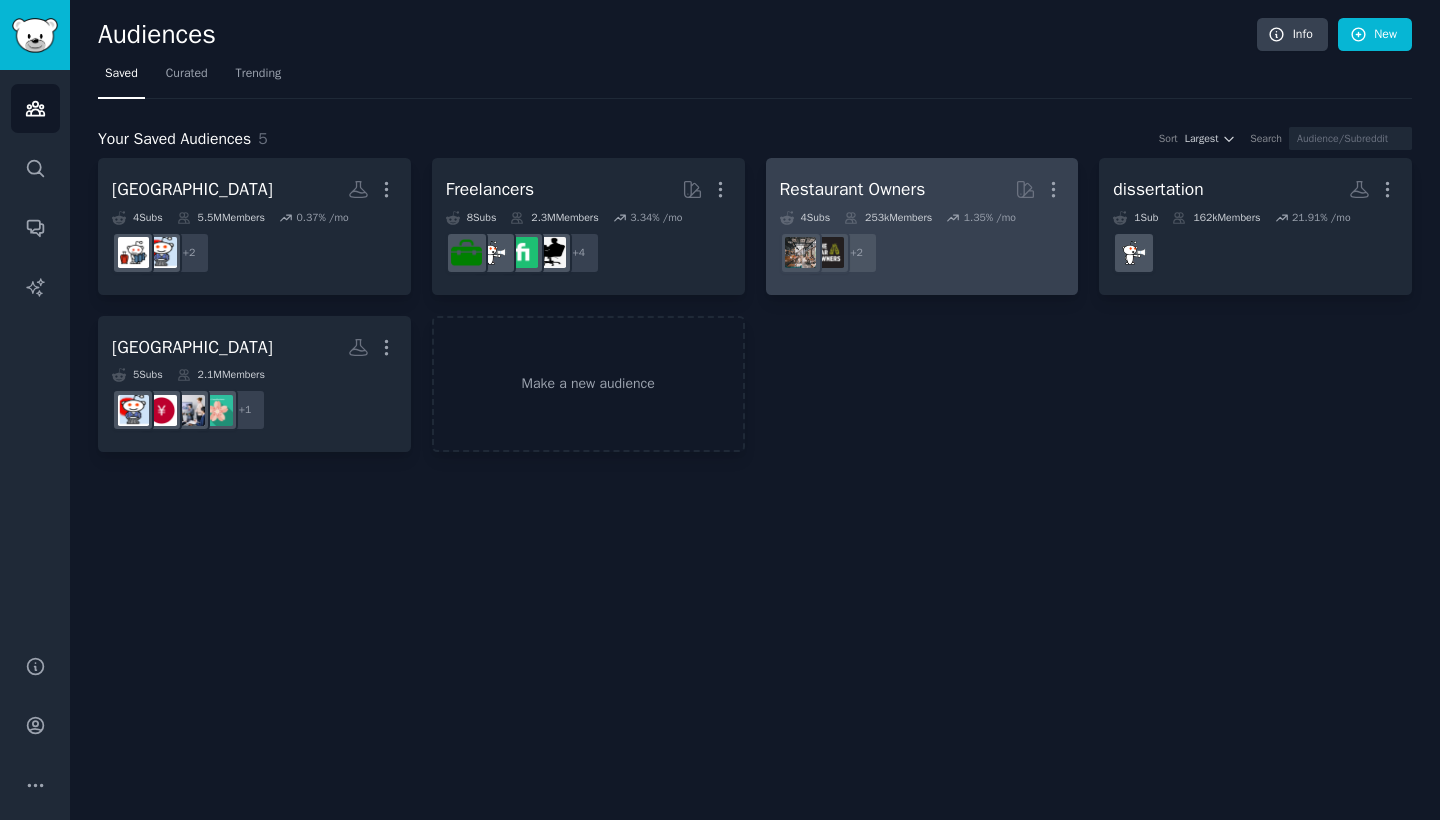 click on "r/restaurateur, r/restaurant + 2" at bounding box center (922, 253) 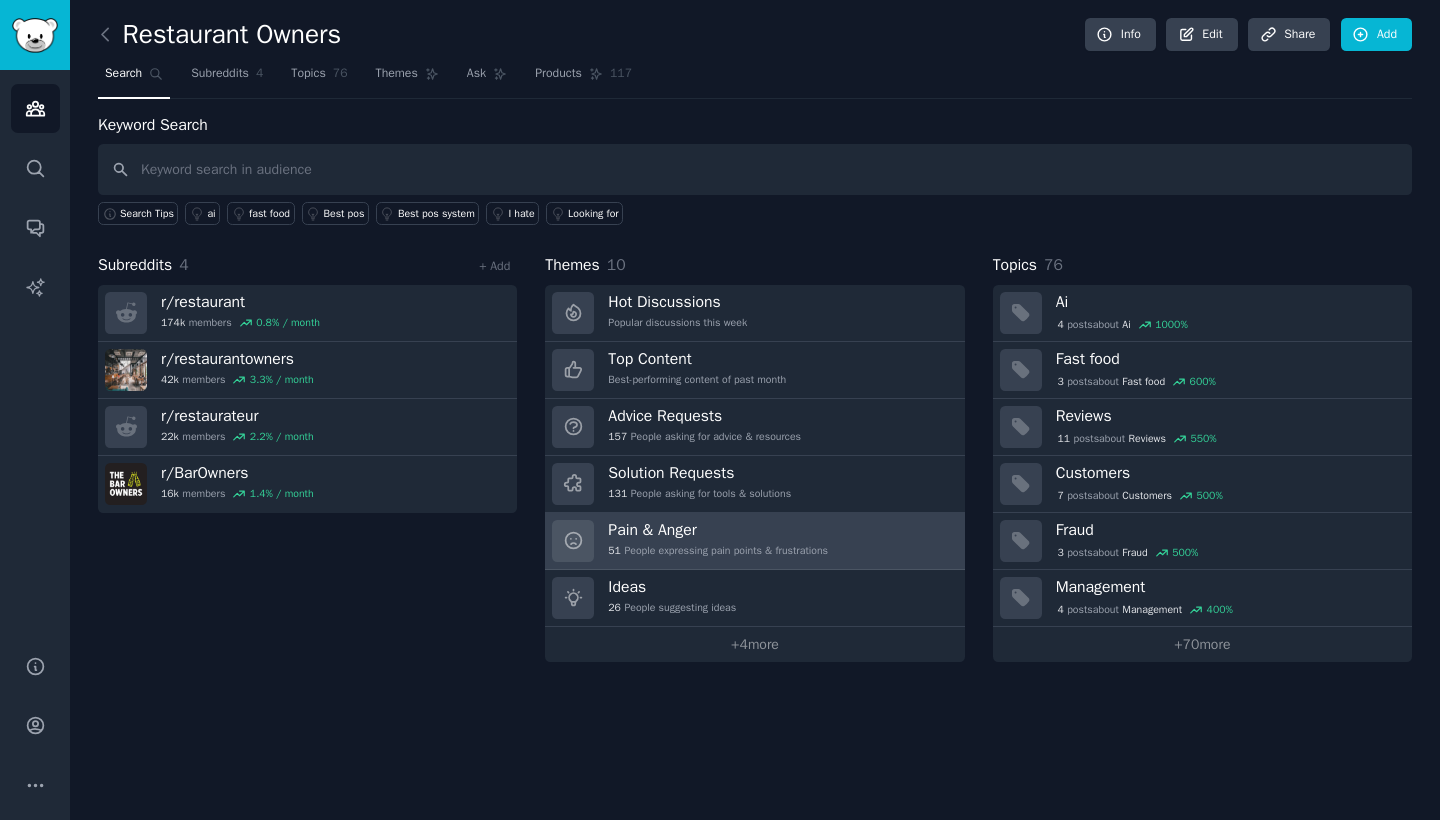 click on "Pain & Anger" at bounding box center (718, 530) 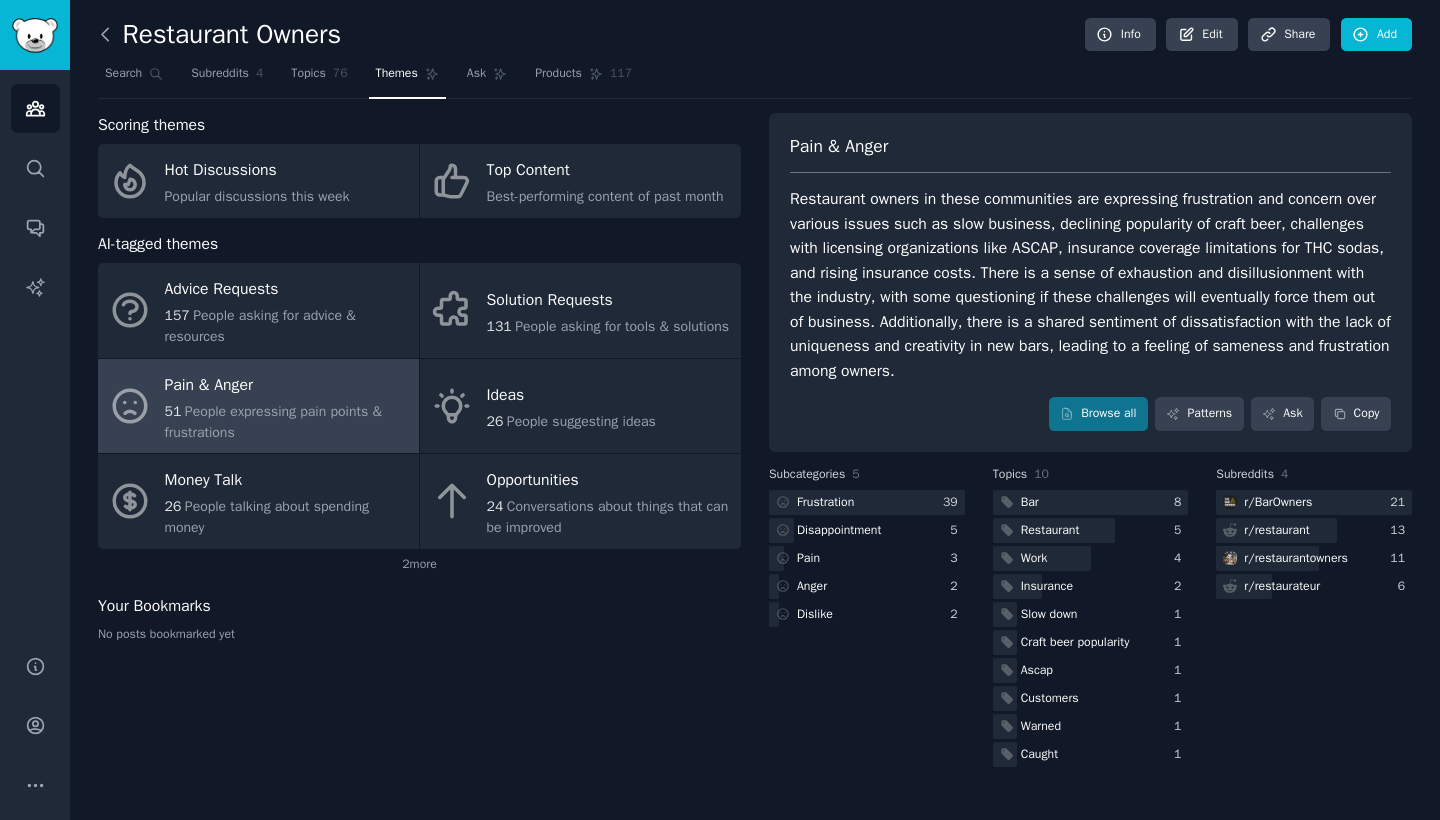 click 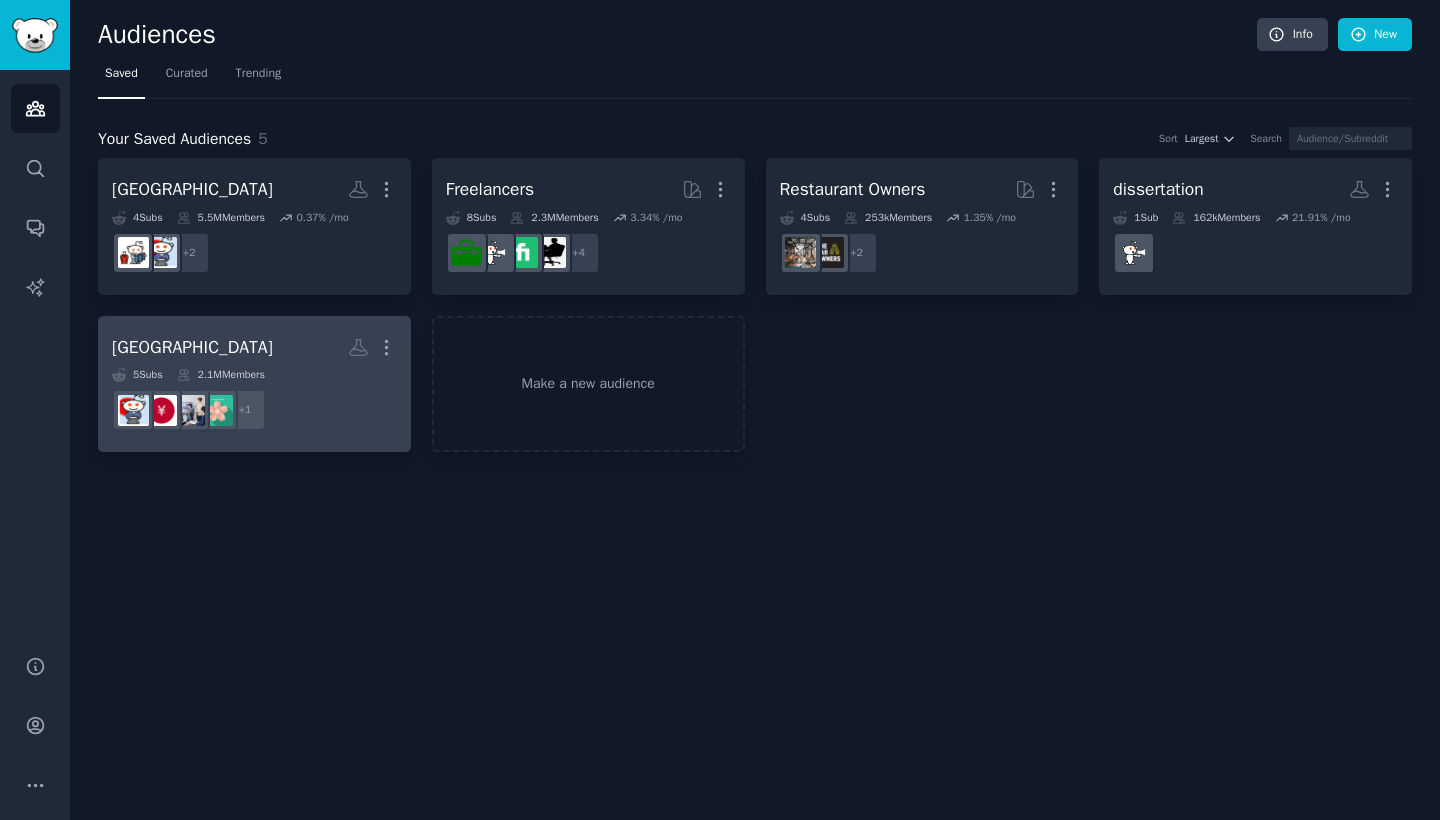 click on "+ 1" at bounding box center (254, 410) 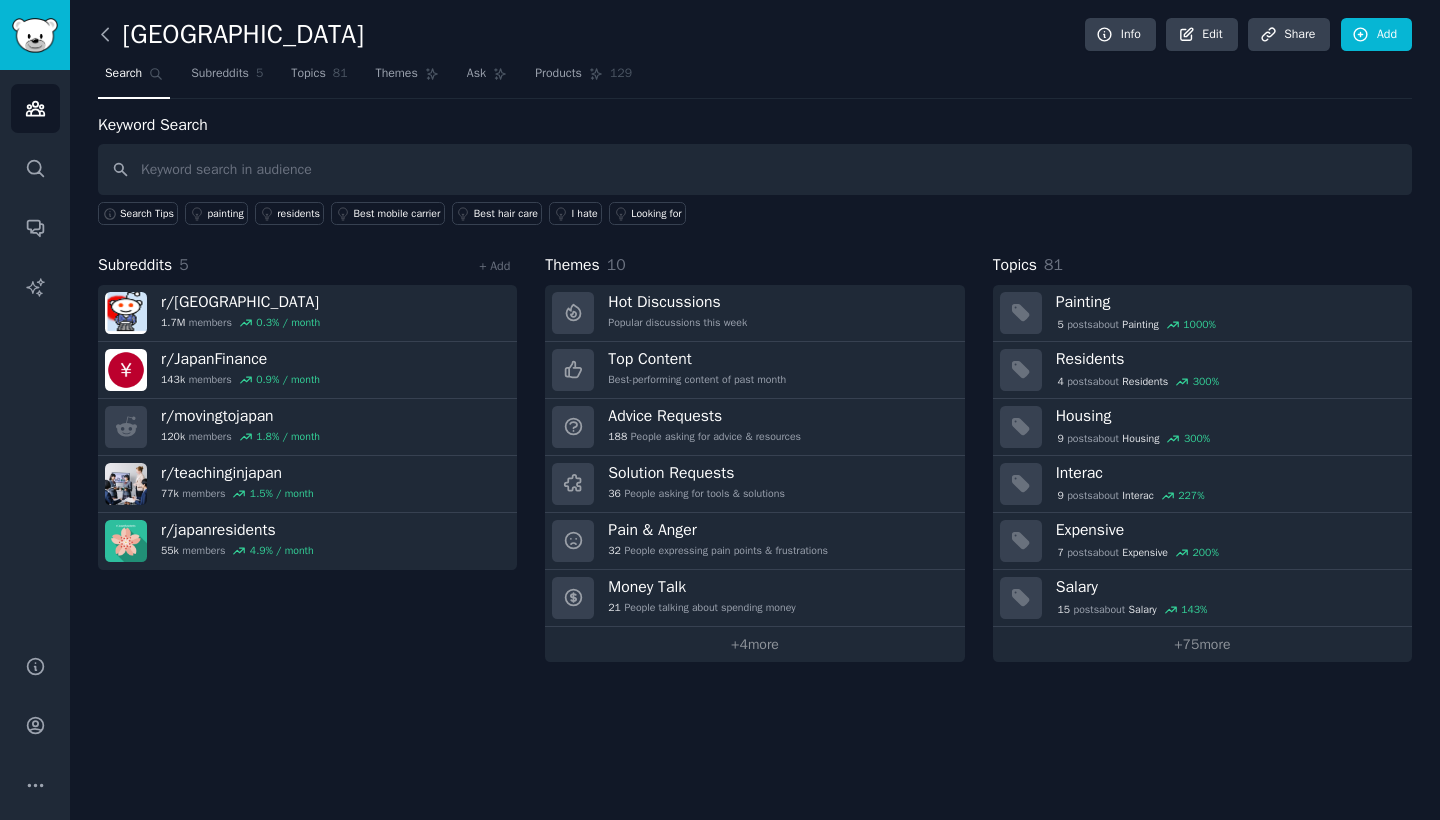 click 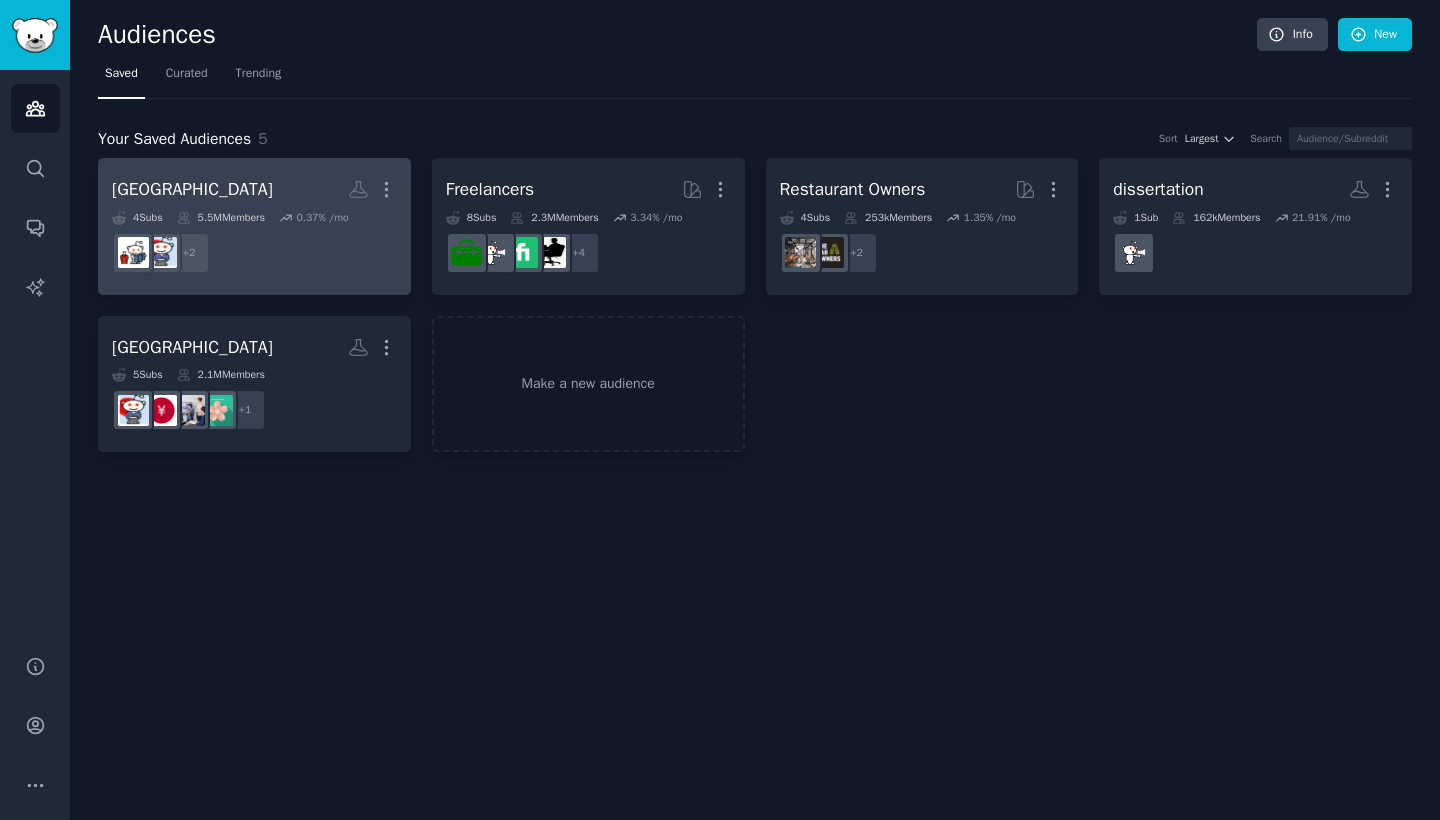 click on "+ 2" at bounding box center [254, 253] 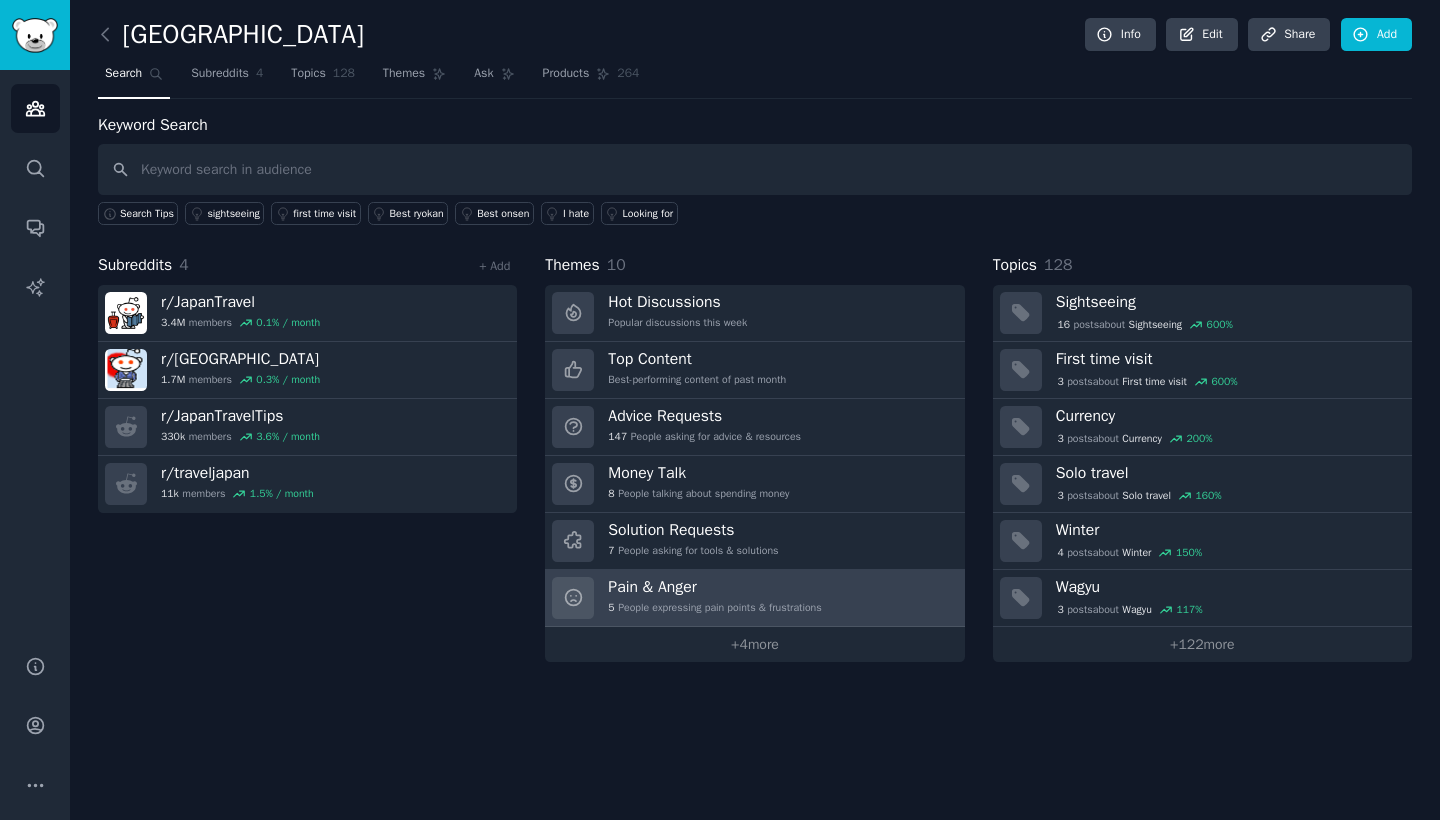 click on "Pain & Anger" at bounding box center (714, 587) 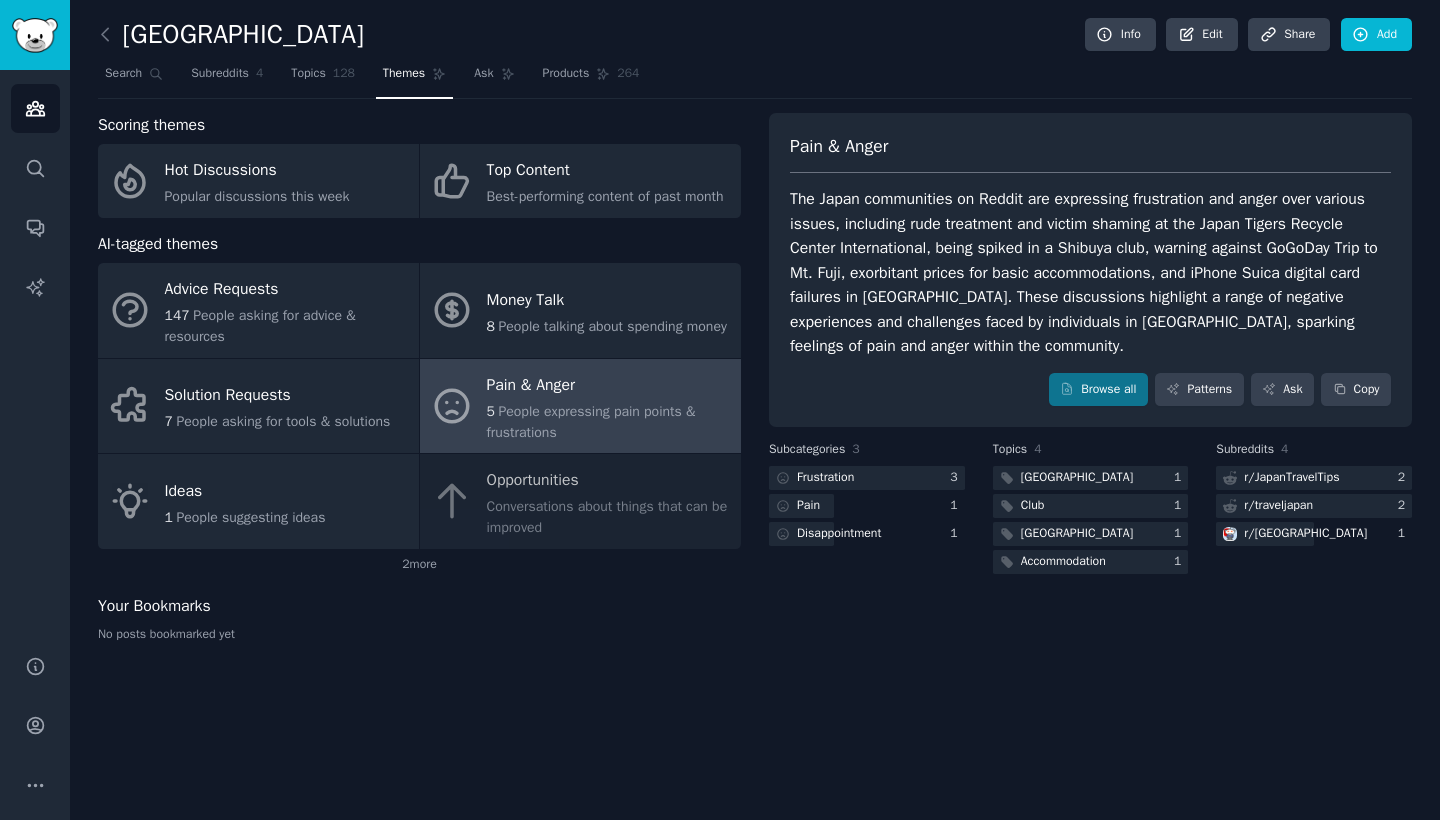 scroll, scrollTop: 0, scrollLeft: 0, axis: both 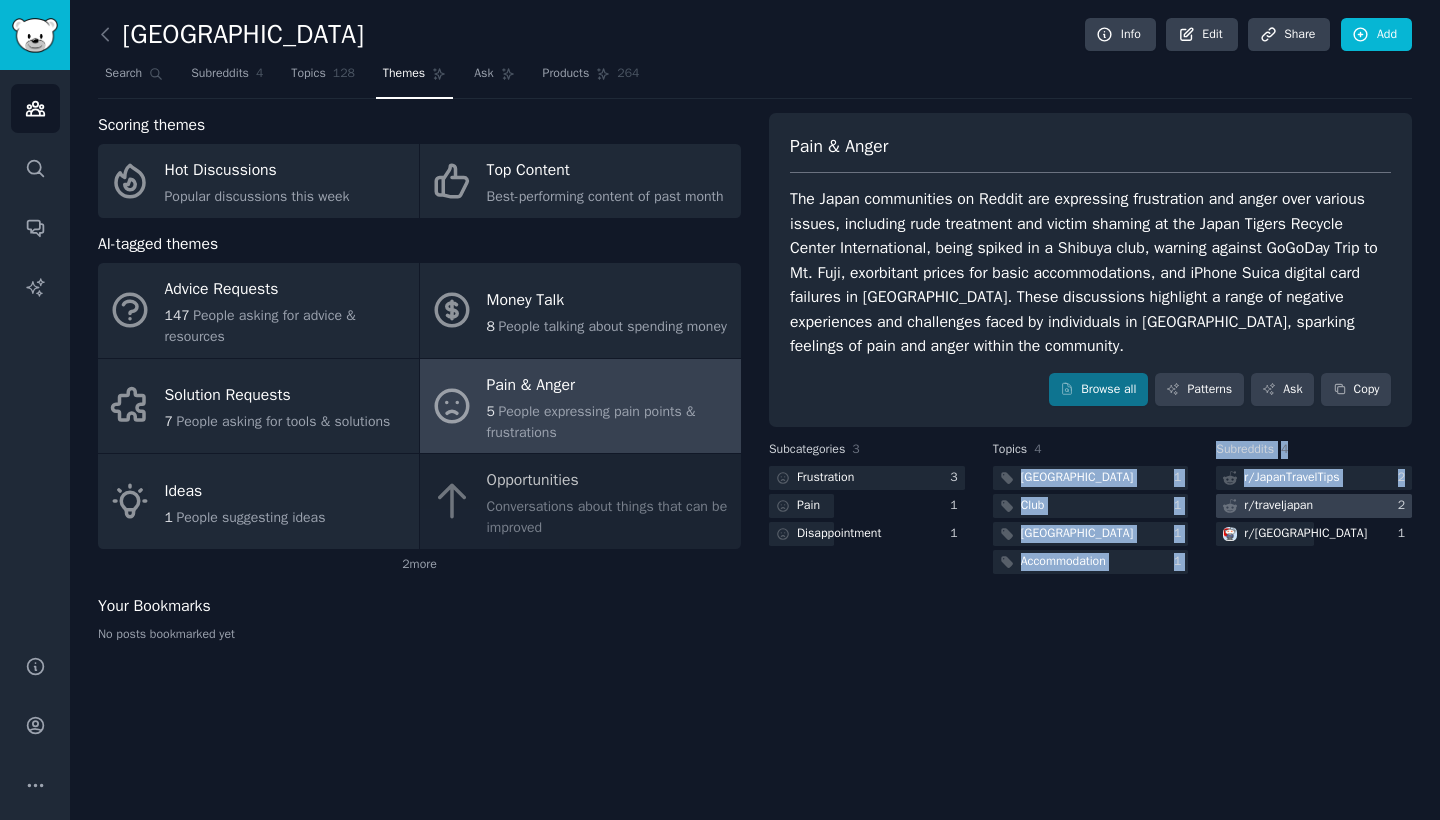 drag, startPoint x: 1193, startPoint y: 461, endPoint x: 1320, endPoint y: 493, distance: 130.96947 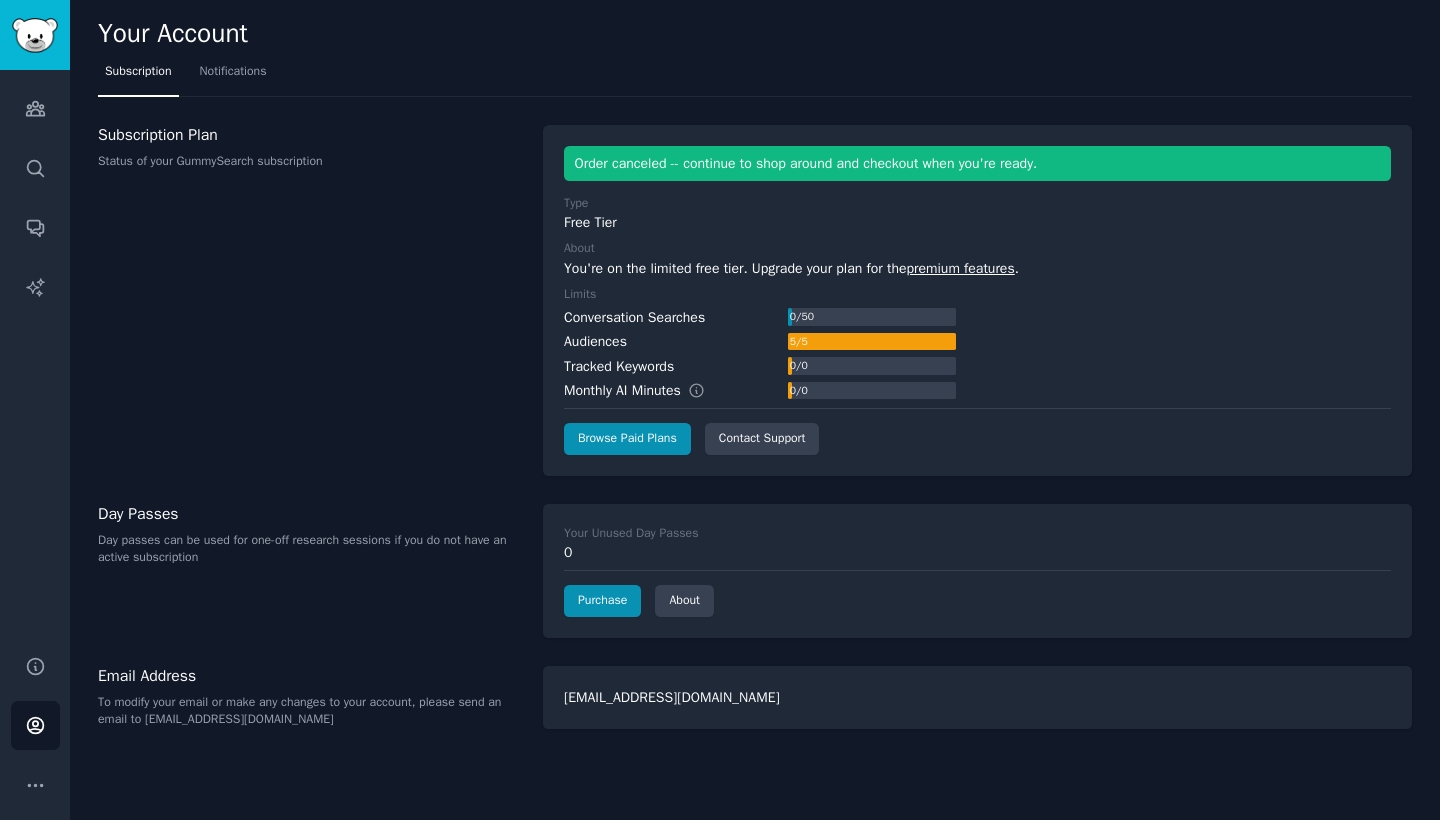scroll, scrollTop: 0, scrollLeft: 0, axis: both 